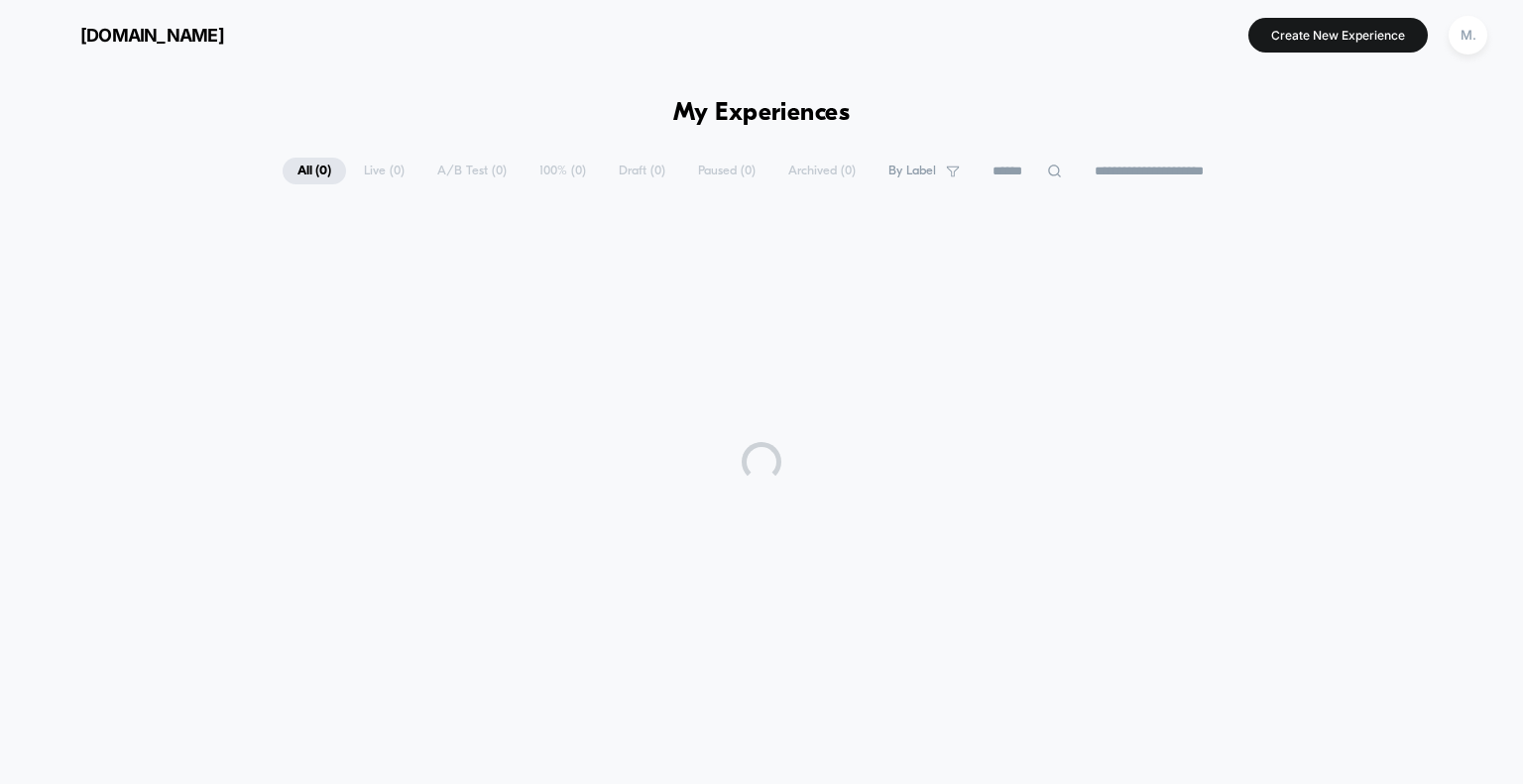 scroll, scrollTop: 0, scrollLeft: 0, axis: both 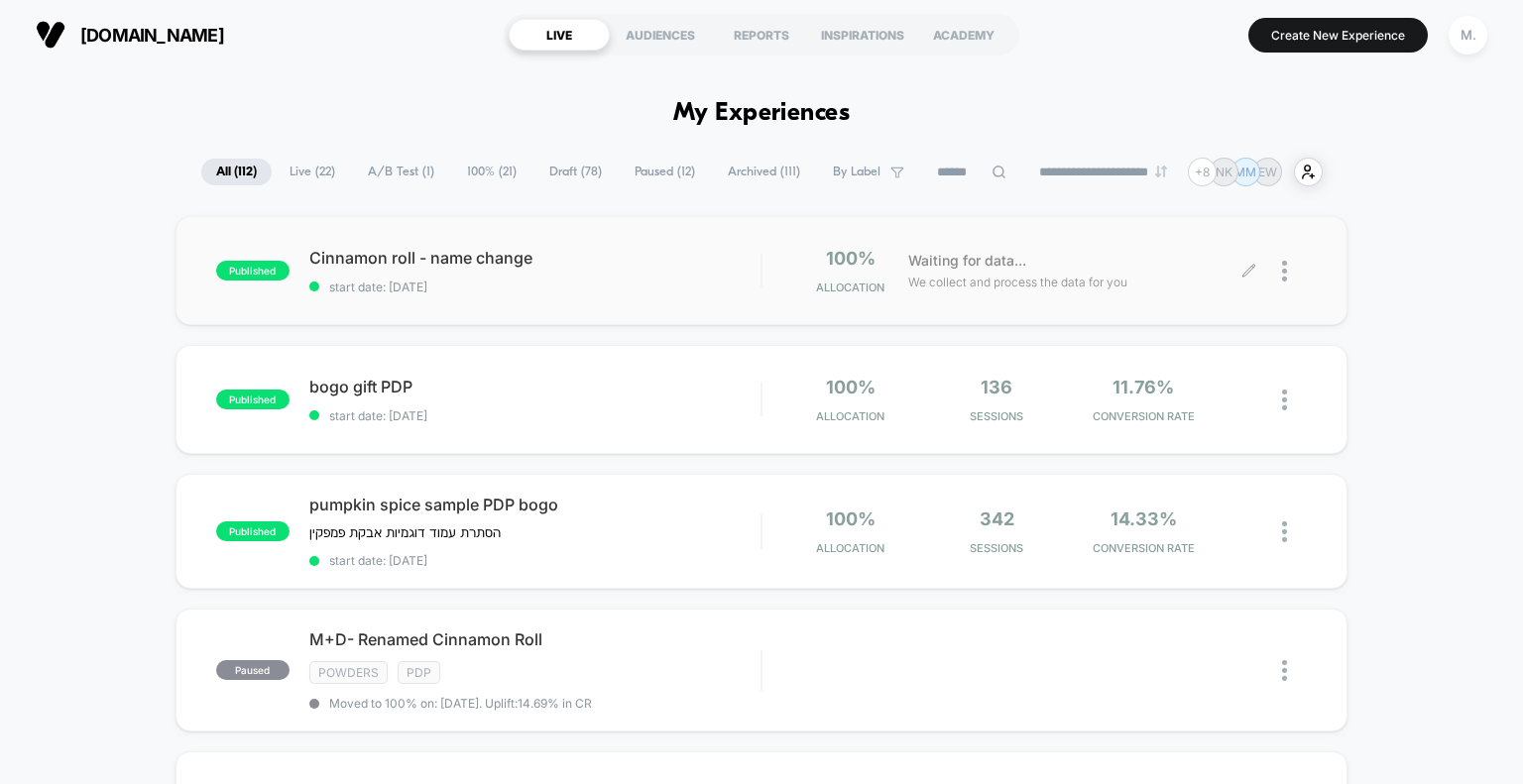 click at bounding box center [1278, 271] 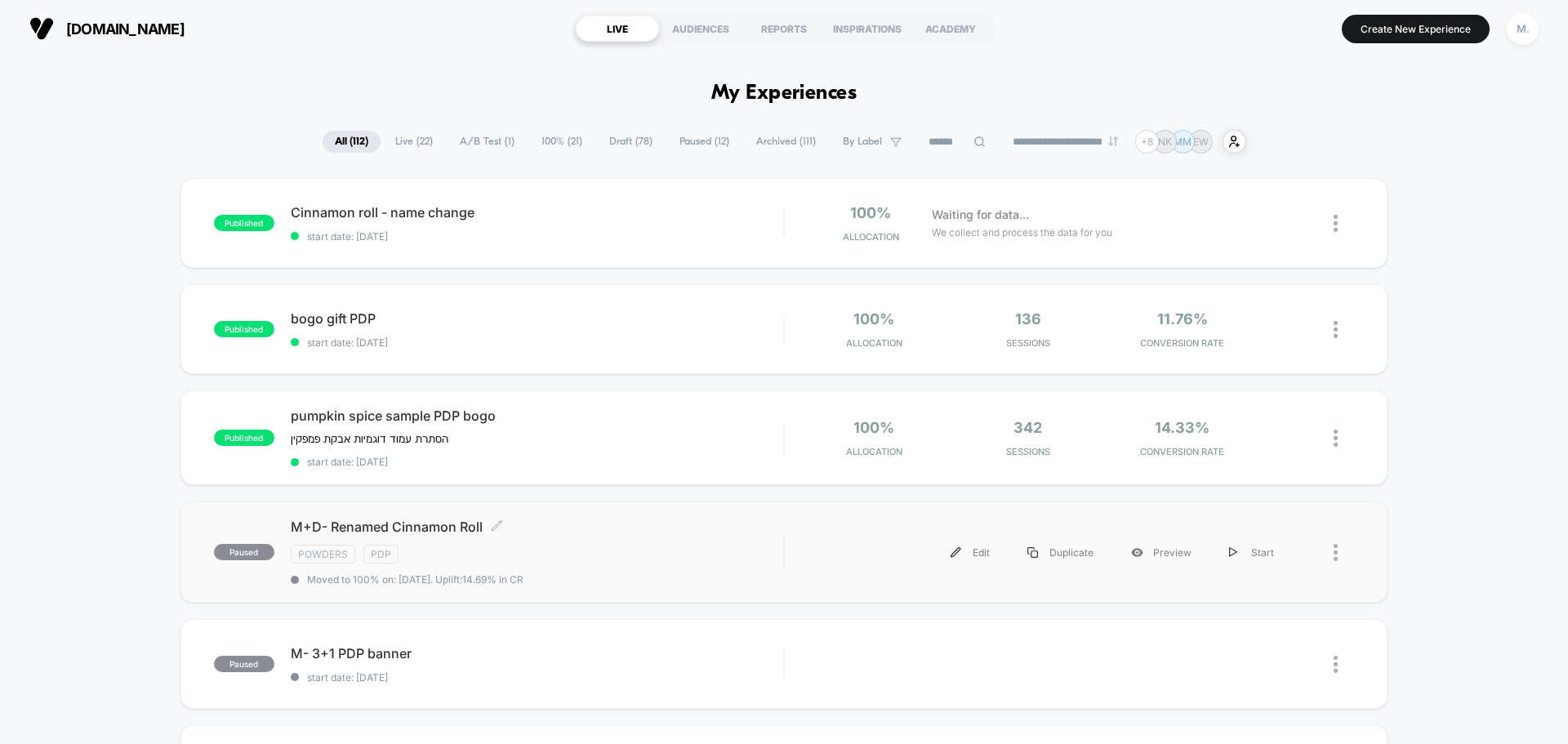 click on "Powders pdp" at bounding box center (537, 554) 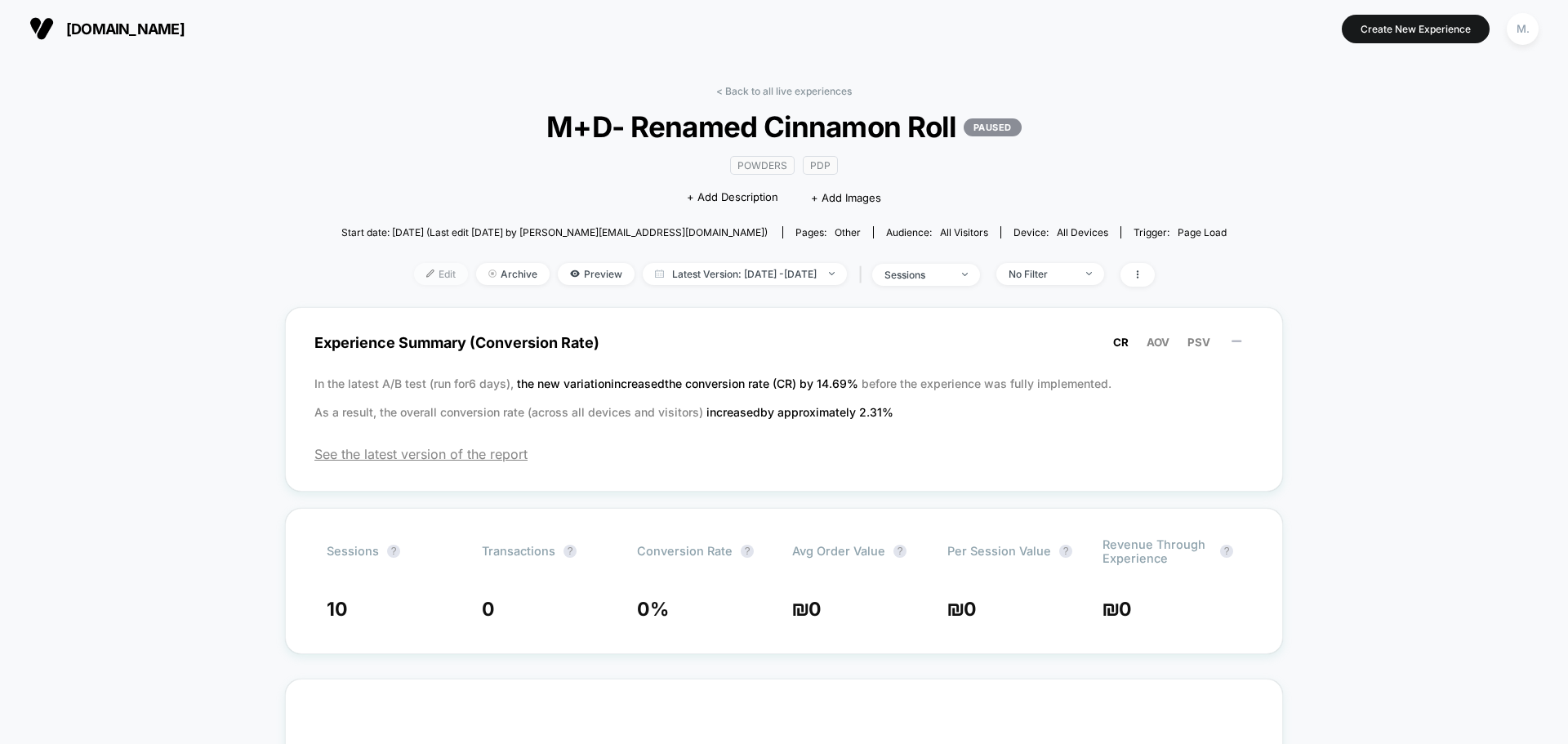 click on "Edit" at bounding box center [441, 274] 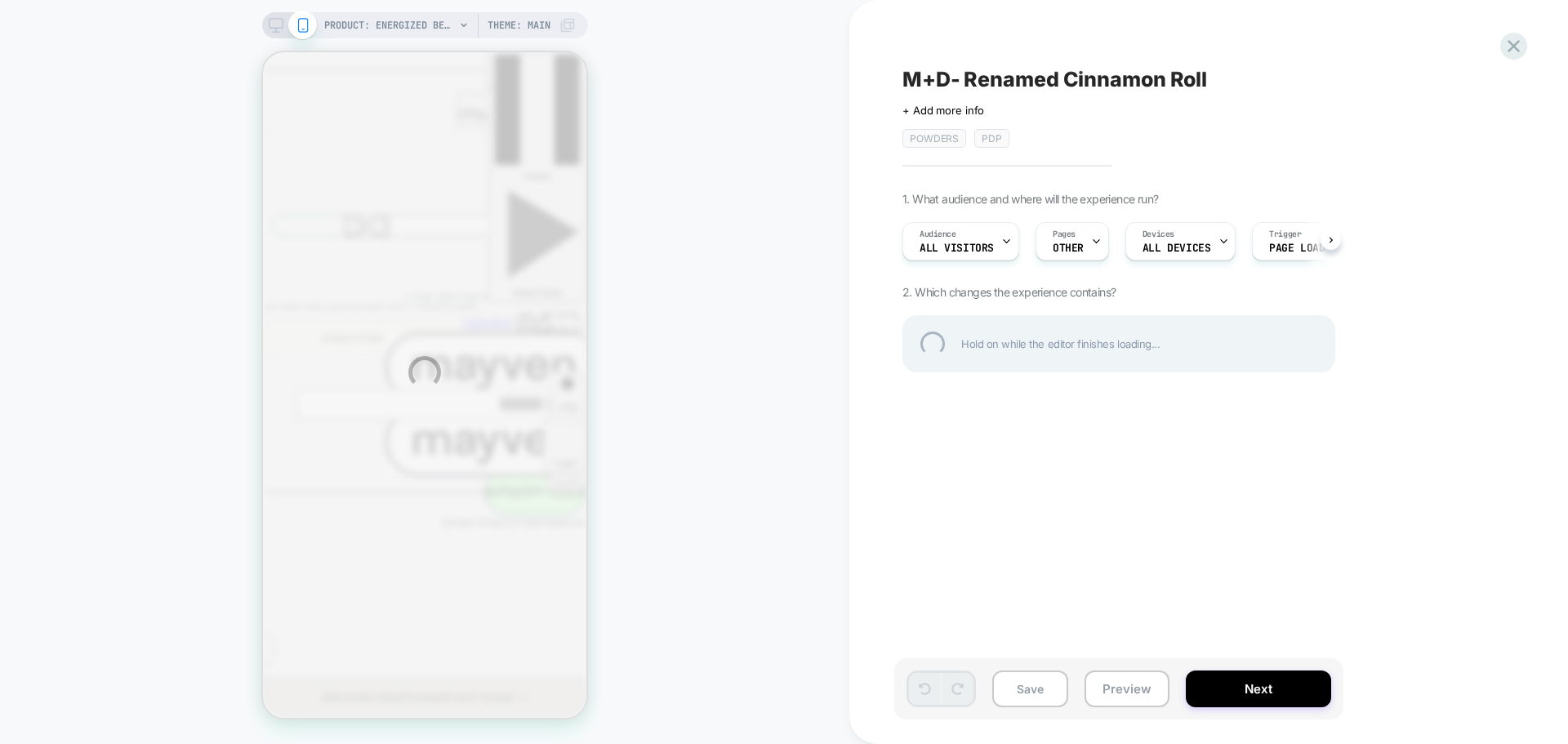 scroll, scrollTop: 0, scrollLeft: 0, axis: both 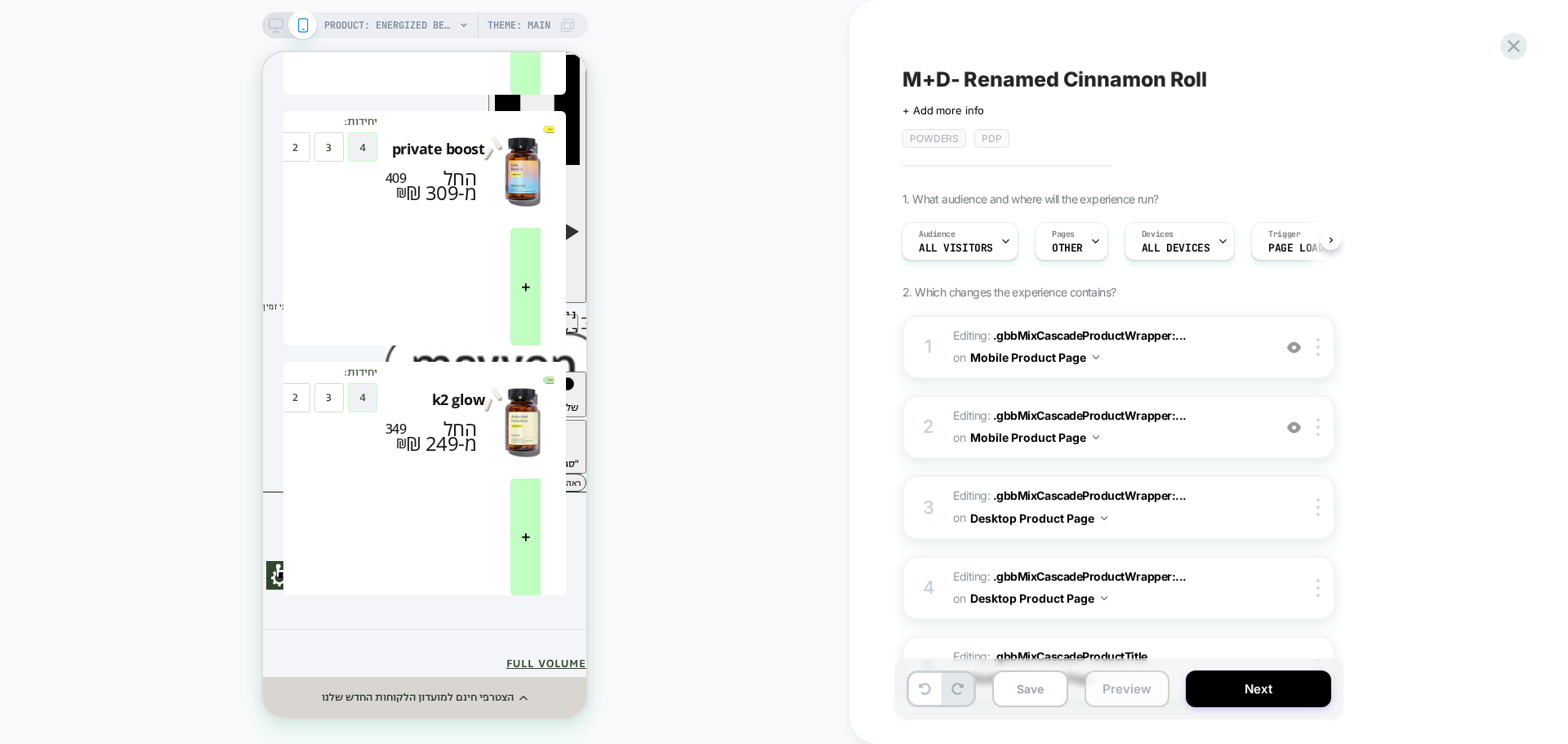 click on "Preview" at bounding box center (1127, 688) 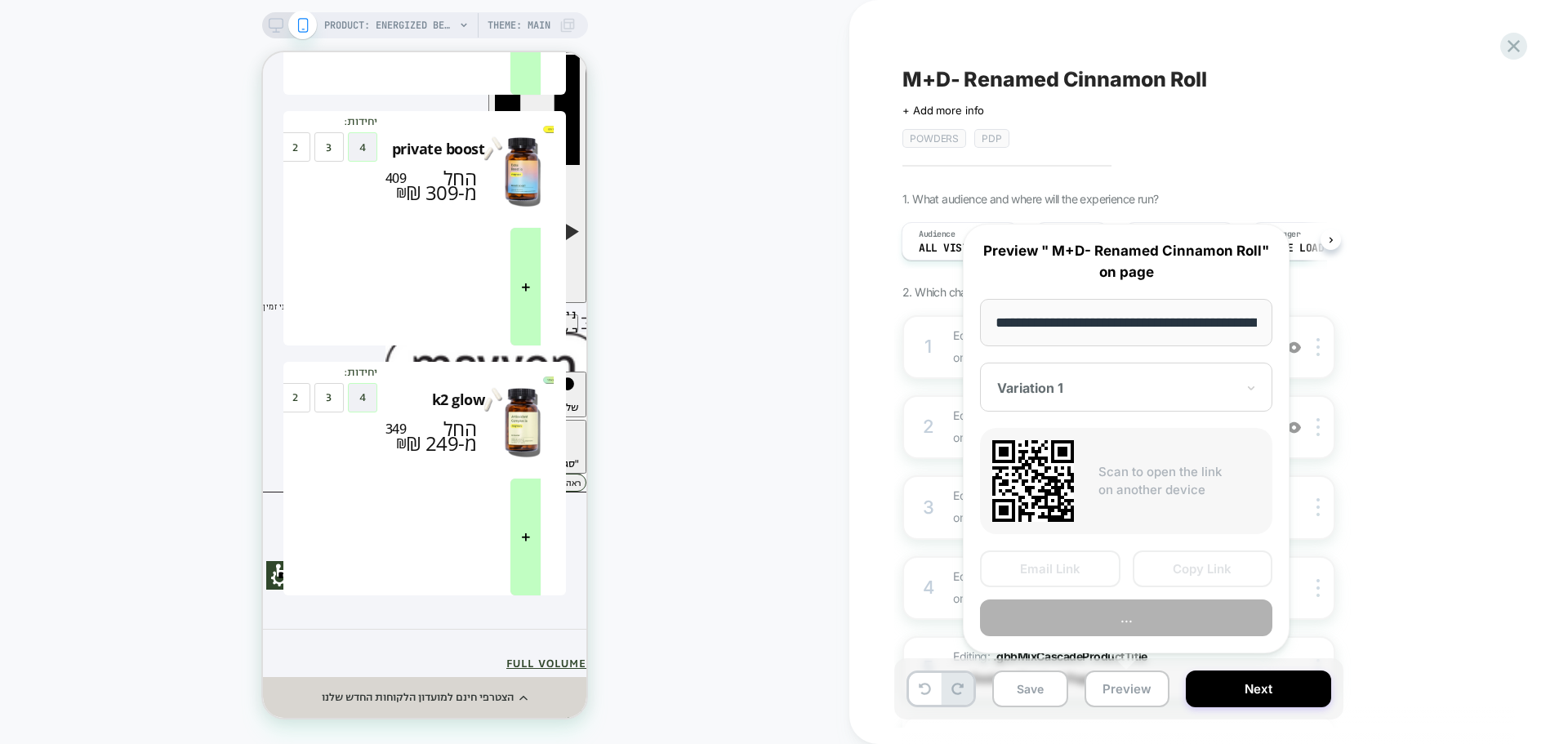 scroll, scrollTop: 0, scrollLeft: 214, axis: horizontal 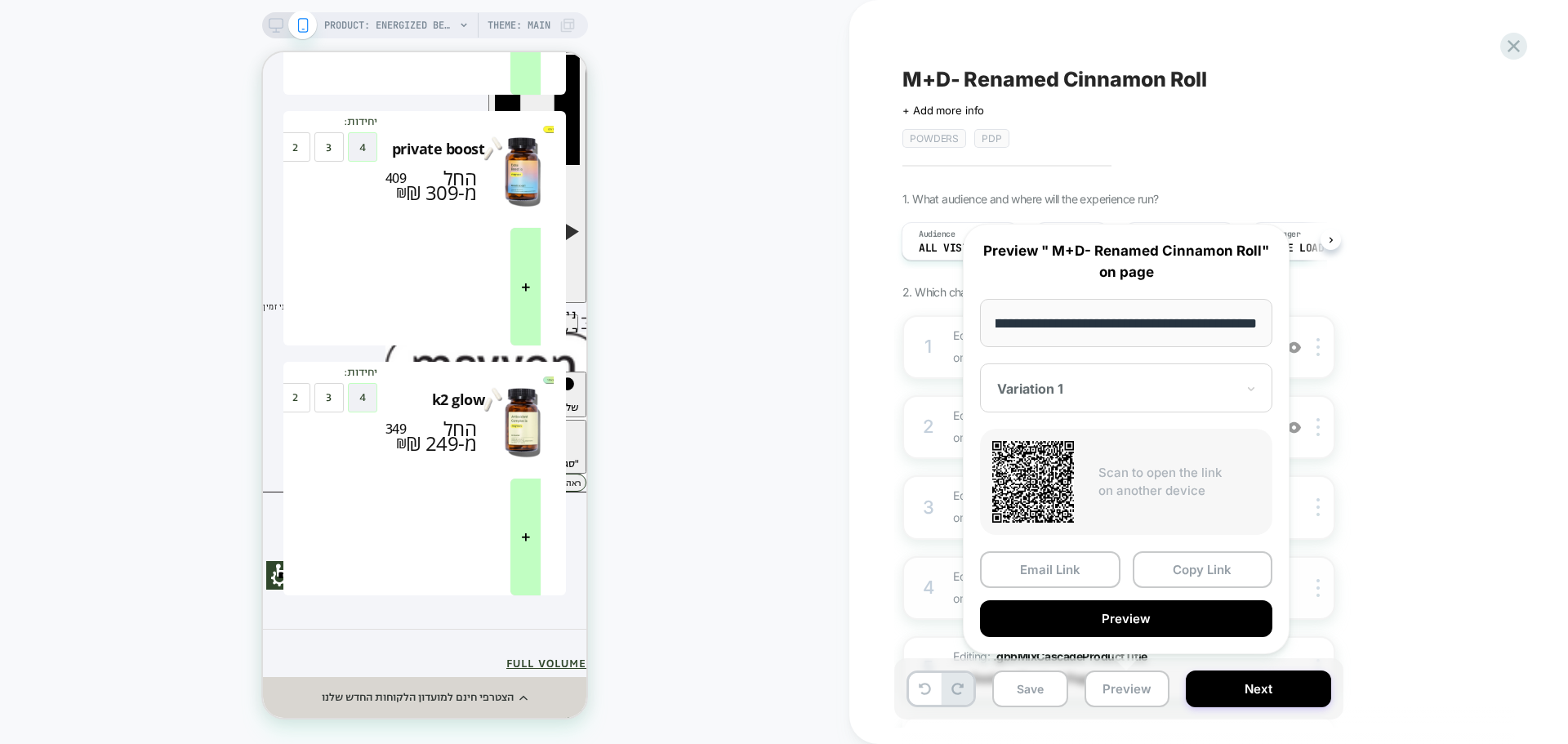 click on "Copy Link" at bounding box center [1203, 569] 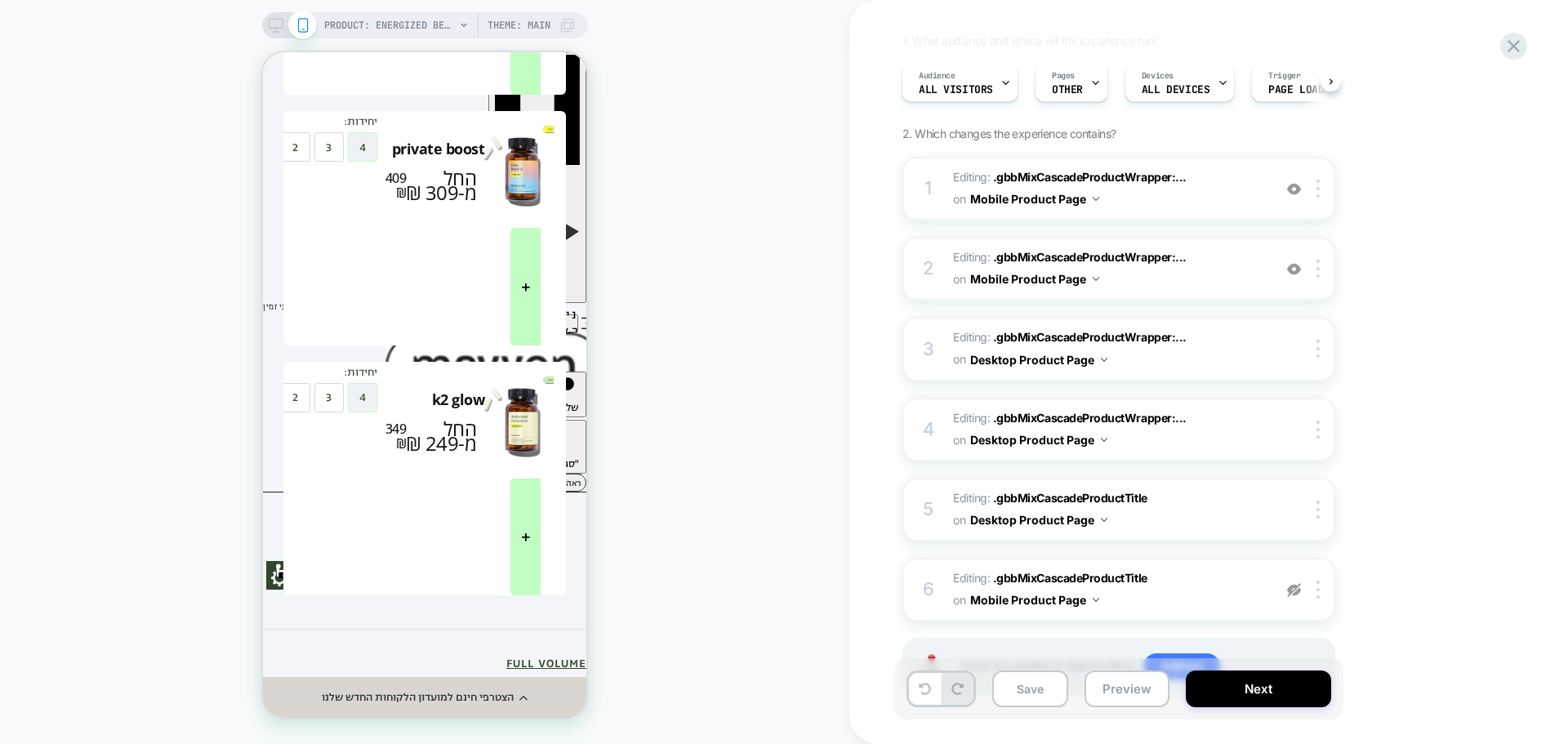 scroll, scrollTop: 163, scrollLeft: 0, axis: vertical 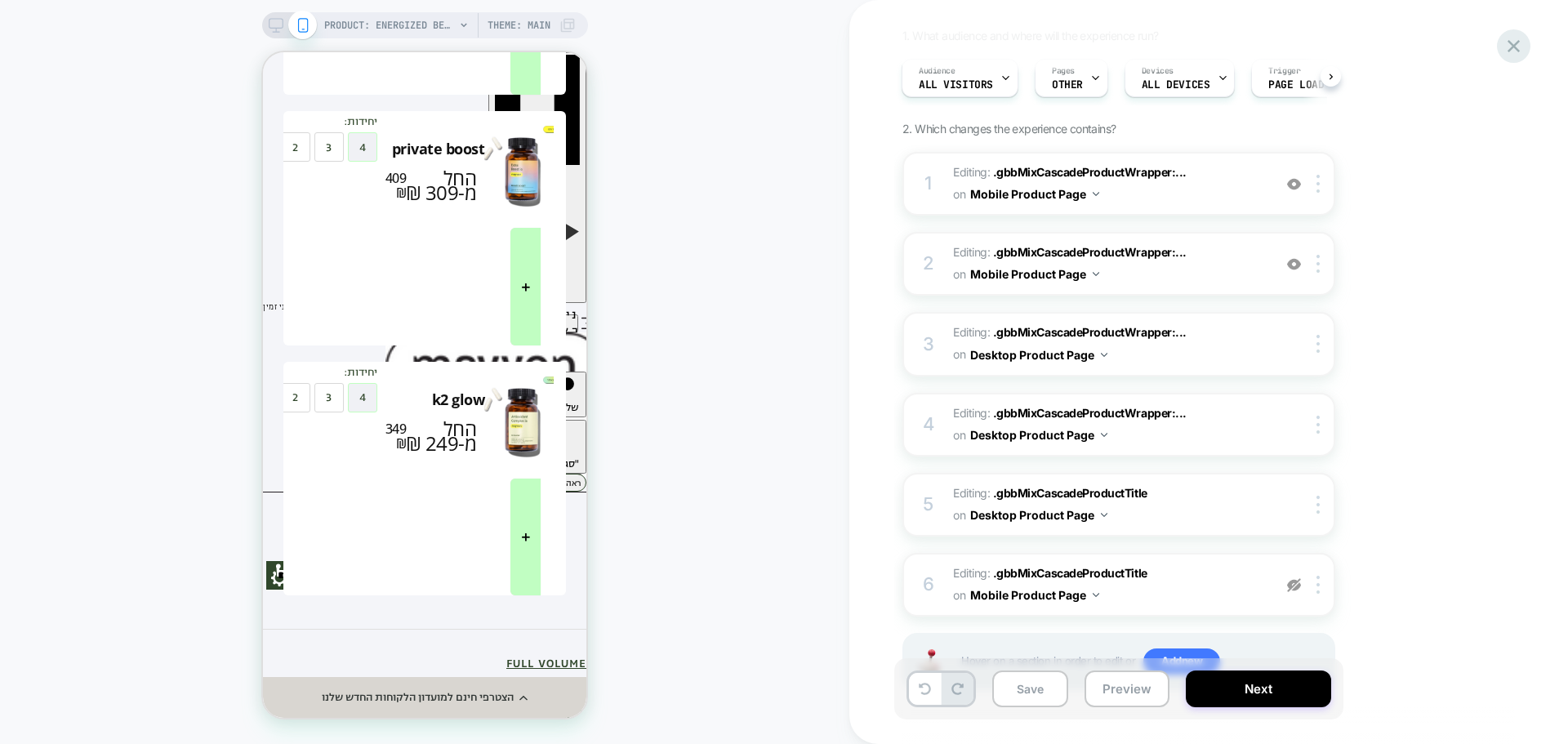 click 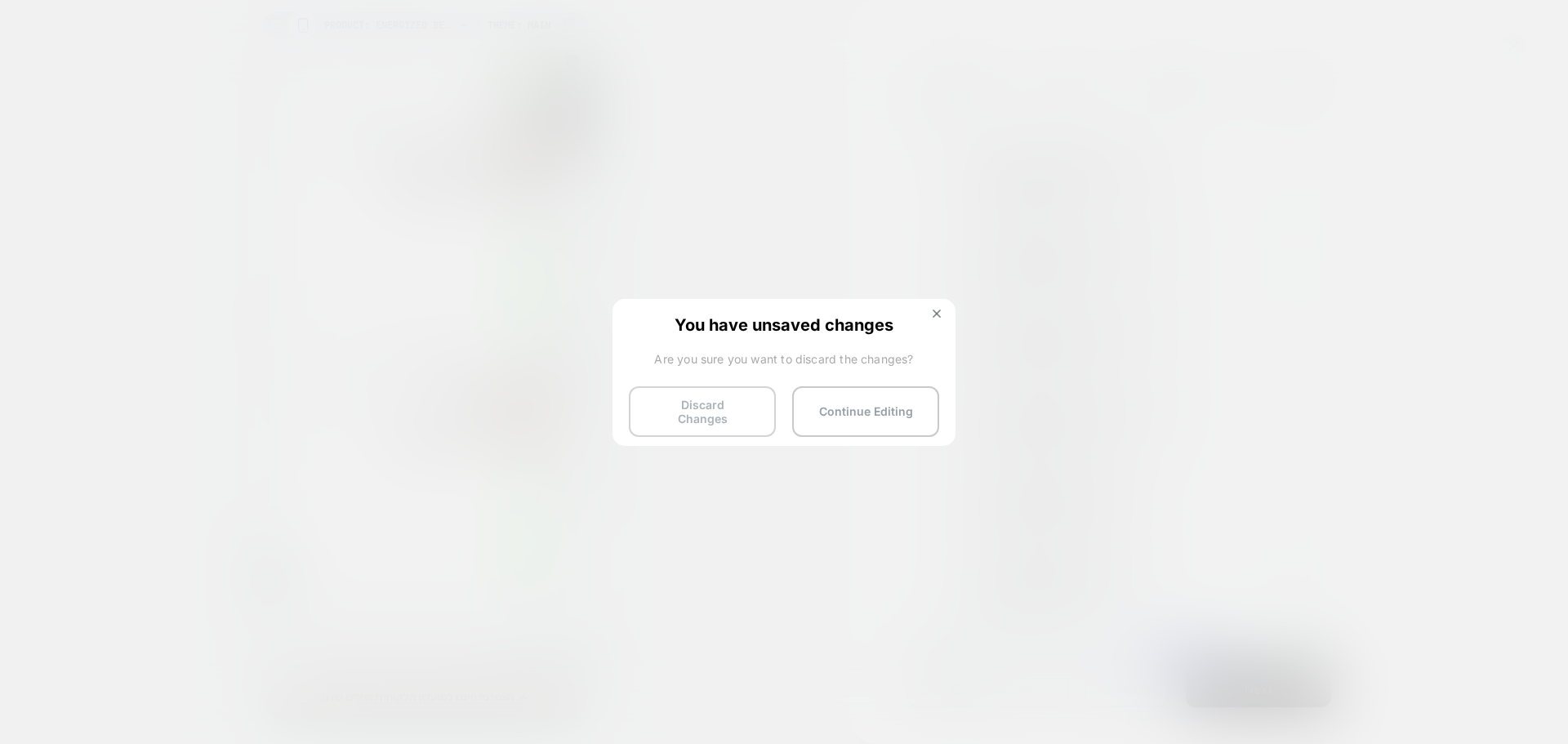 click on "Discard Changes" at bounding box center [702, 412] 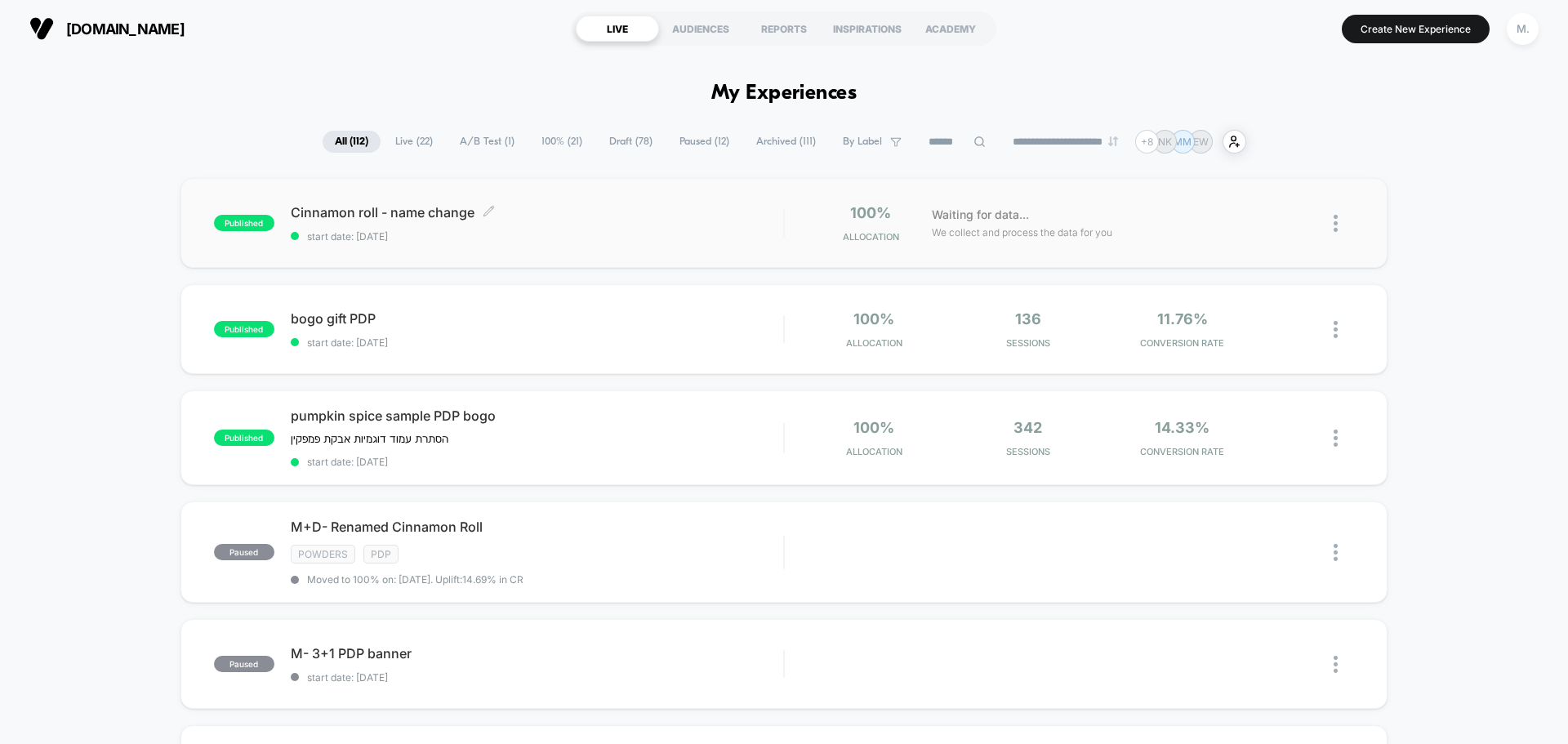 click on "start date: [DATE]" at bounding box center [537, 236] 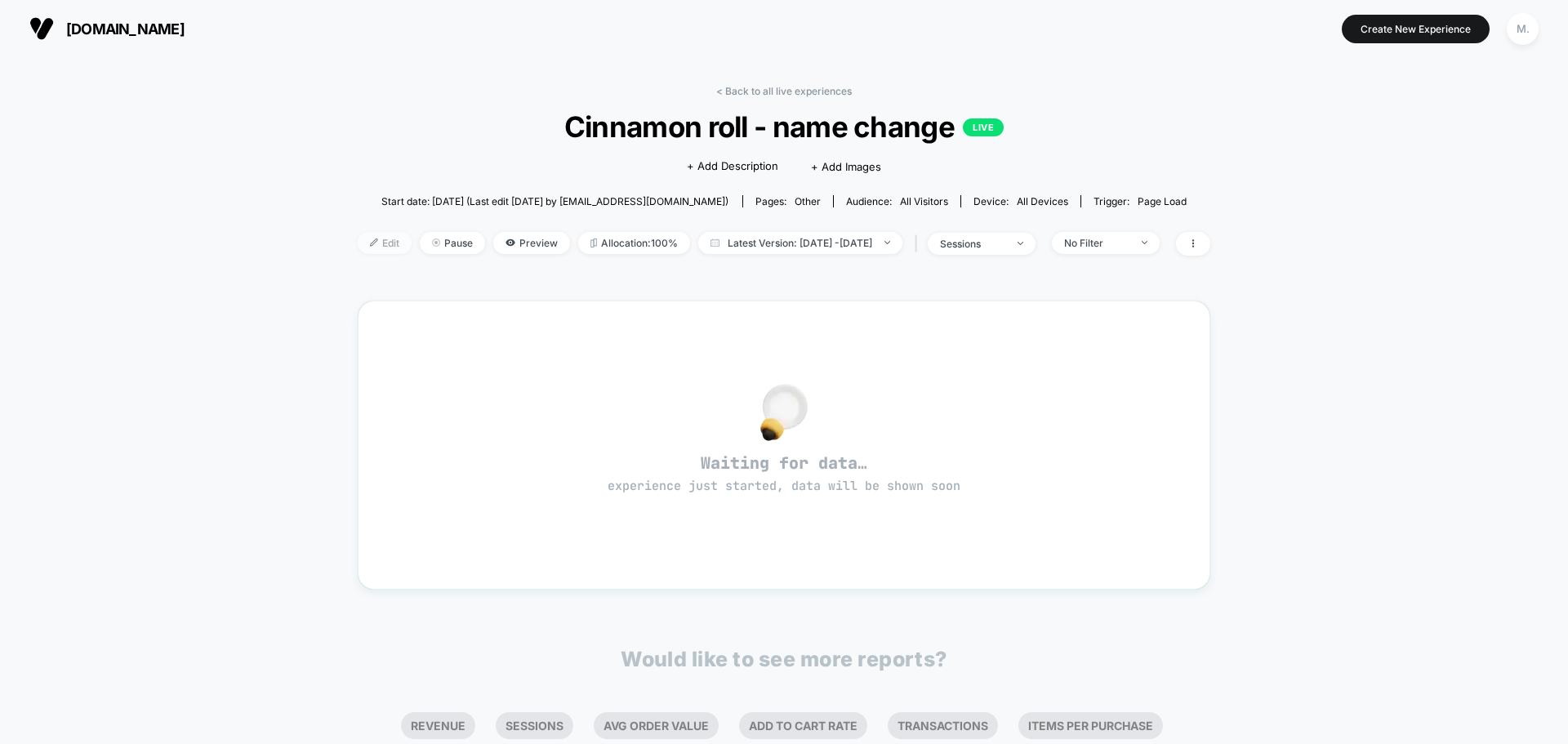 click at bounding box center [374, 243] 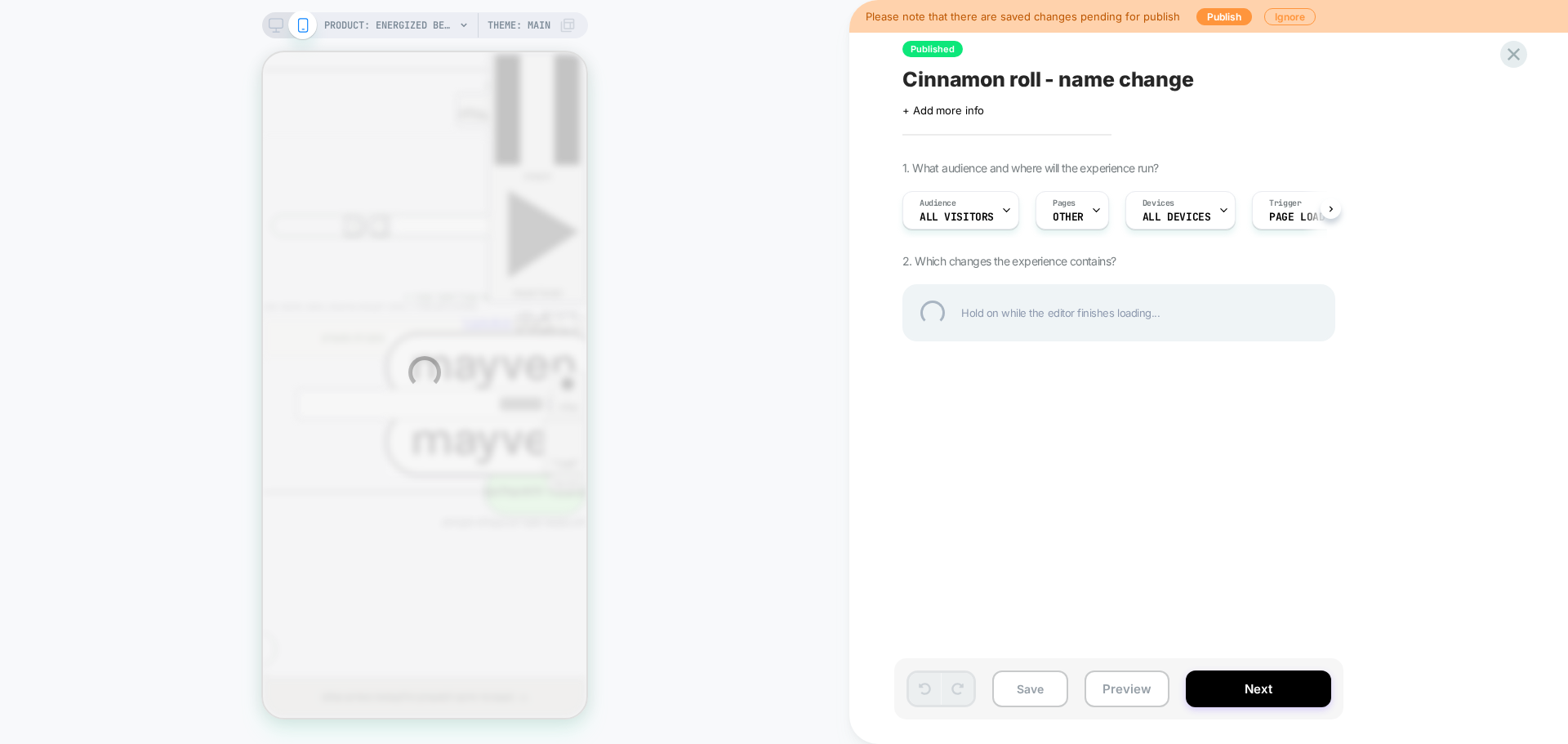 scroll, scrollTop: 0, scrollLeft: 0, axis: both 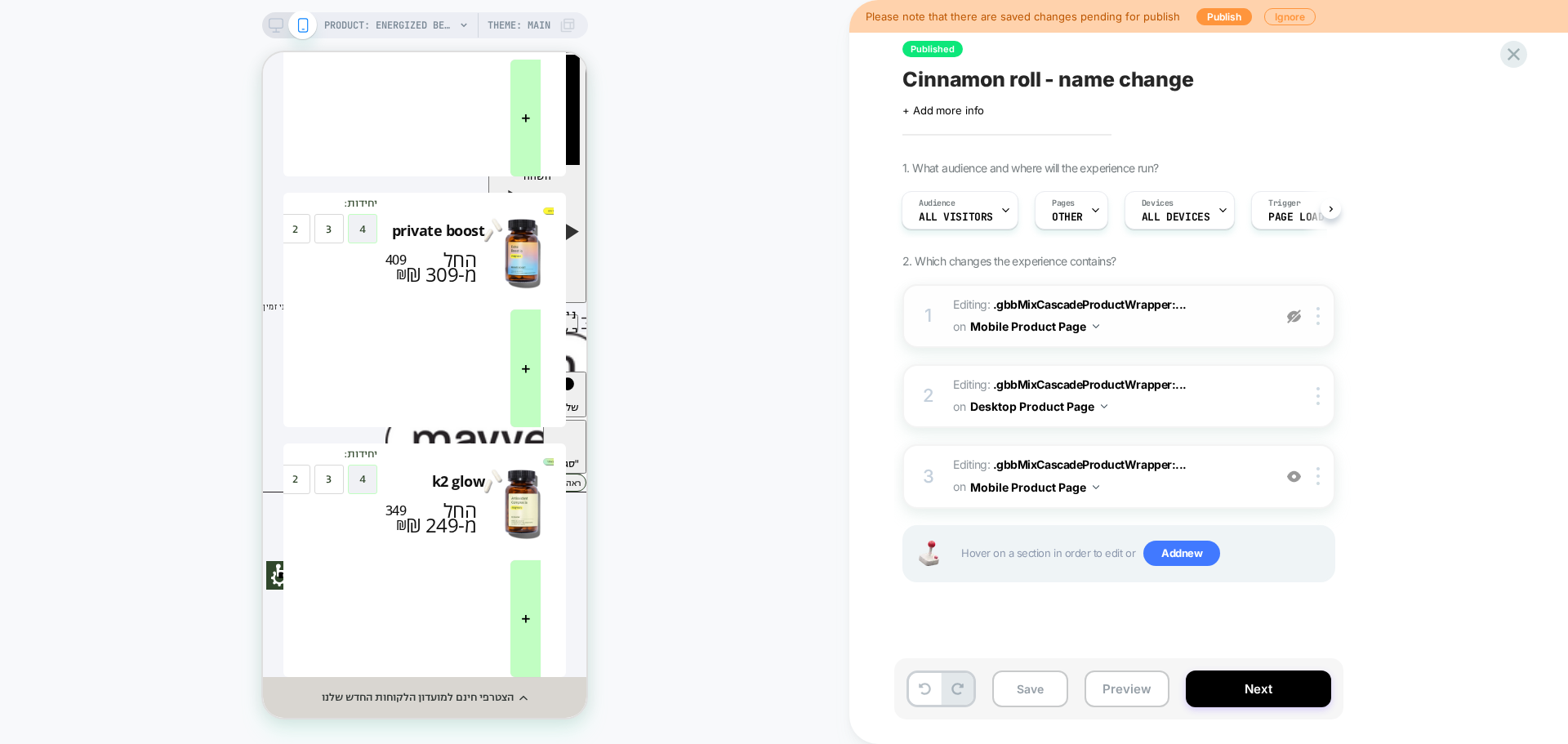 click at bounding box center [1294, 316] 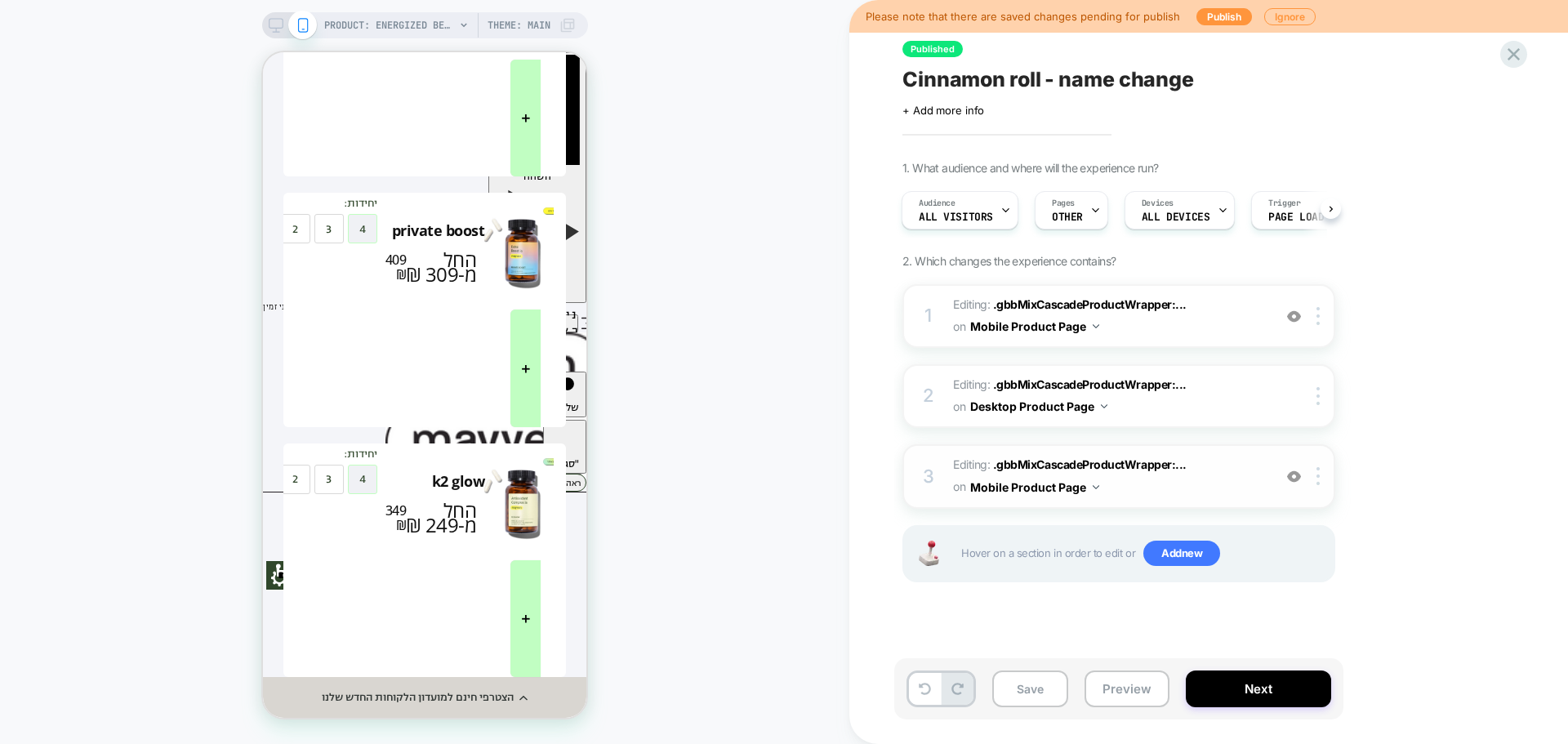 click at bounding box center (1294, 476) 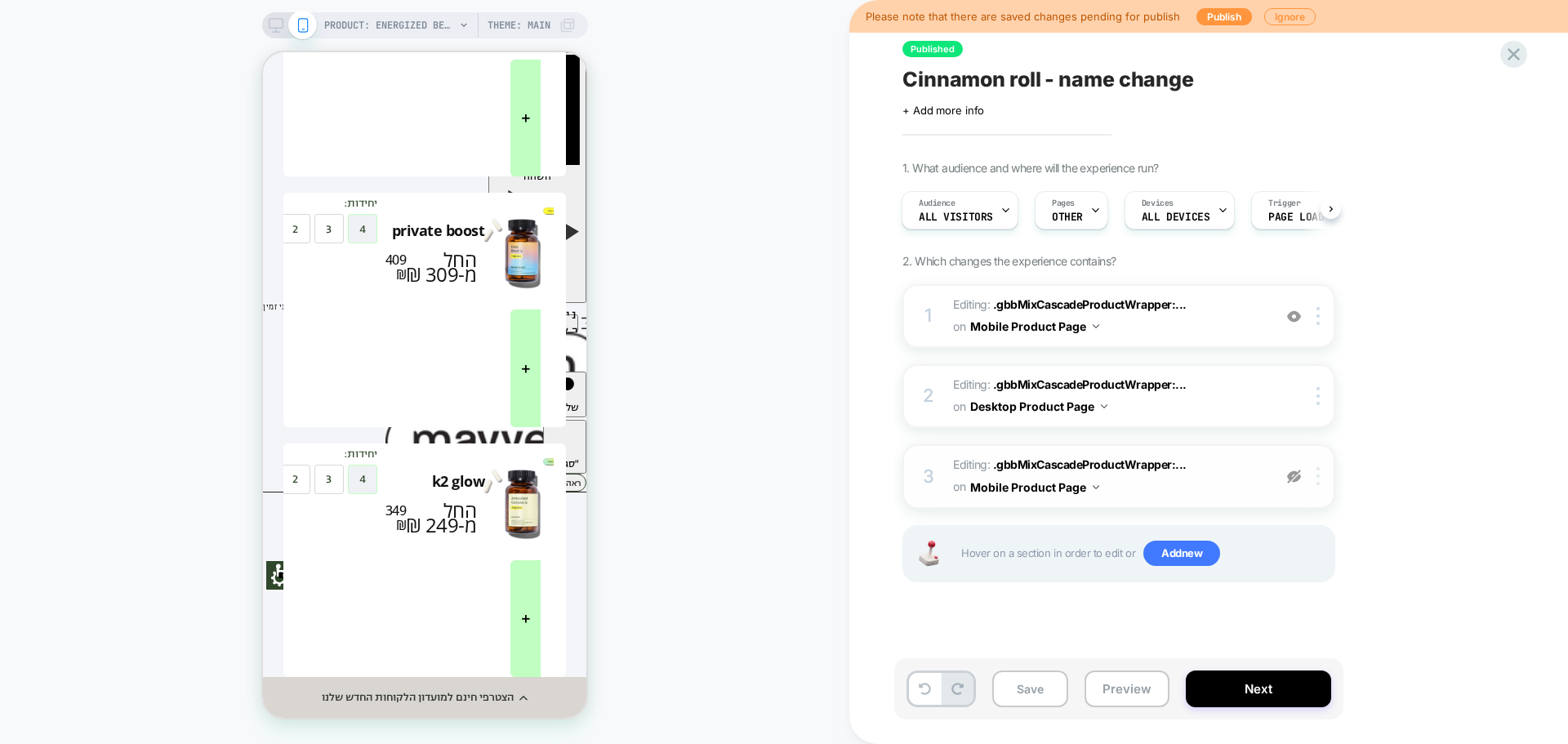 click at bounding box center (1318, 476) 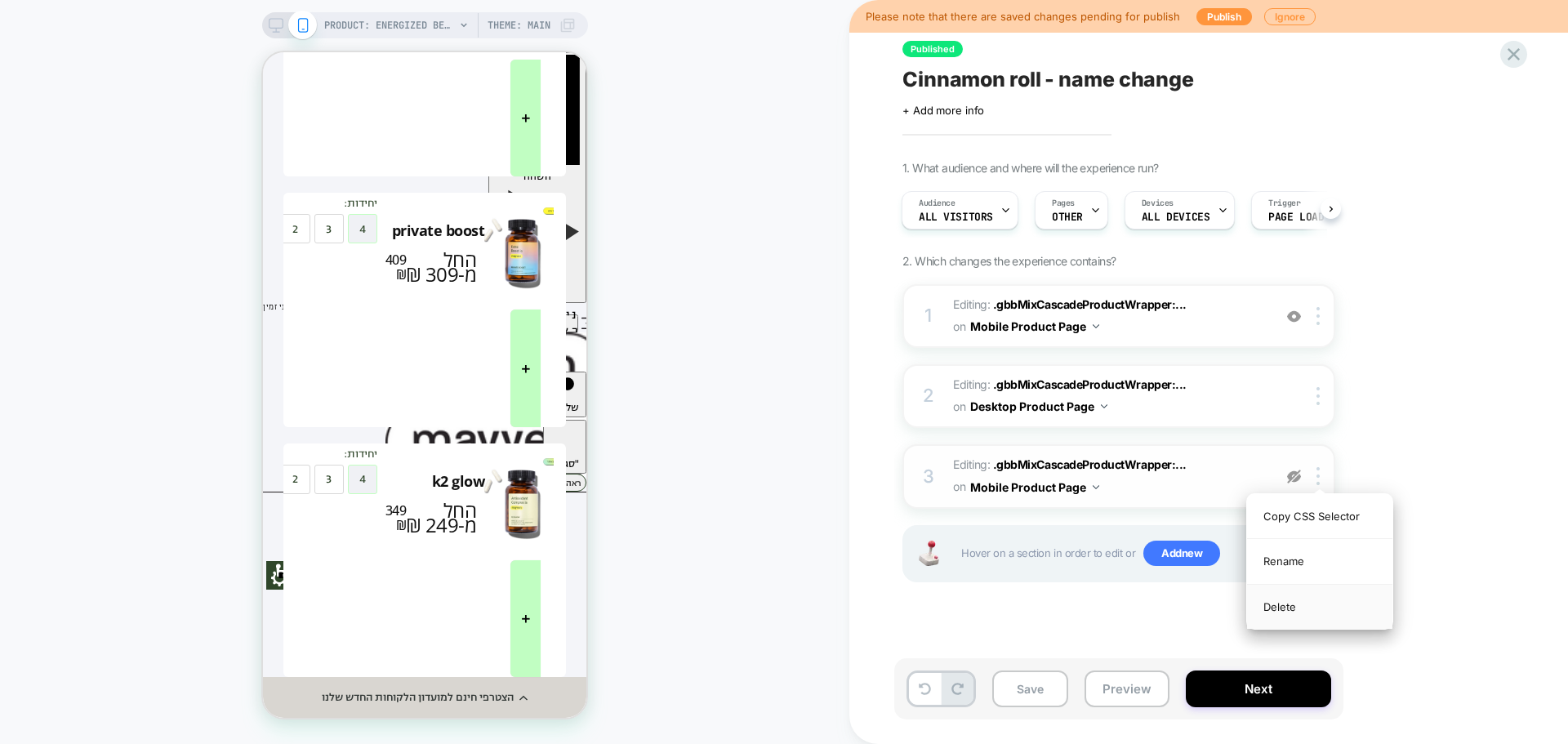click on "Delete" at bounding box center [1320, 607] 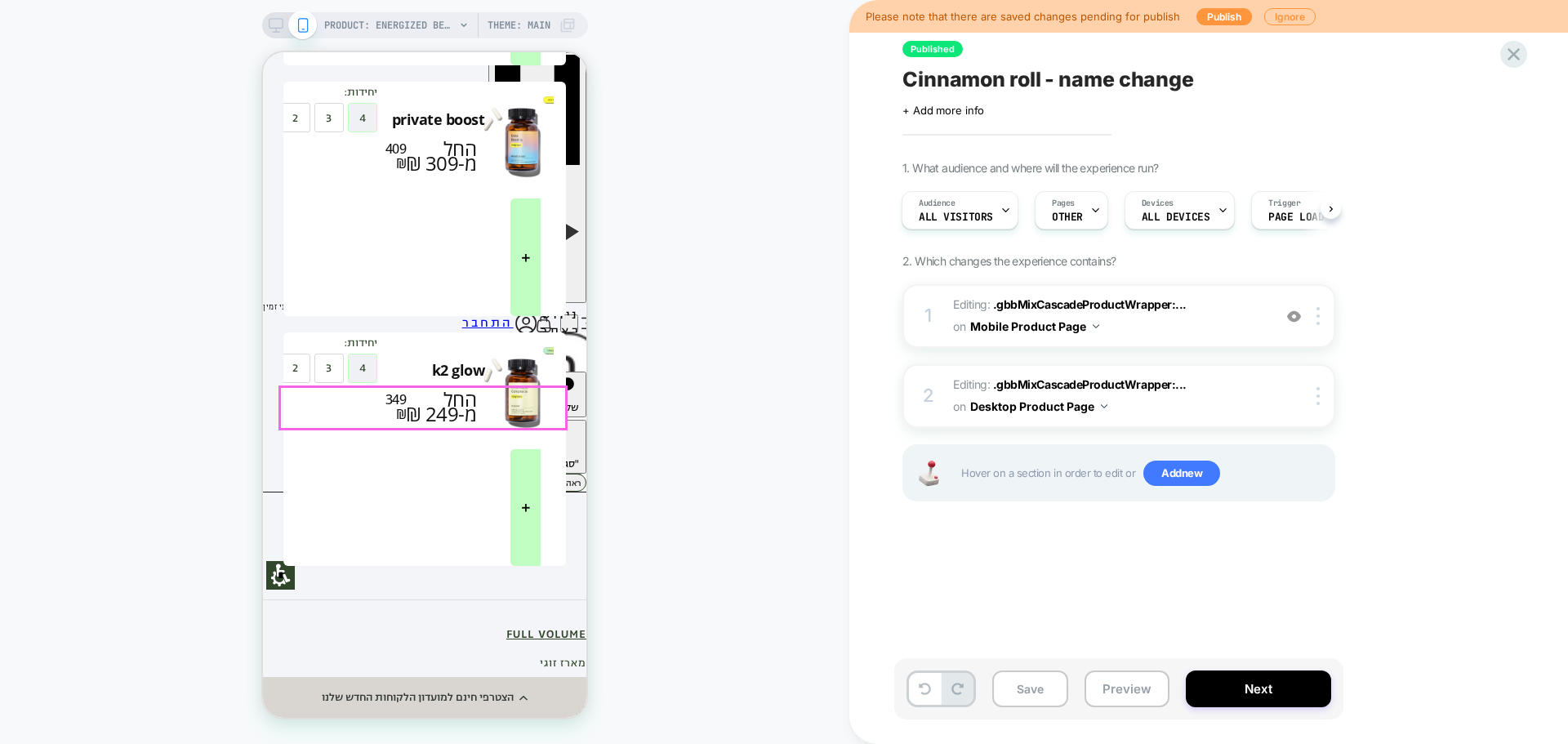 scroll, scrollTop: 408, scrollLeft: 0, axis: vertical 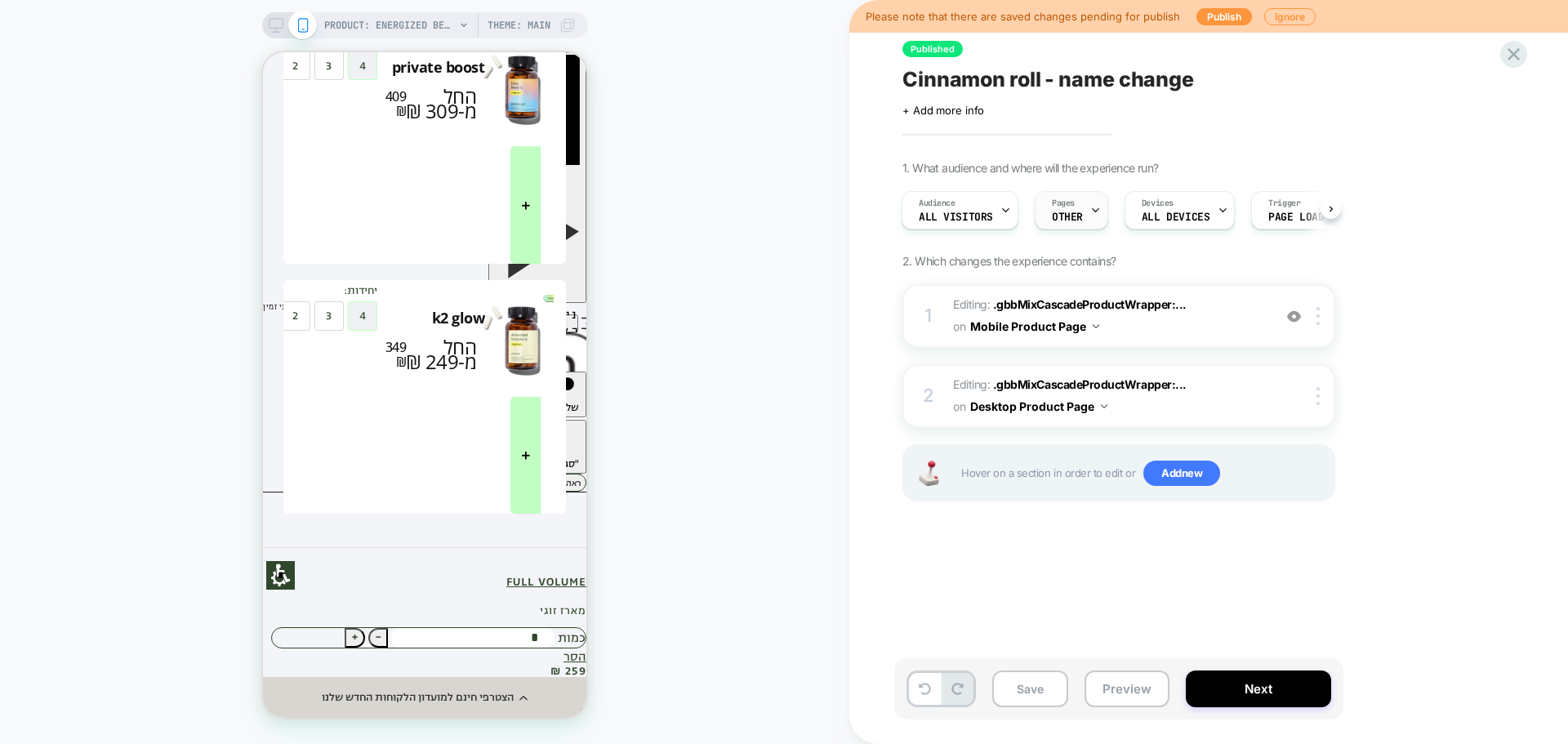 click on "Pages OTHER" at bounding box center [1067, 210] 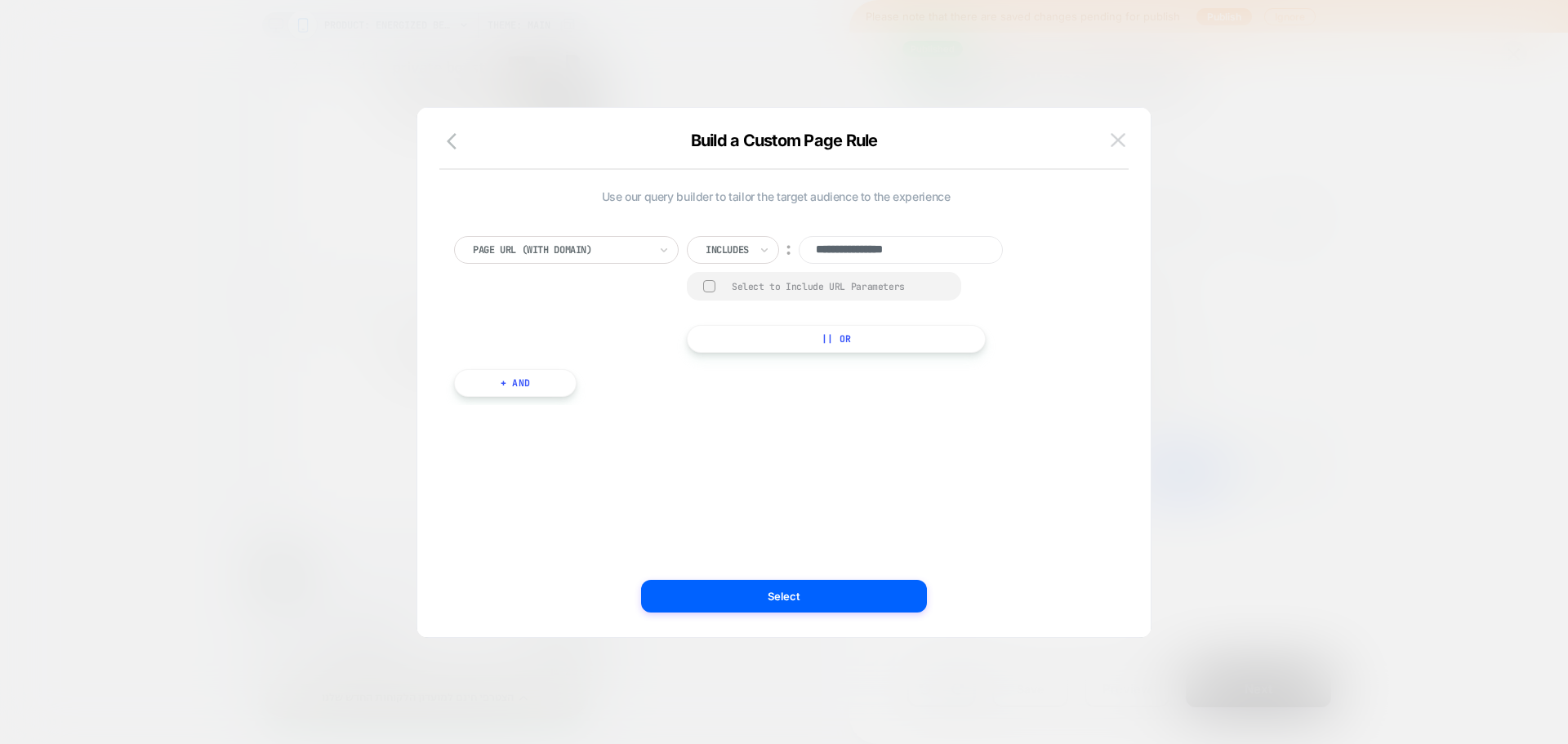 click at bounding box center (1118, 140) 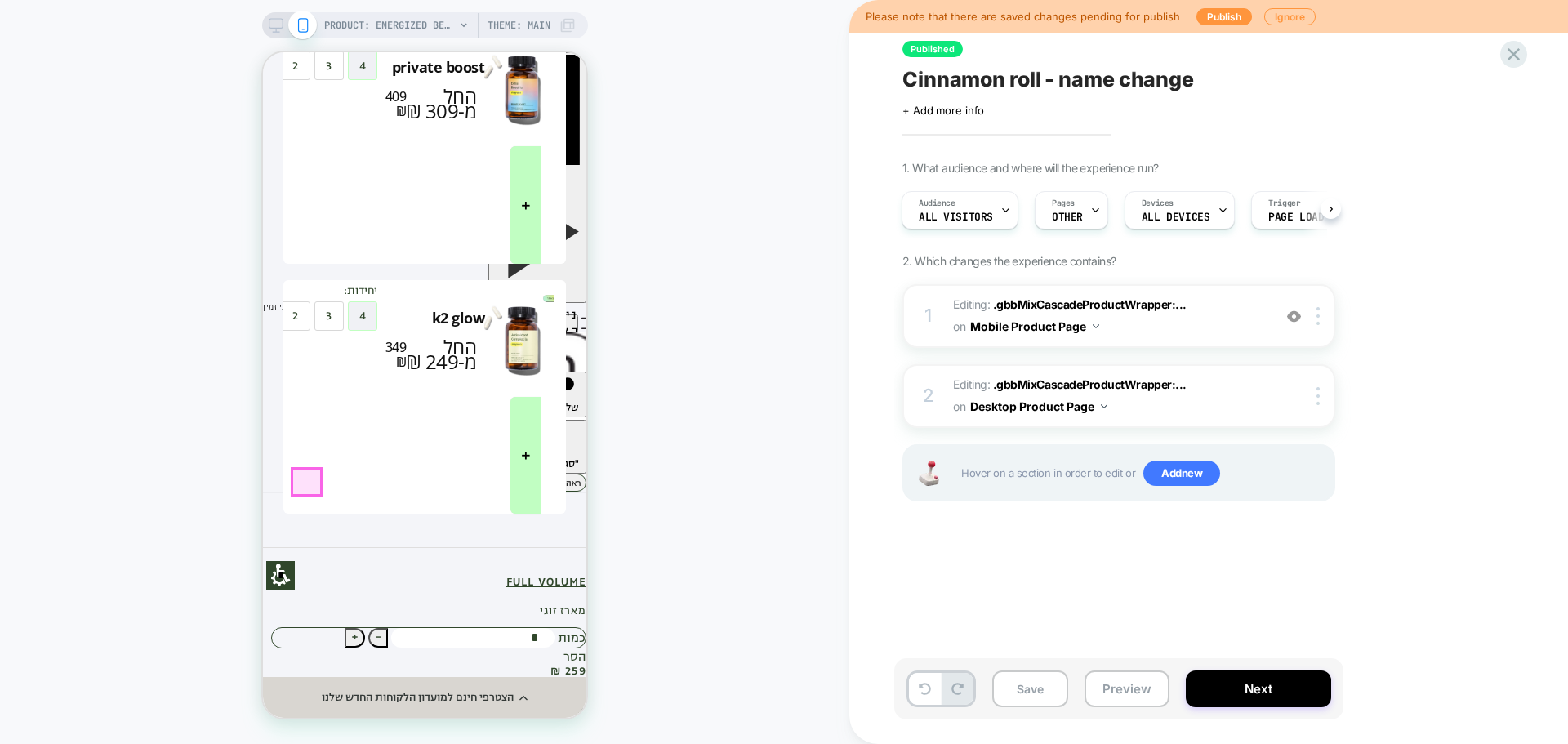 click on "+" at bounding box center [541, 1915] 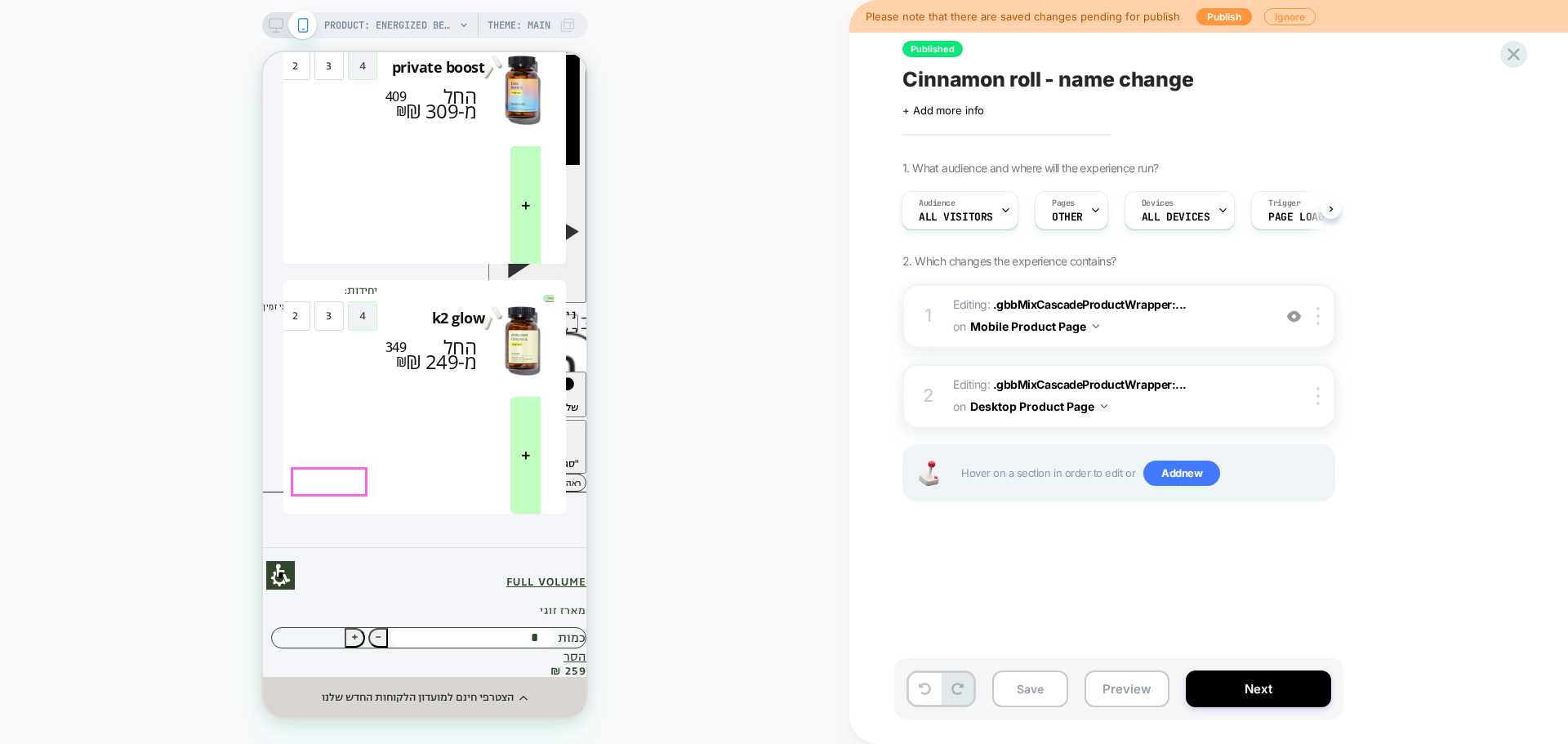 click on "+" at bounding box center (544, 1942) 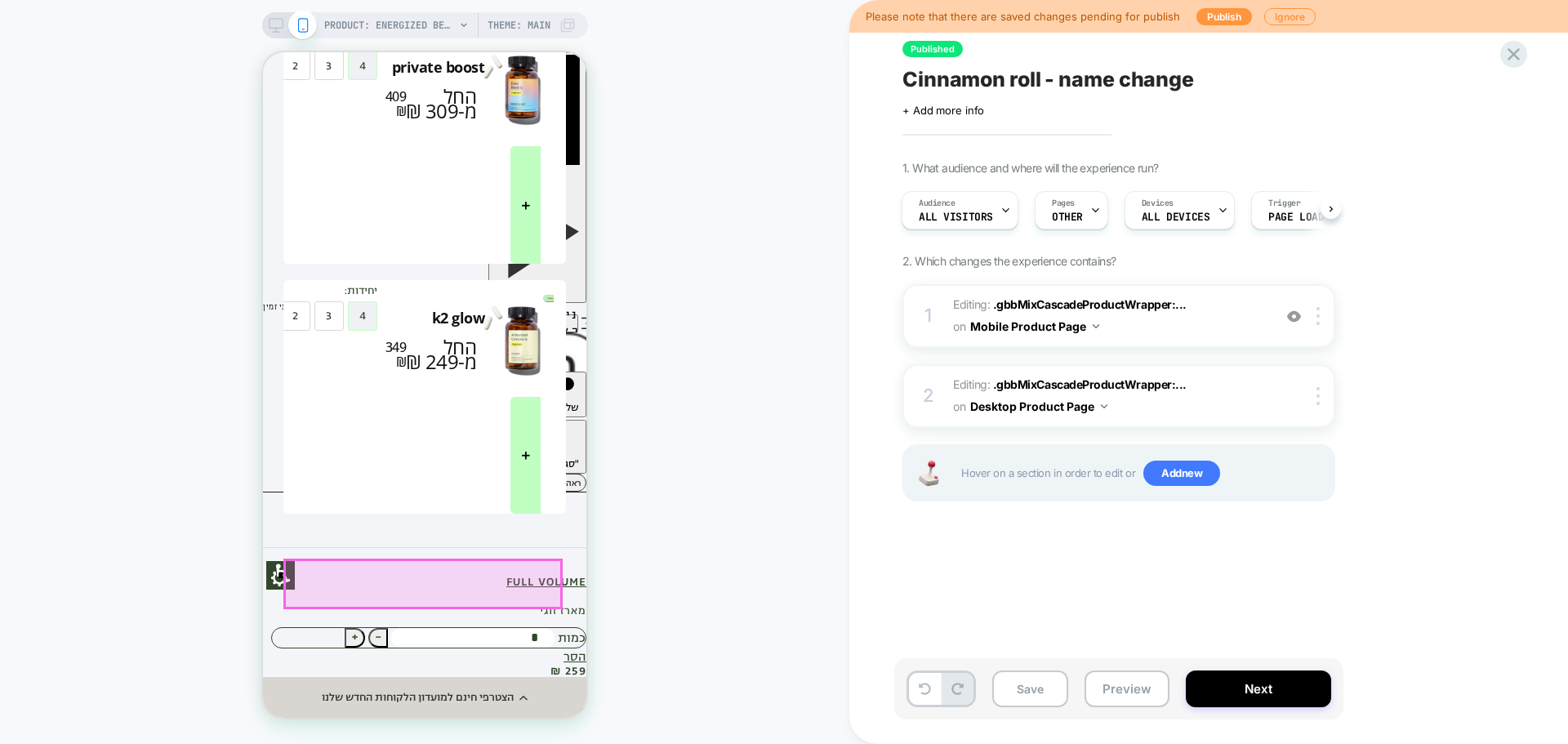 click on "תחילתו של דף אינטרנט, לחץ אנטר כדי לעבור לאזור תוכן מרכזי  תחילתו של דף אינטרנט, לחץ אנטר כדי לעבור לאזור תוכן מרכזי | | בעזרת תפריט זה תוכל להתאים את האתר לצרכייך. בעת לחיצה על אחת משני הכפתורים הבאים ישתנה התוכן של התפריט בהמשך  ראשי  אזור אישי עצירת כל האנימציות הגדלת טקסט באמצעות זכוכית מגדלת הגדלת הטקסט איפוס טקסט הקטנת הטקסט רקע כהה איפוס צבעים רקע בהיר צבע רקע צבע כותרת צבע טקסט  סמן רגיל סמן לבן סמן שחור הדגשת קישור בקו תחתון שנה לגופן קריא יותר איפוס כל ההתאמות עזרה והצהרת נגישות המשך לגלוש מהמקום בו הפסקת בגלישה הקודמת:  RICHER – [DOMAIN_NAME] הוסף דף זה למועדפים" at bounding box center (425, 5467) 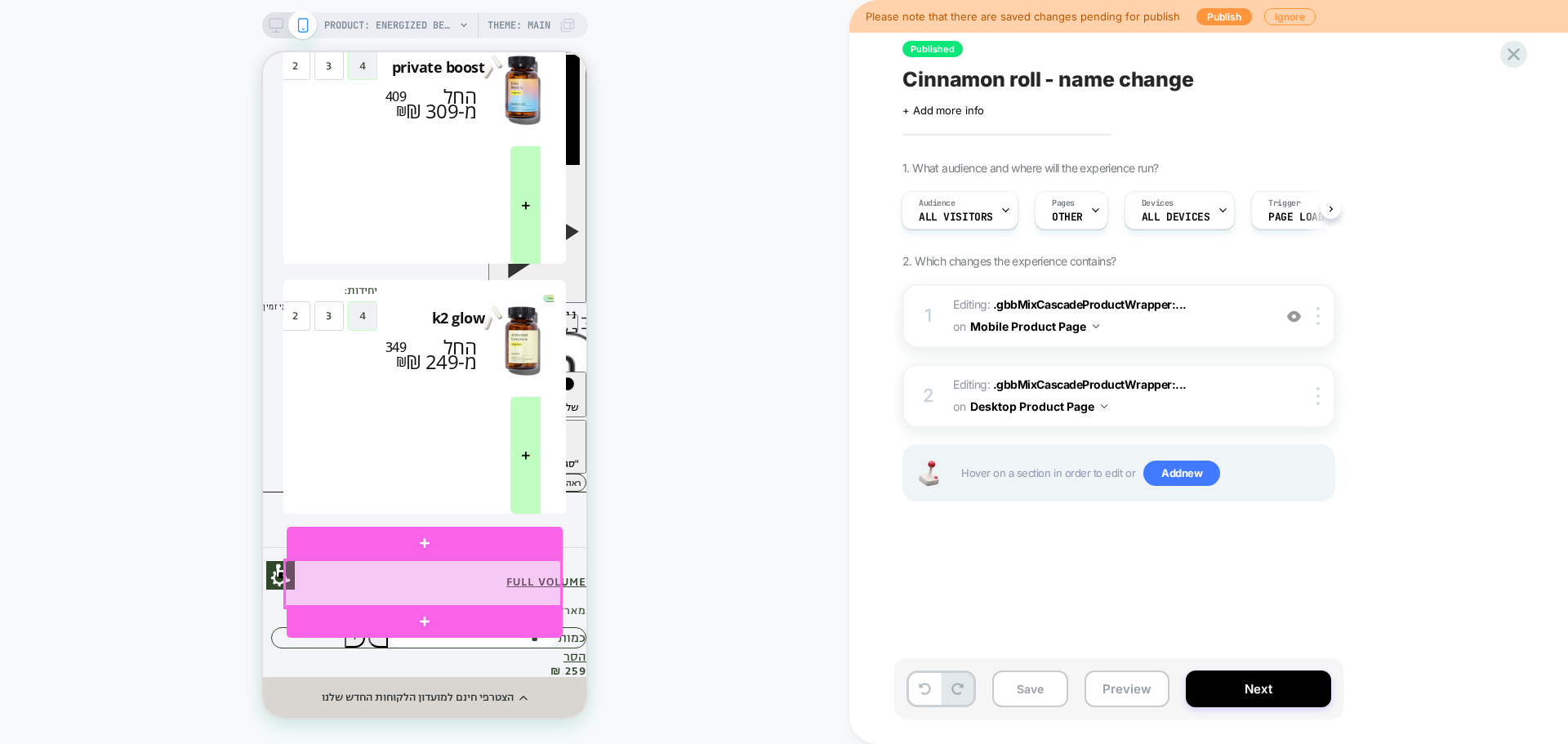 click at bounding box center [423, 584] 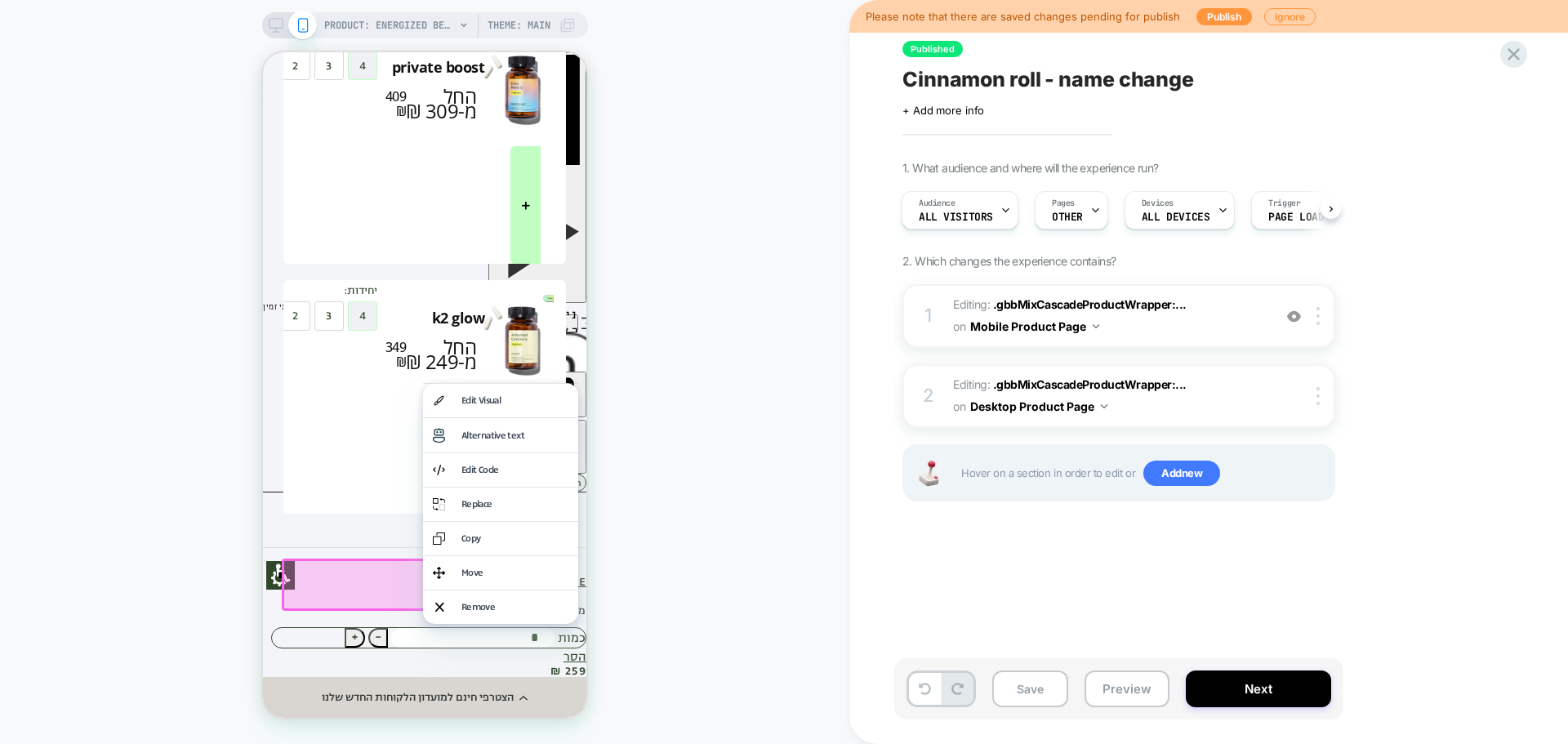 click on "PRODUCT: ENERGIZED BEAUTY PRODUCT: ENERGIZED BEAUTY Theme: MAIN" at bounding box center (425, 372) 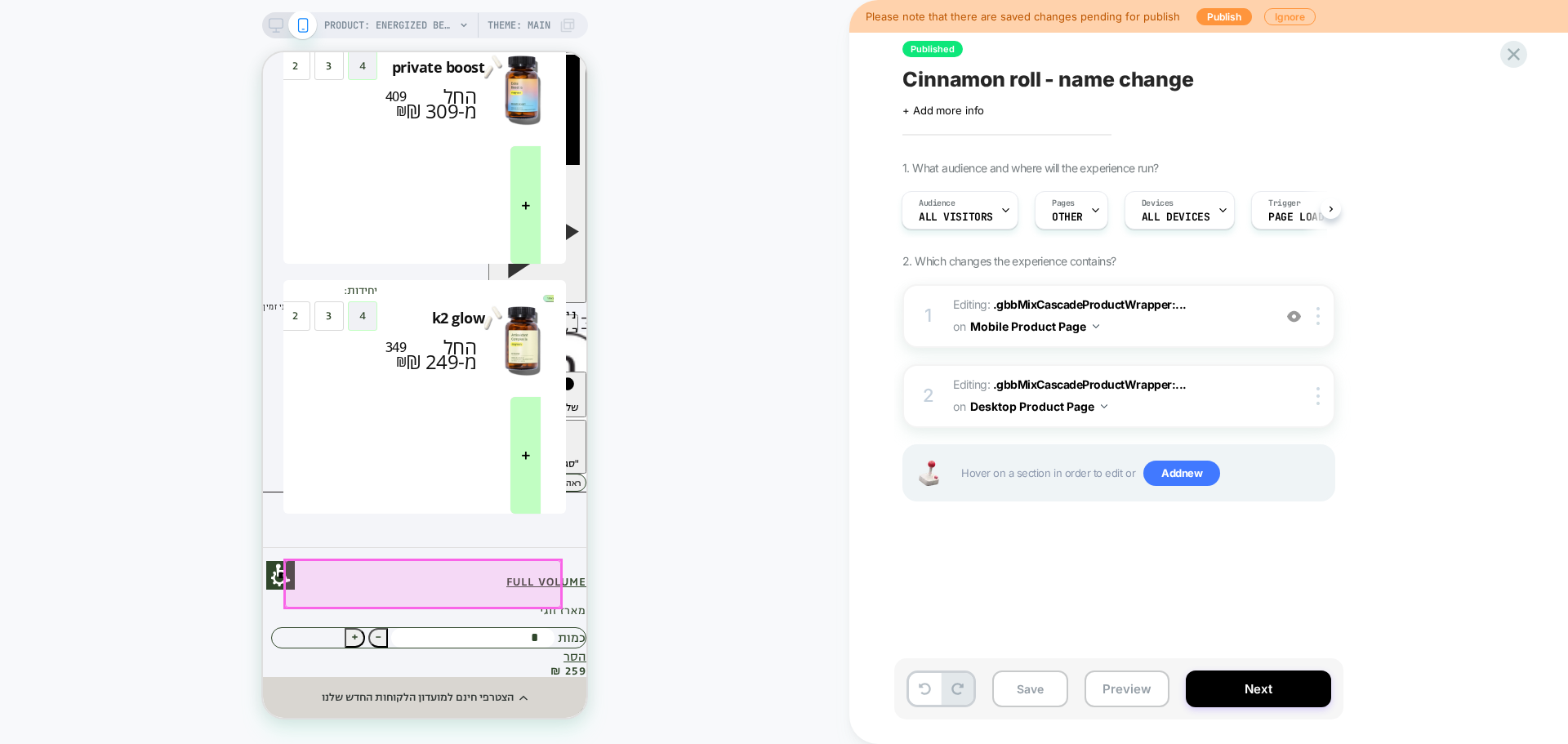 click at bounding box center (423, 584) 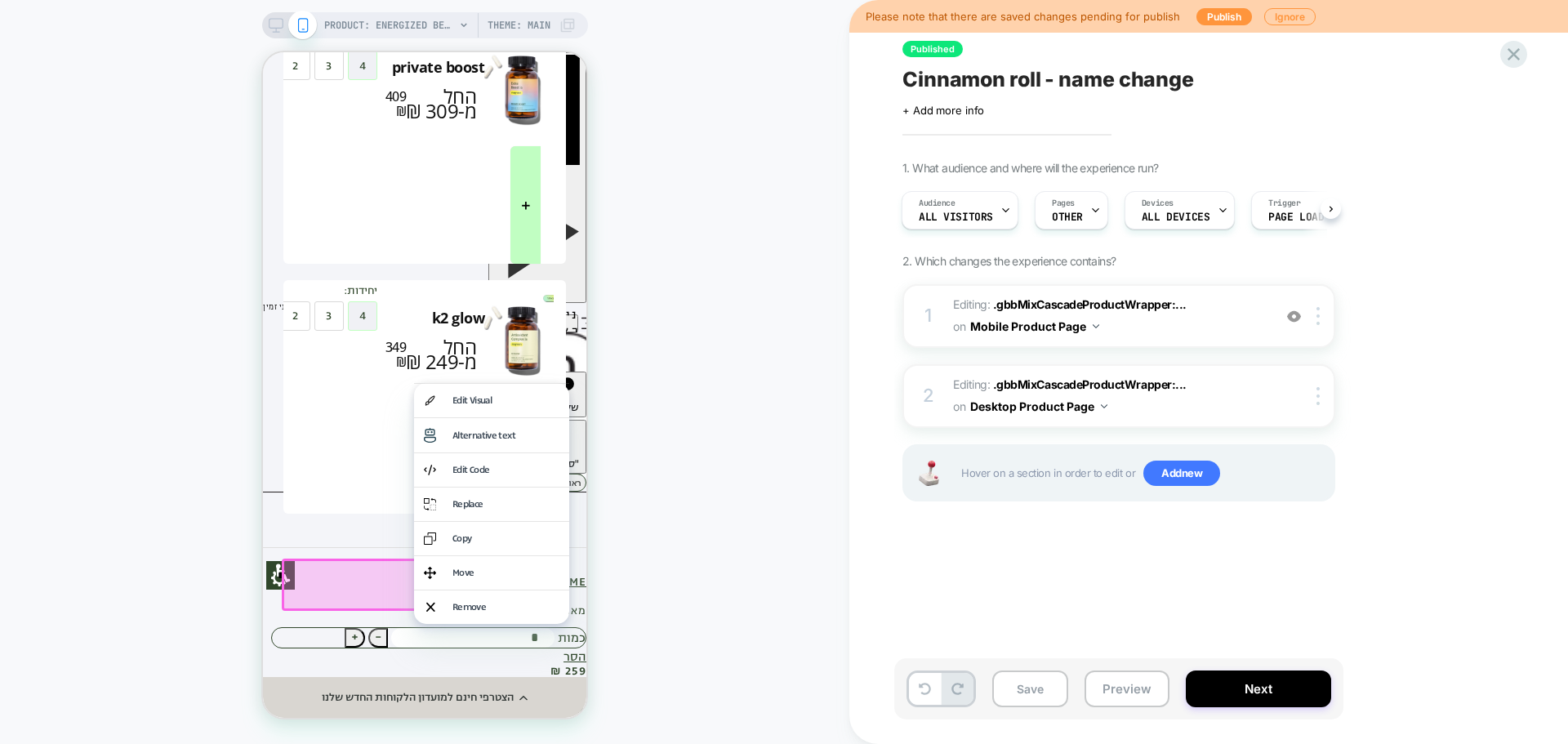 click on "PRODUCT: ENERGIZED BEAUTY PRODUCT: ENERGIZED BEAUTY Theme: MAIN" at bounding box center [425, 372] 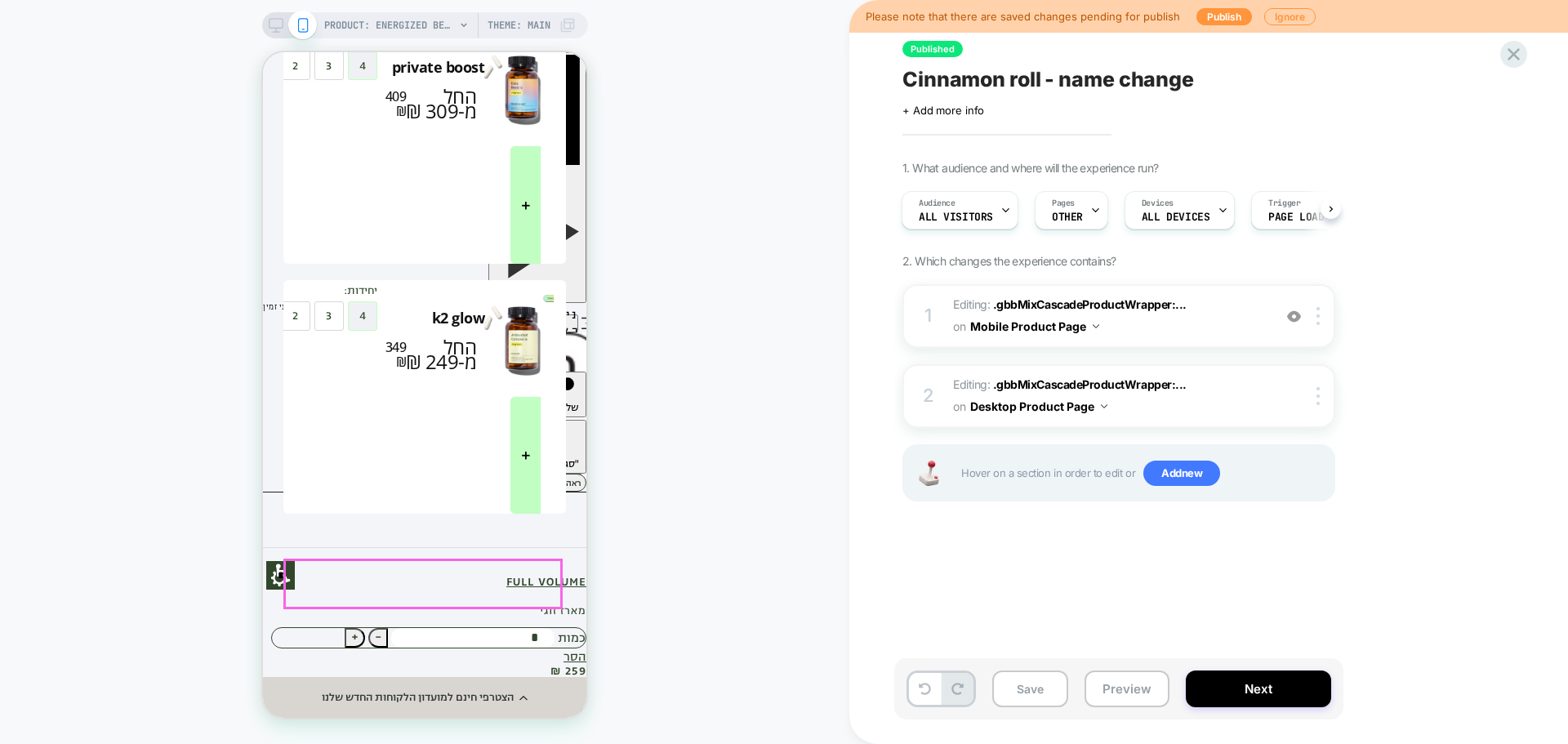 drag, startPoint x: 519, startPoint y: 577, endPoint x: 584, endPoint y: 580, distance: 65.06919 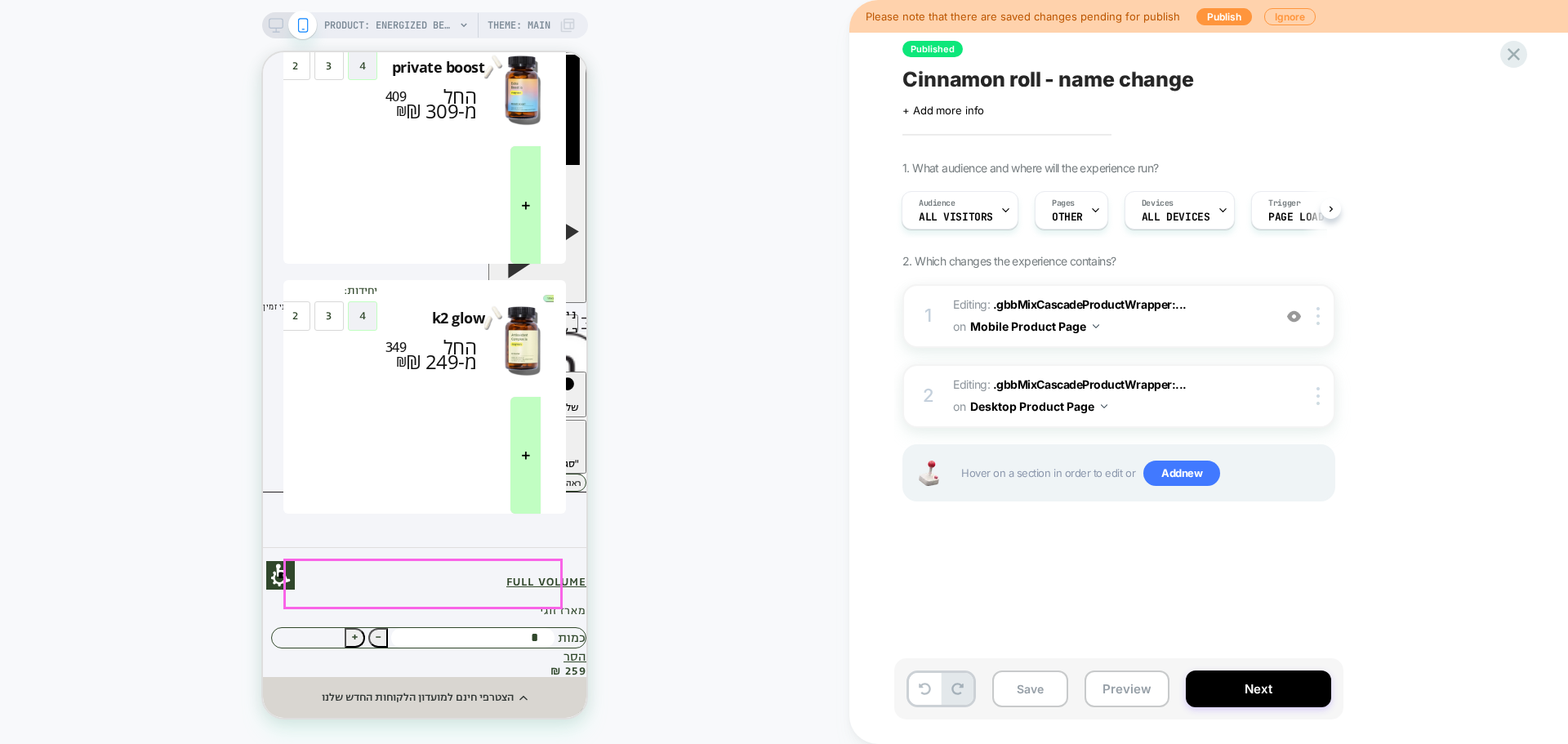 click on "הוסיפי לעגלה ⟵" at bounding box center [404, 2105] 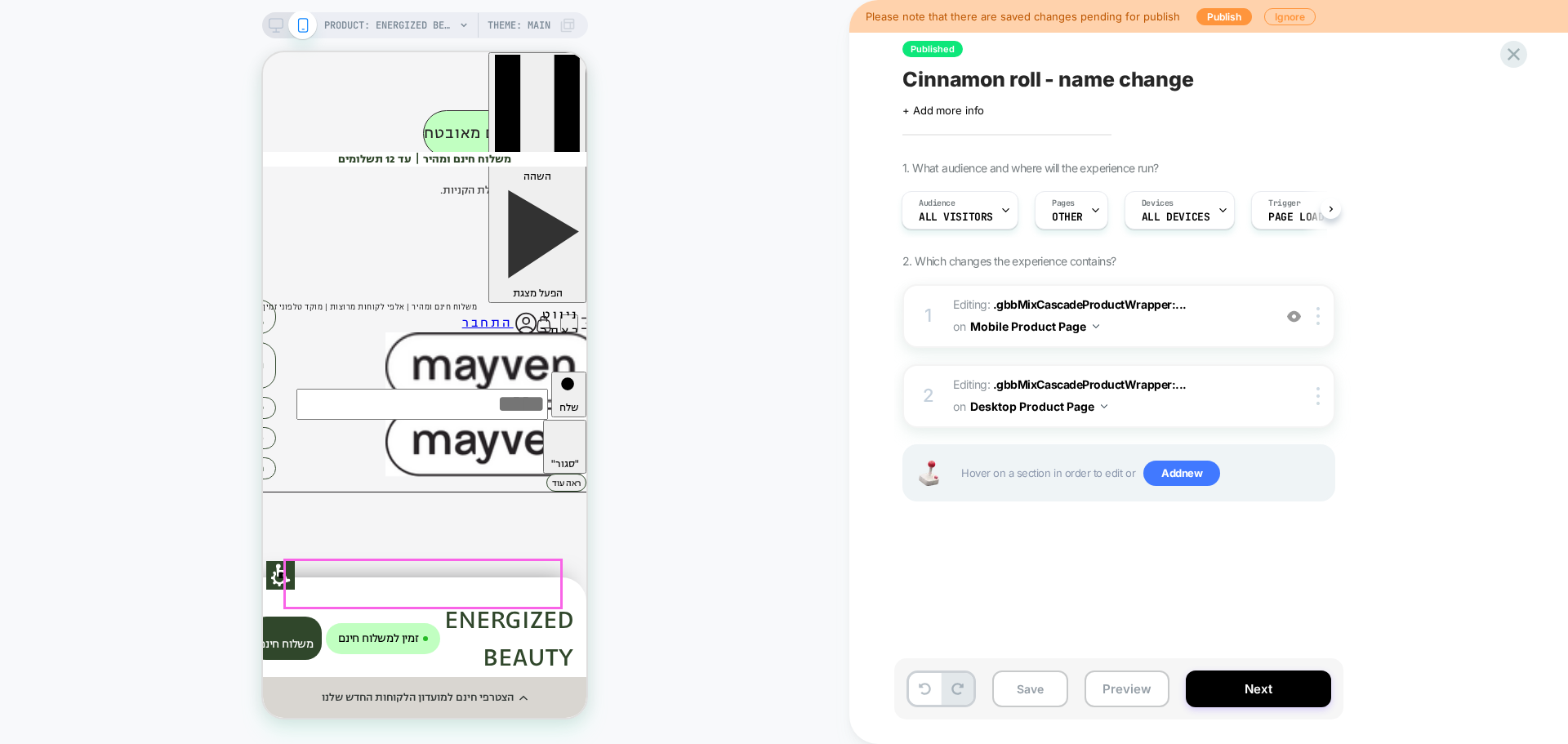 click on "מוסיף לעגלה" at bounding box center (404, 1361) 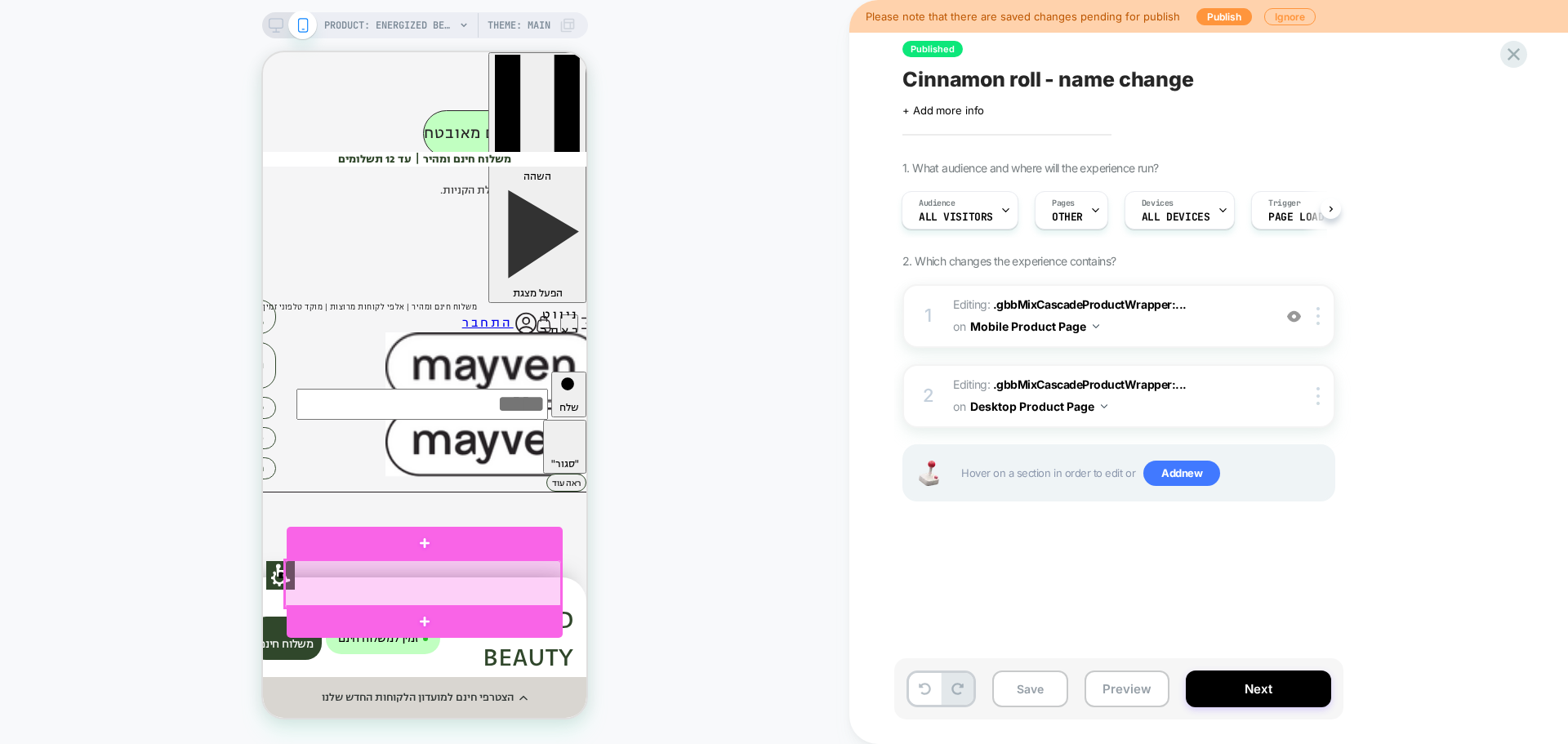 click at bounding box center (423, 584) 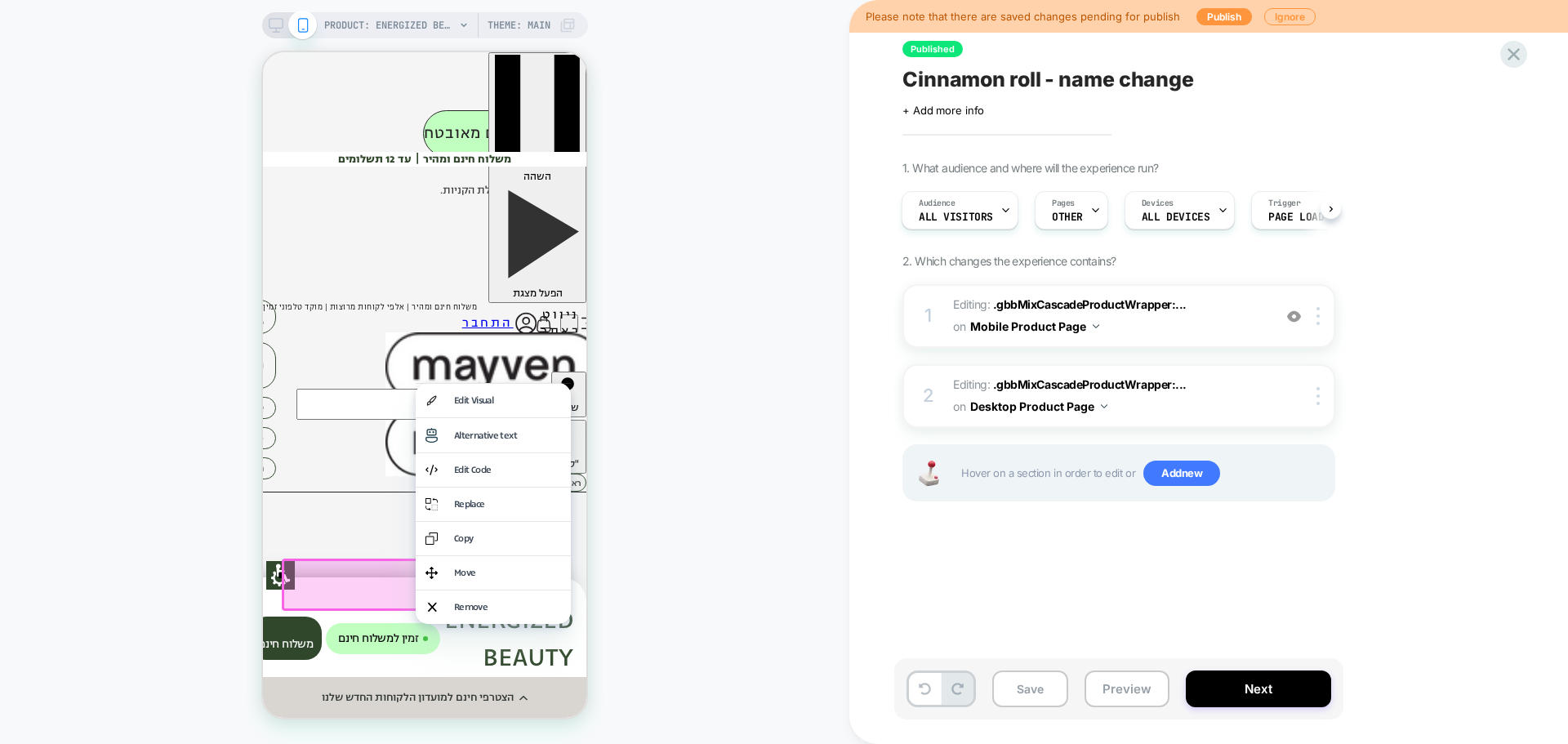 click at bounding box center [422, 585] 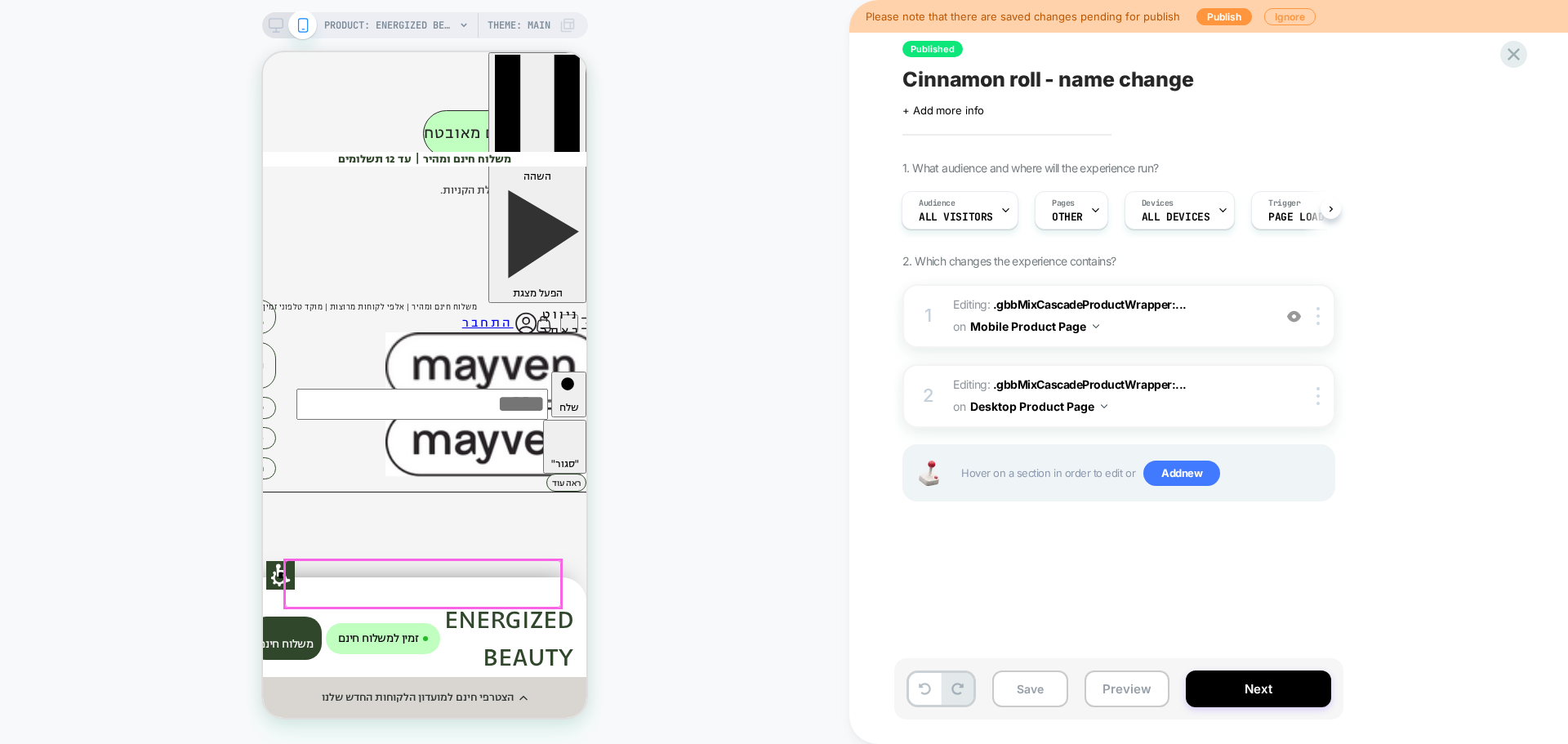 click at bounding box center (423, 584) 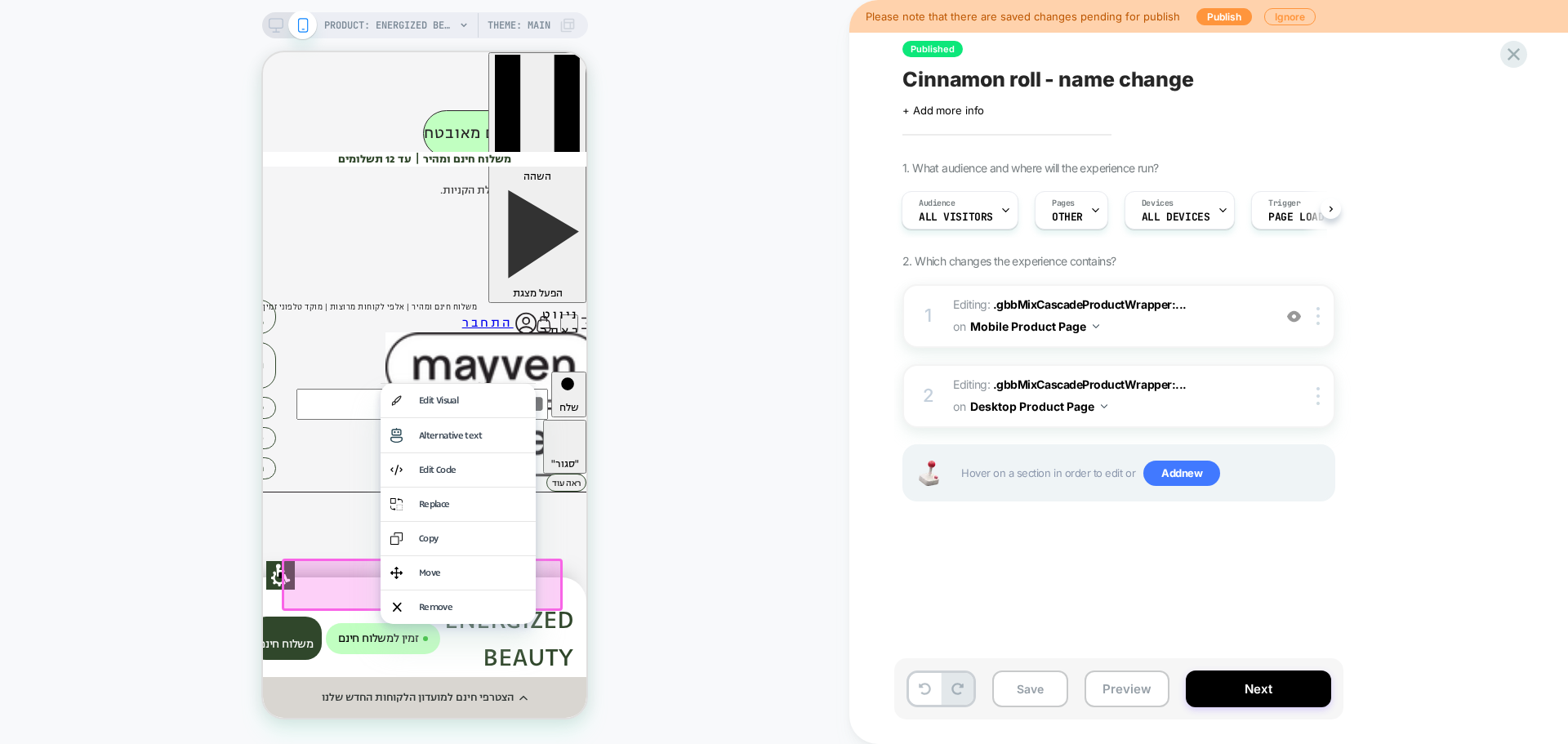 click on "PRODUCT: ENERGIZED BEAUTY PRODUCT: ENERGIZED BEAUTY Theme: MAIN" at bounding box center (425, 372) 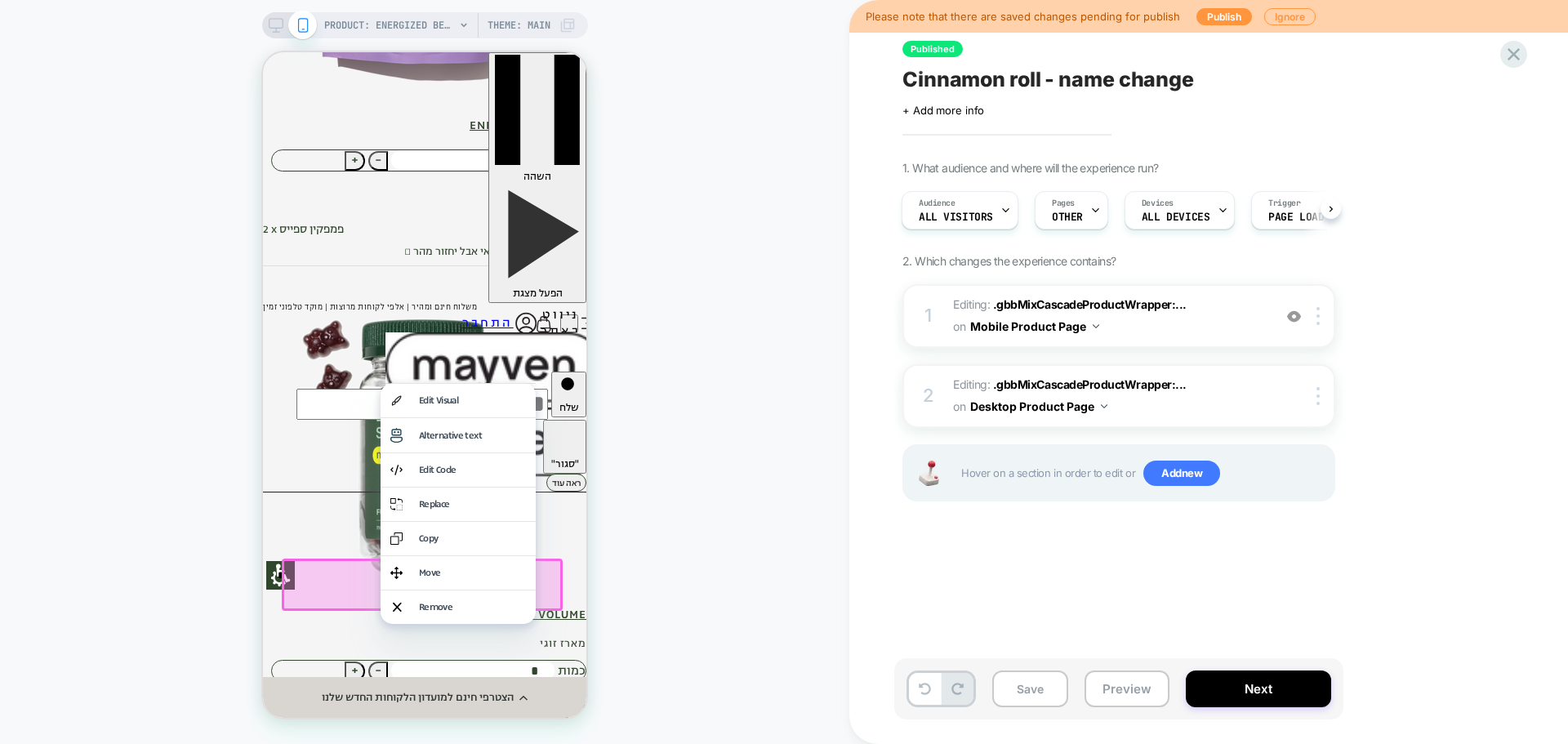 click 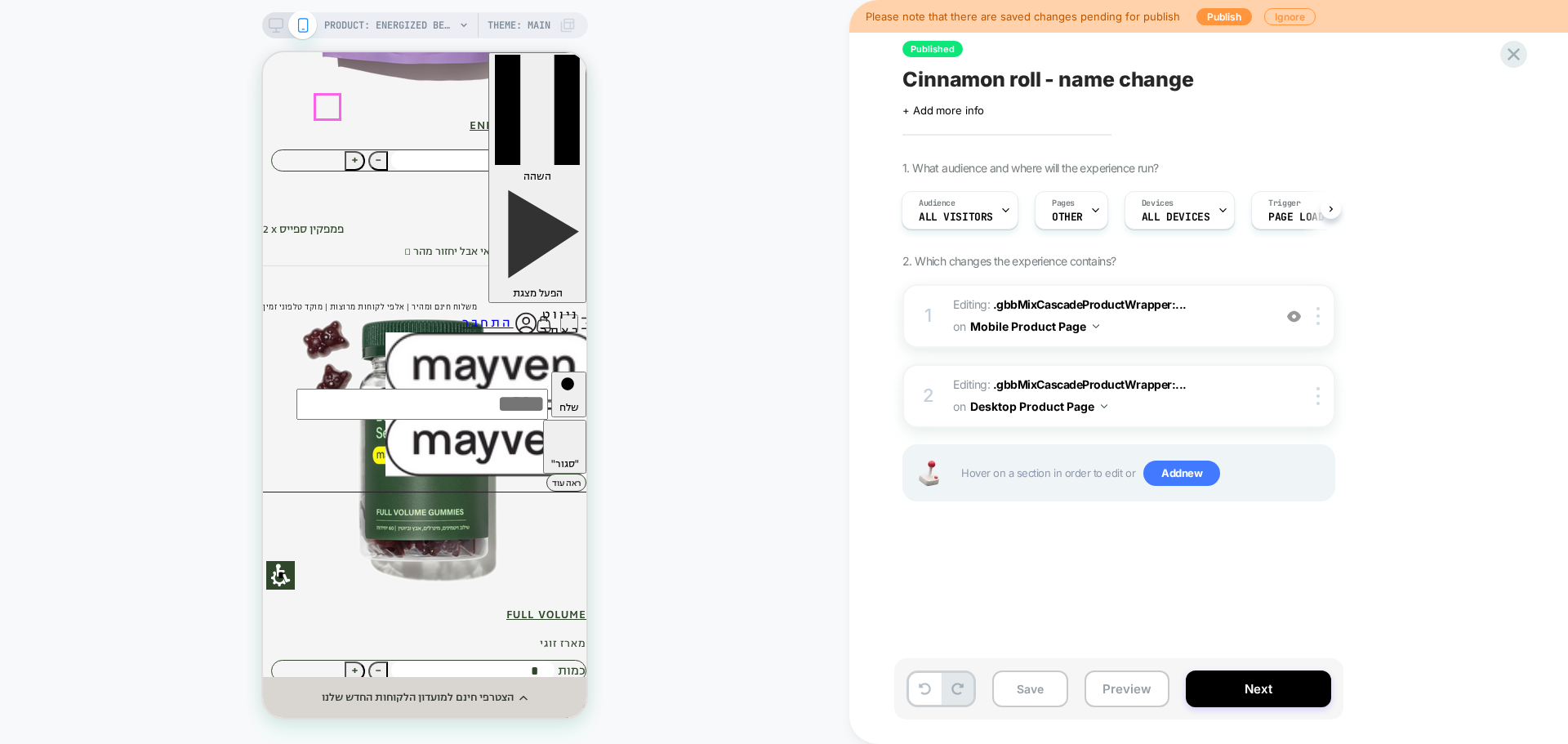 click 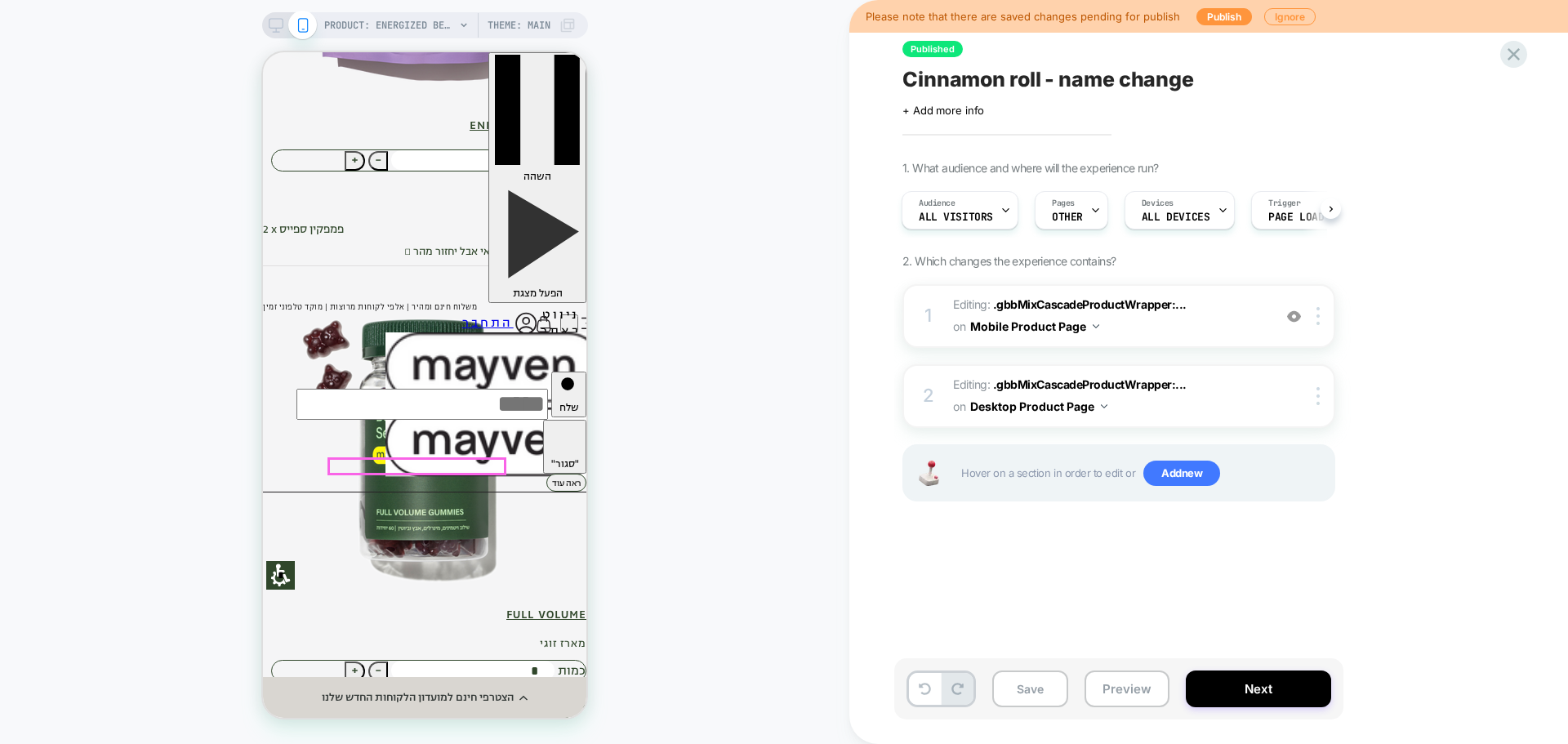 click on "פמפקין ספייס" at bounding box center (412, 1927) 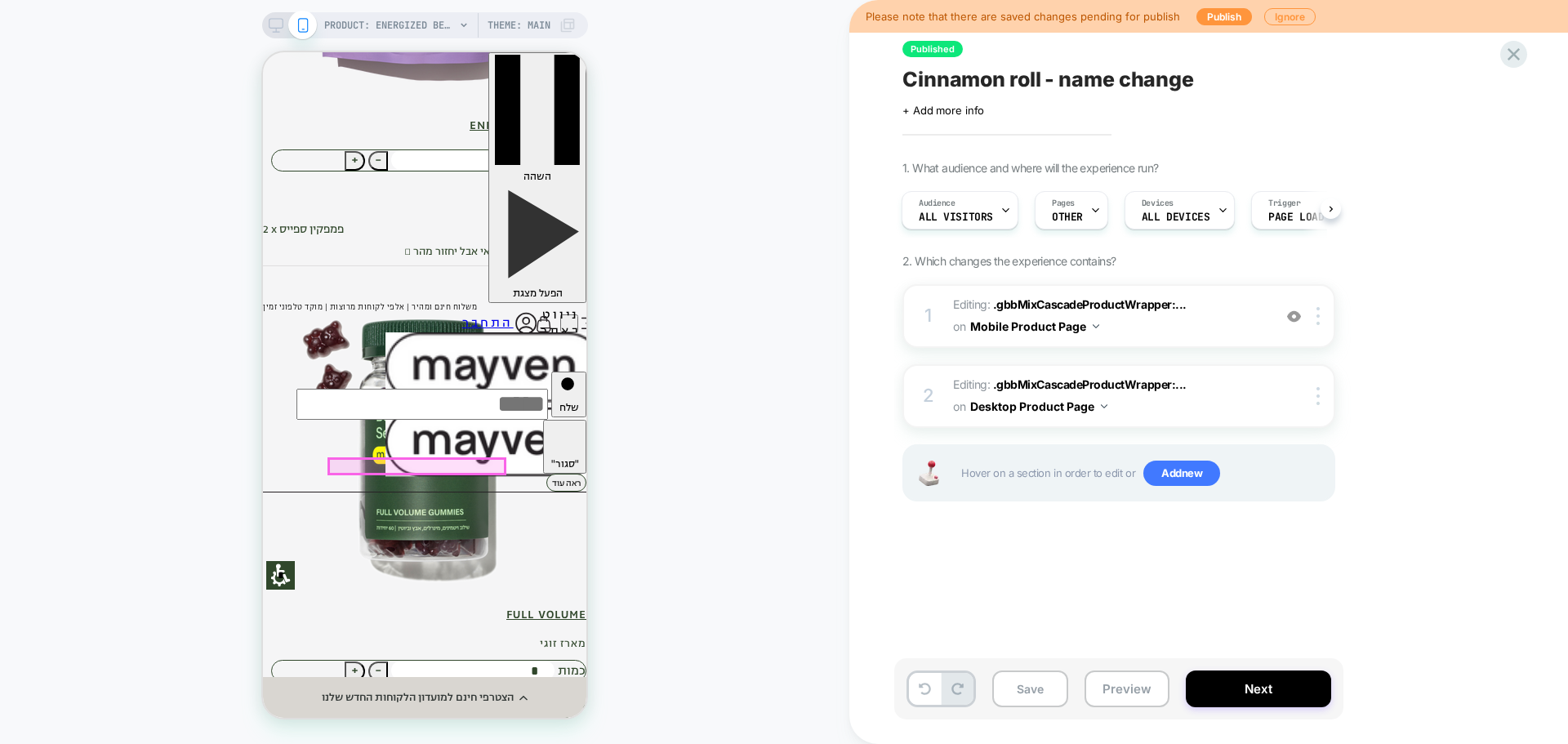 click on "פמפקין ספייס" at bounding box center (412, 1927) 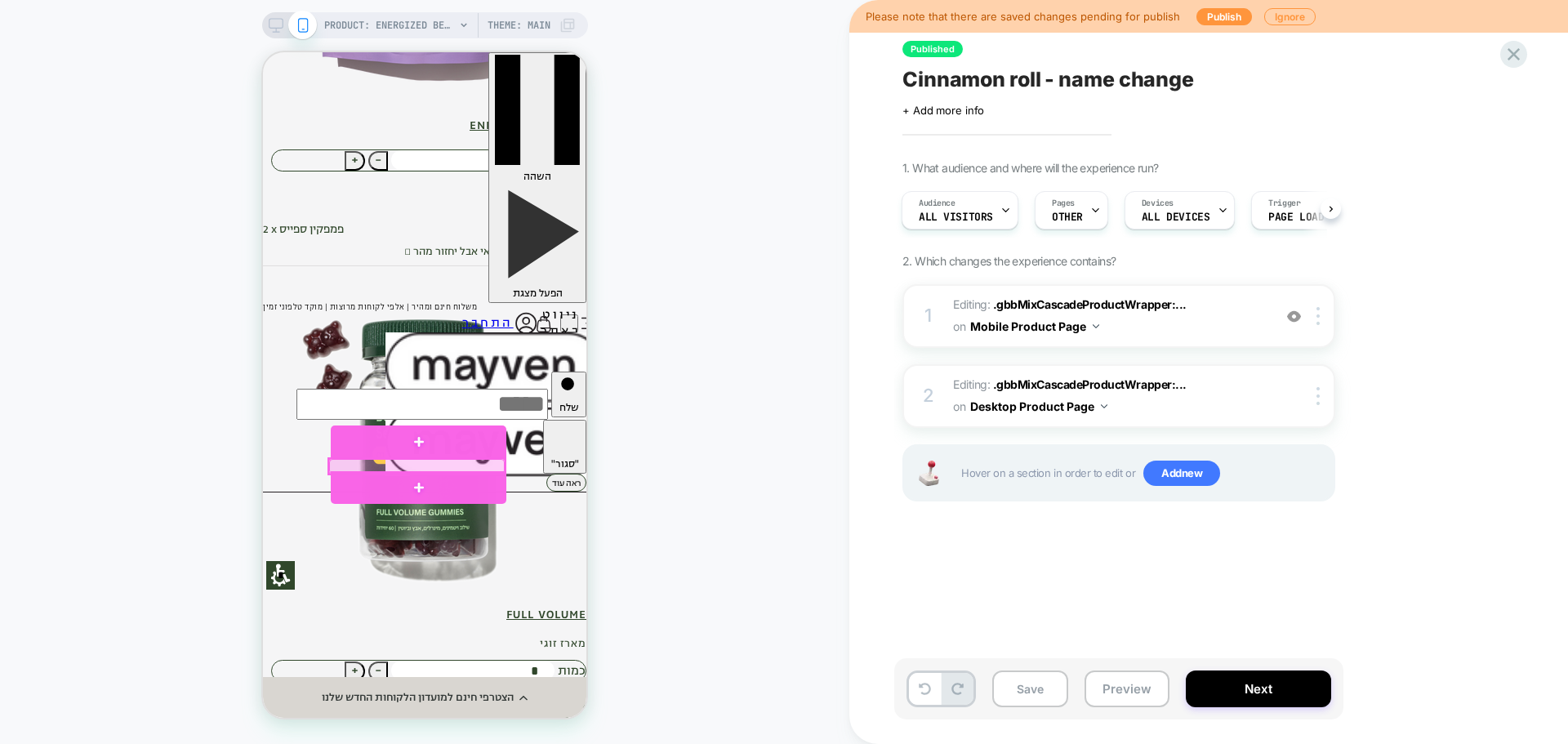 click at bounding box center (416, 466) 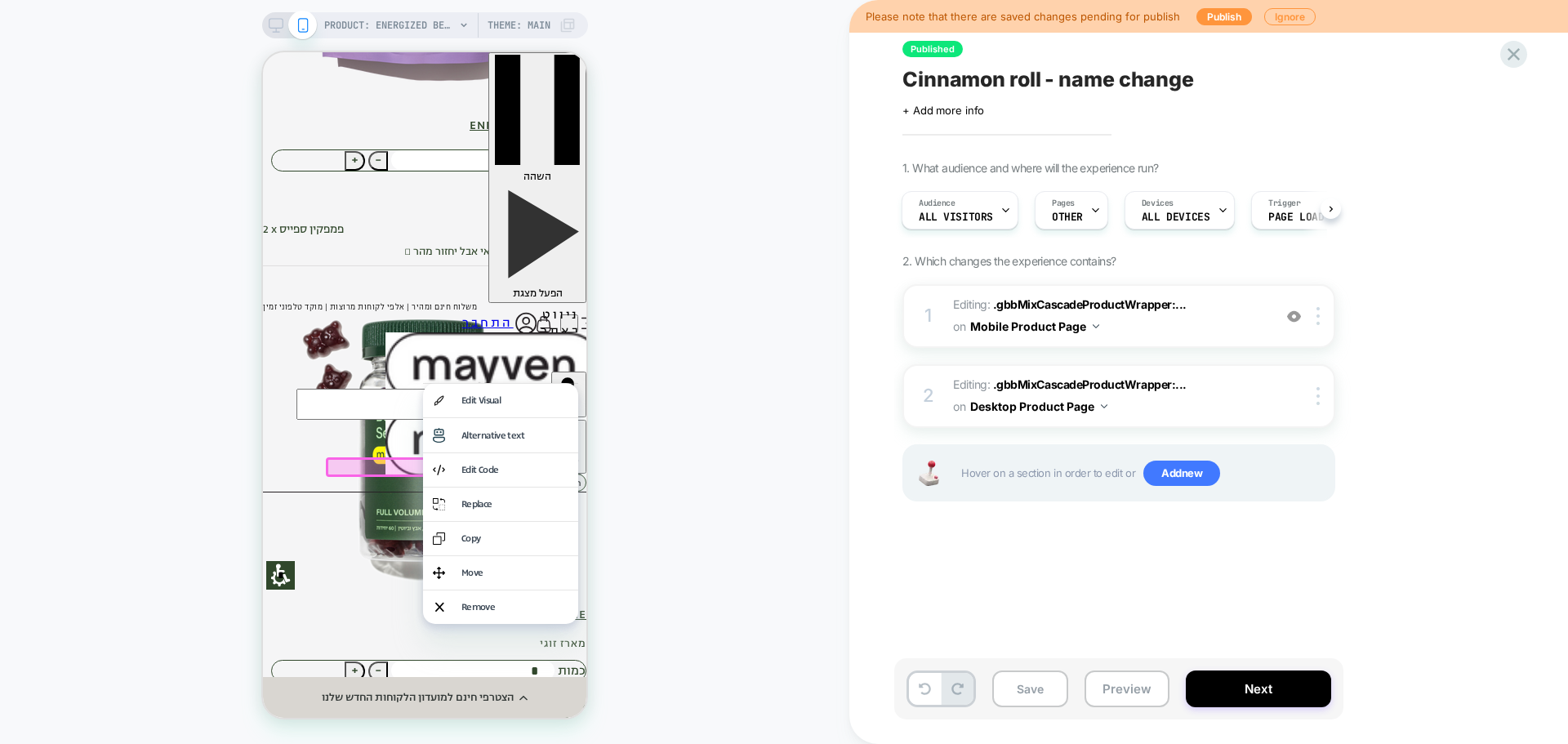 click on "Edit Visual" at bounding box center [514, 400] 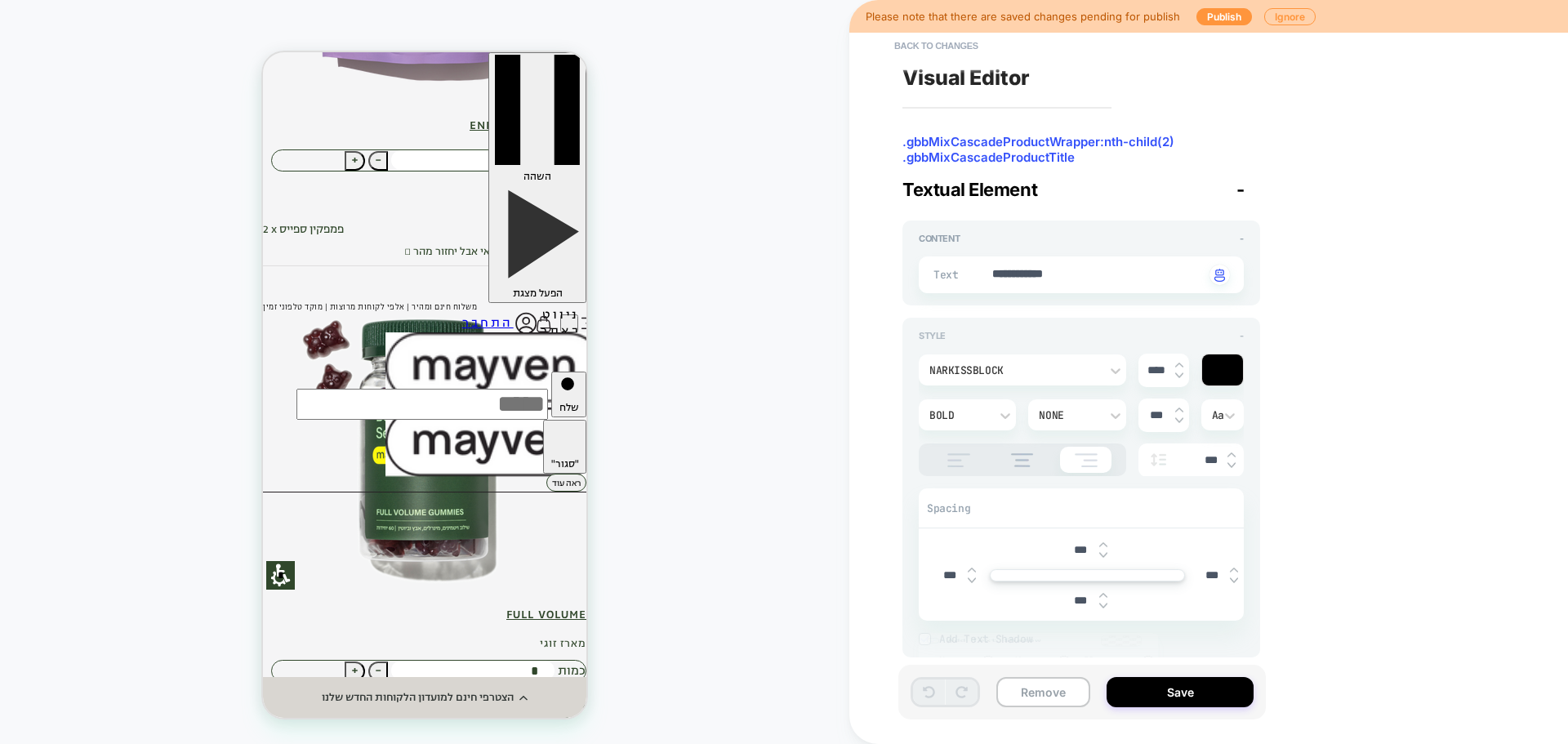 scroll, scrollTop: 488, scrollLeft: 0, axis: vertical 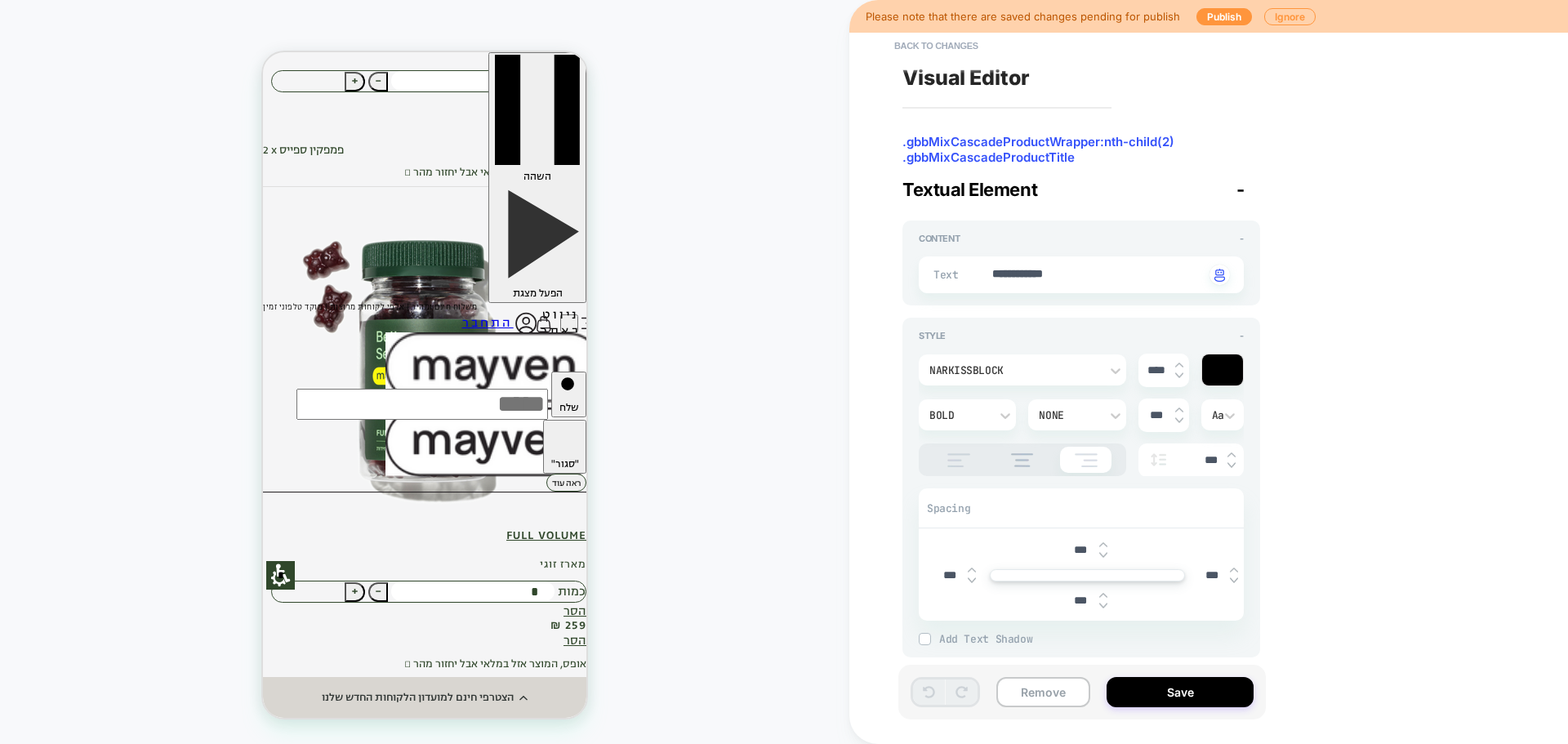 type on "*" 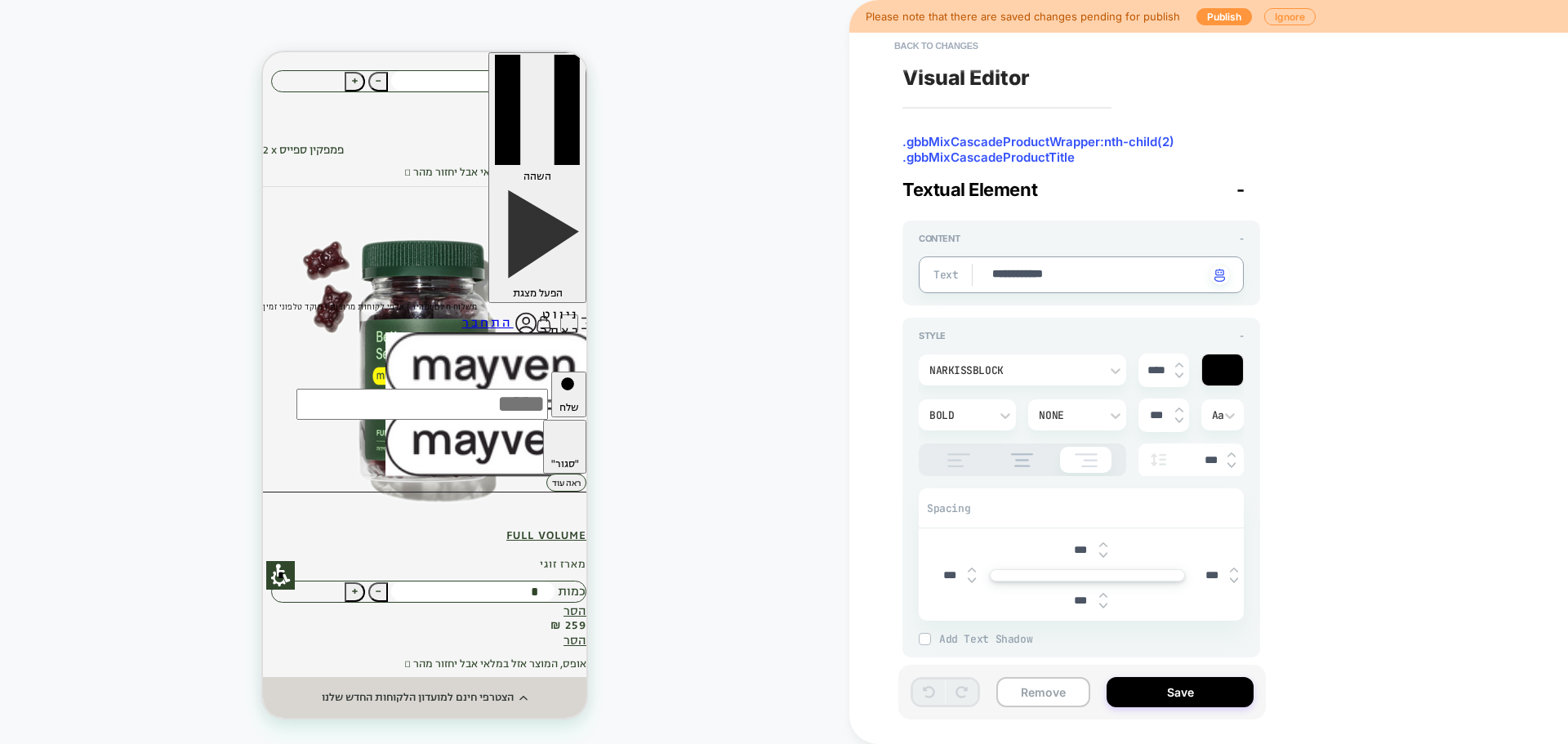 click on "**********" at bounding box center (1098, 275) 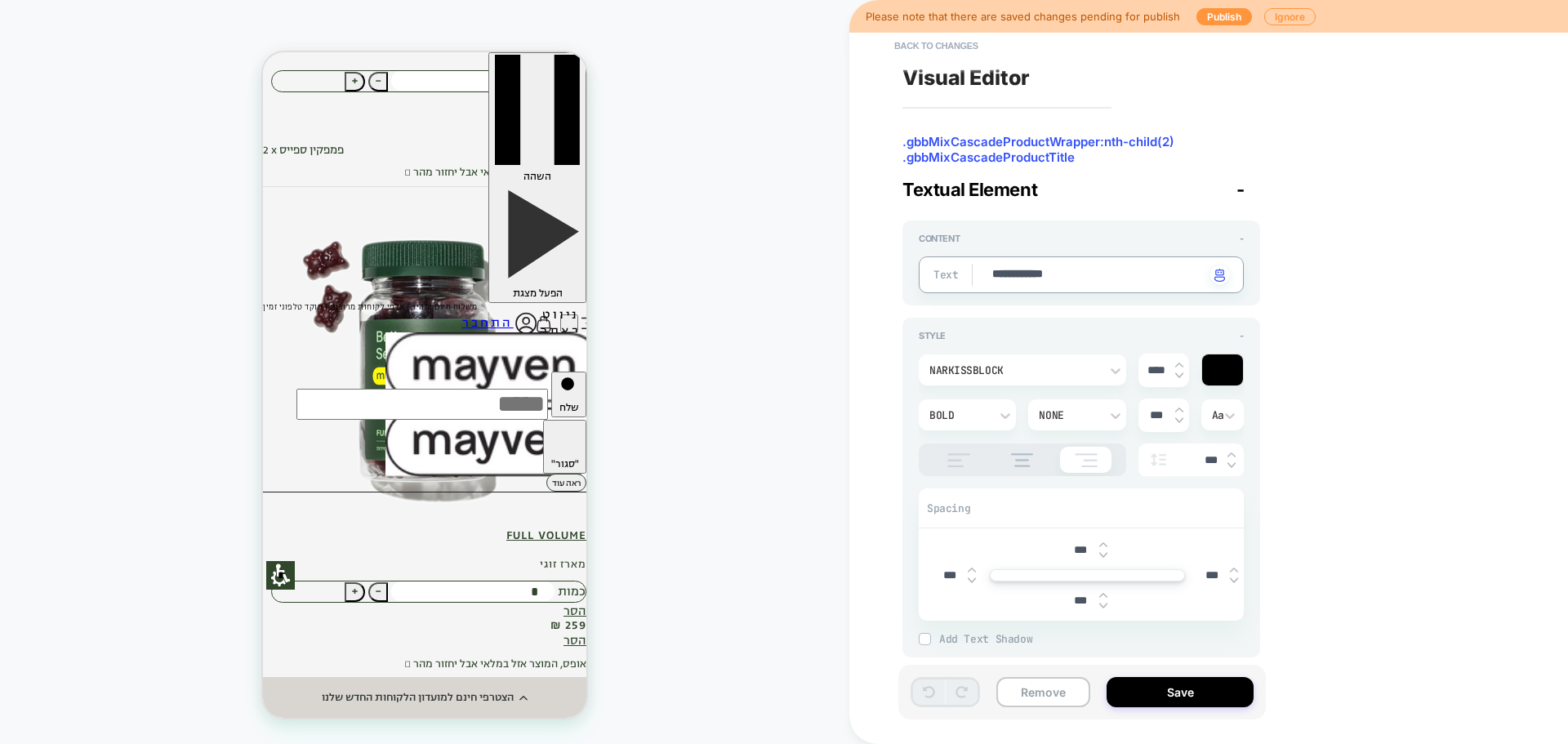 click on "**********" at bounding box center [1098, 275] 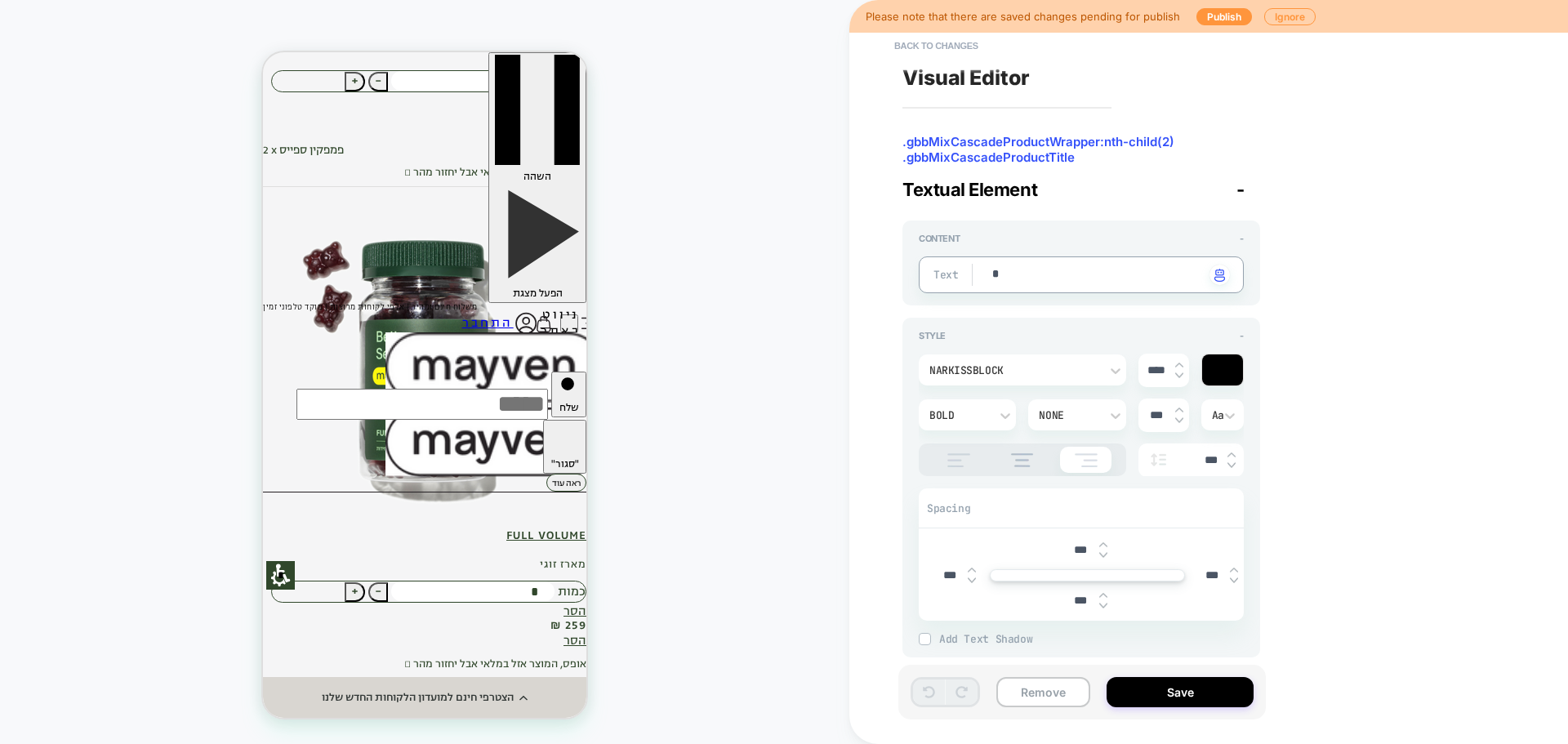 type on "**" 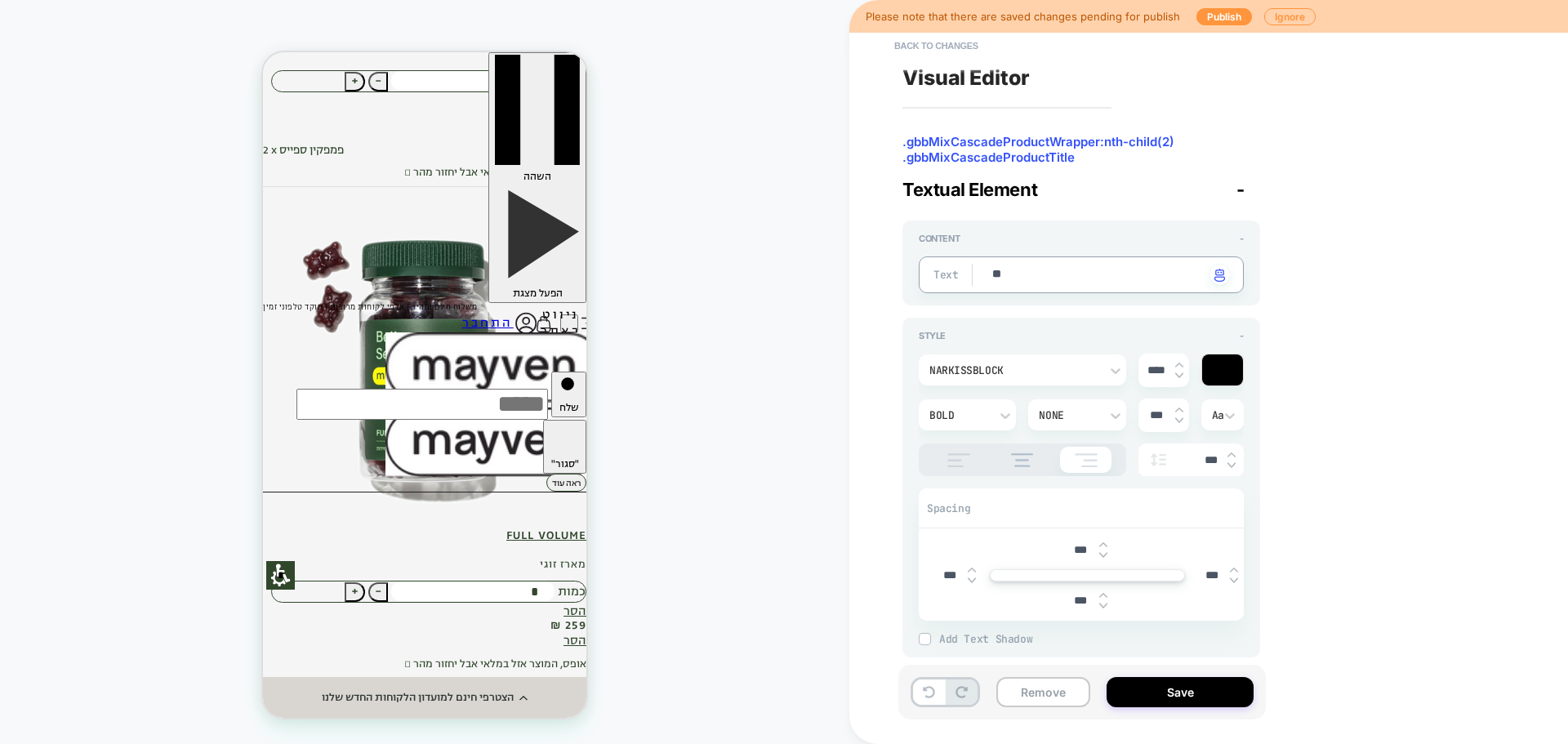type on "*" 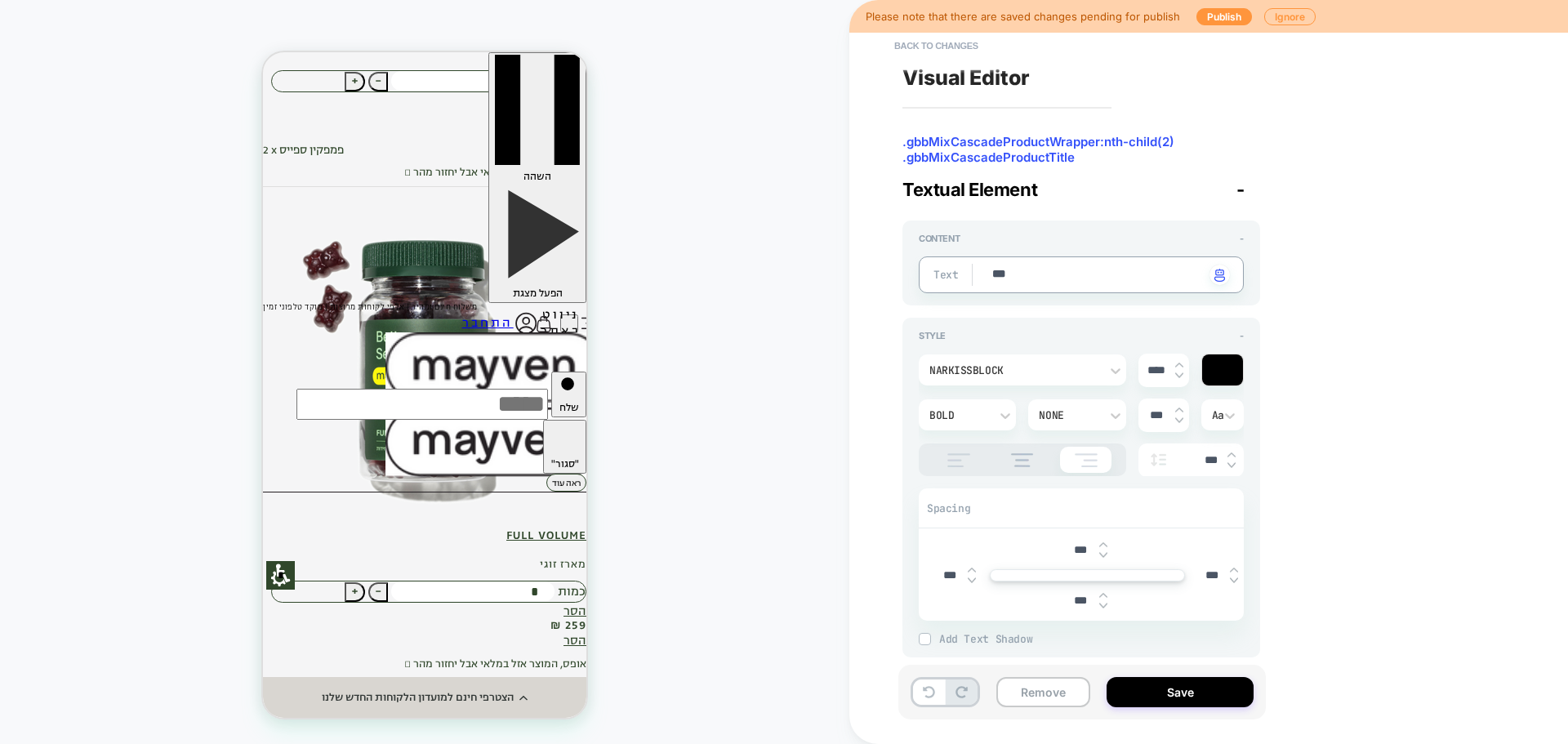 type on "*" 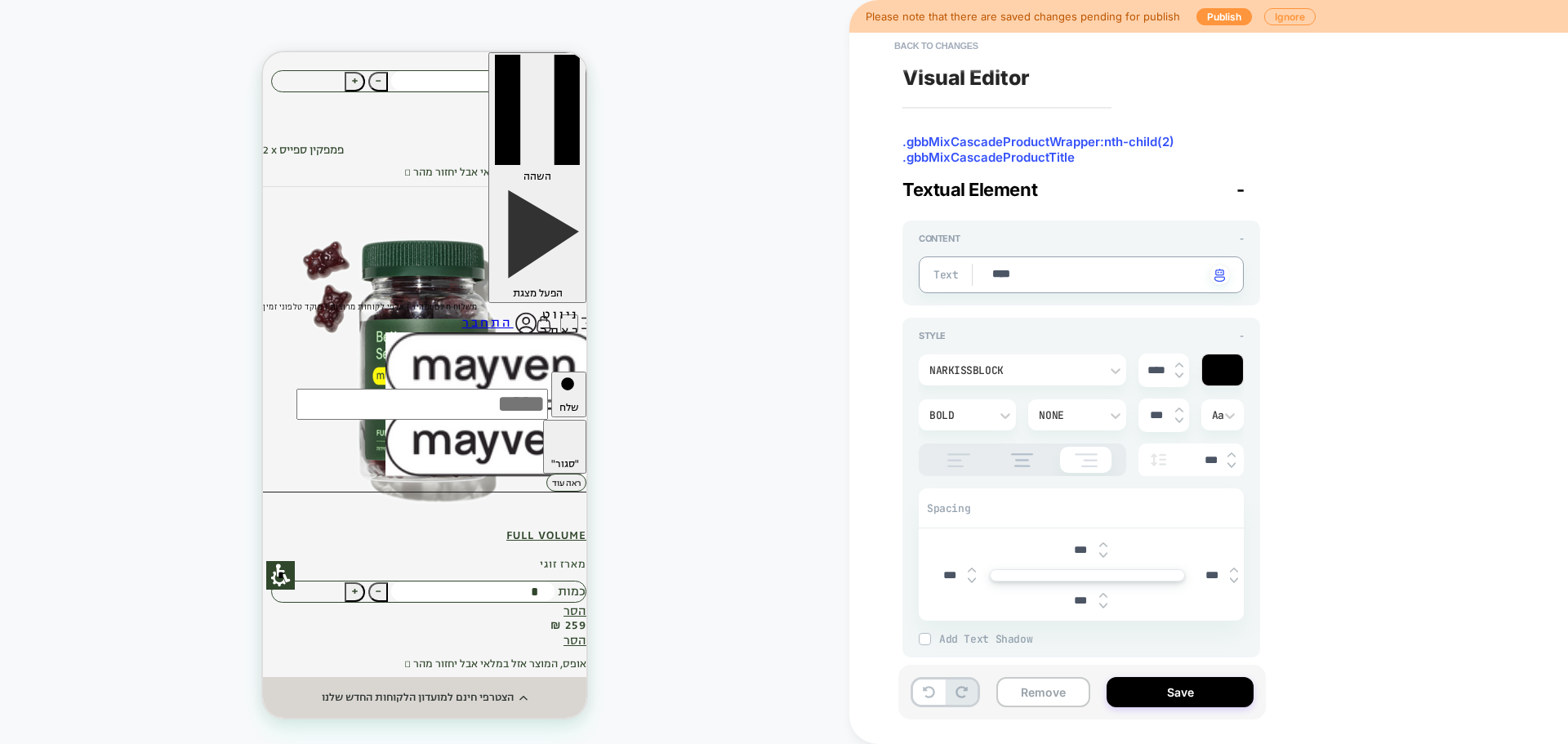 type on "*" 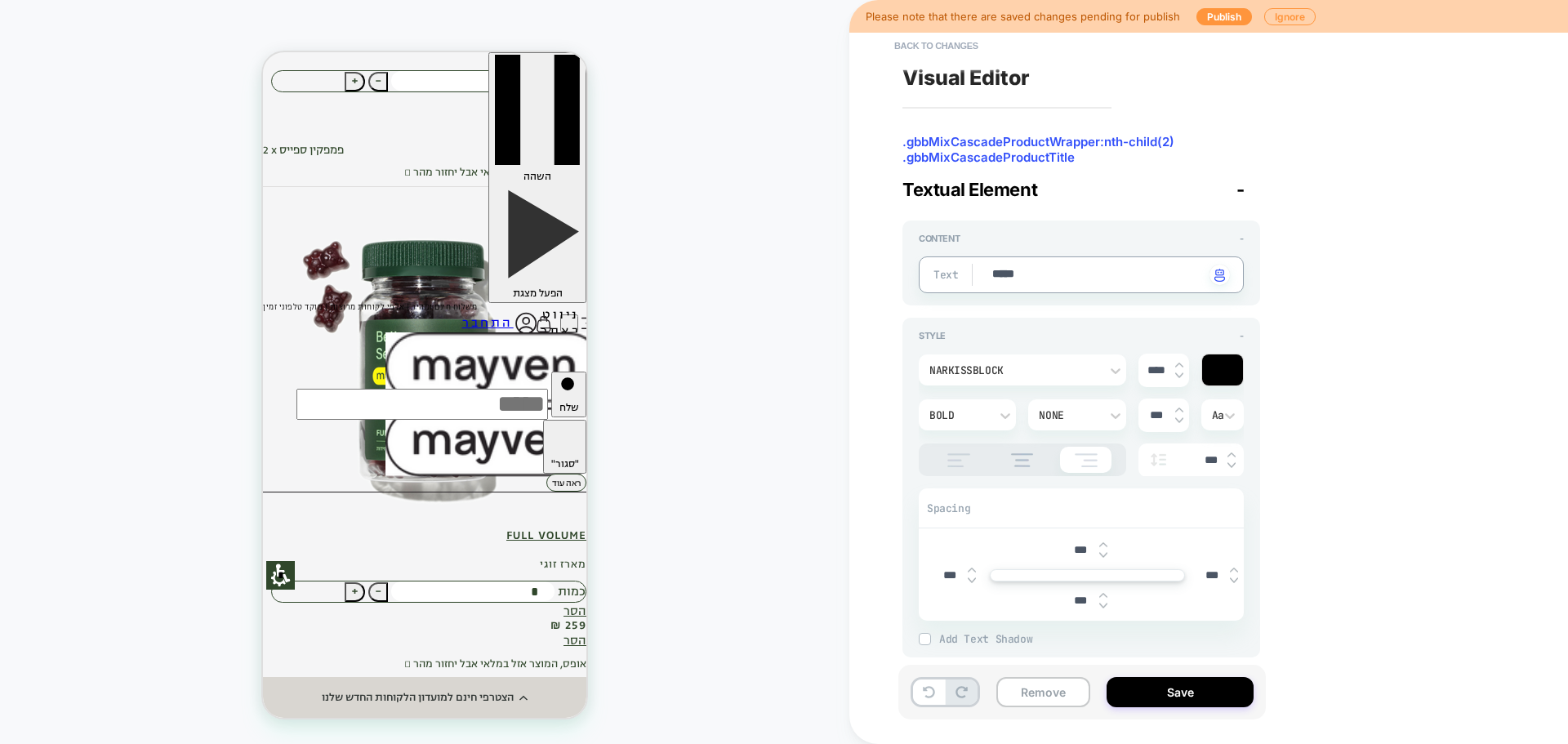 type on "*" 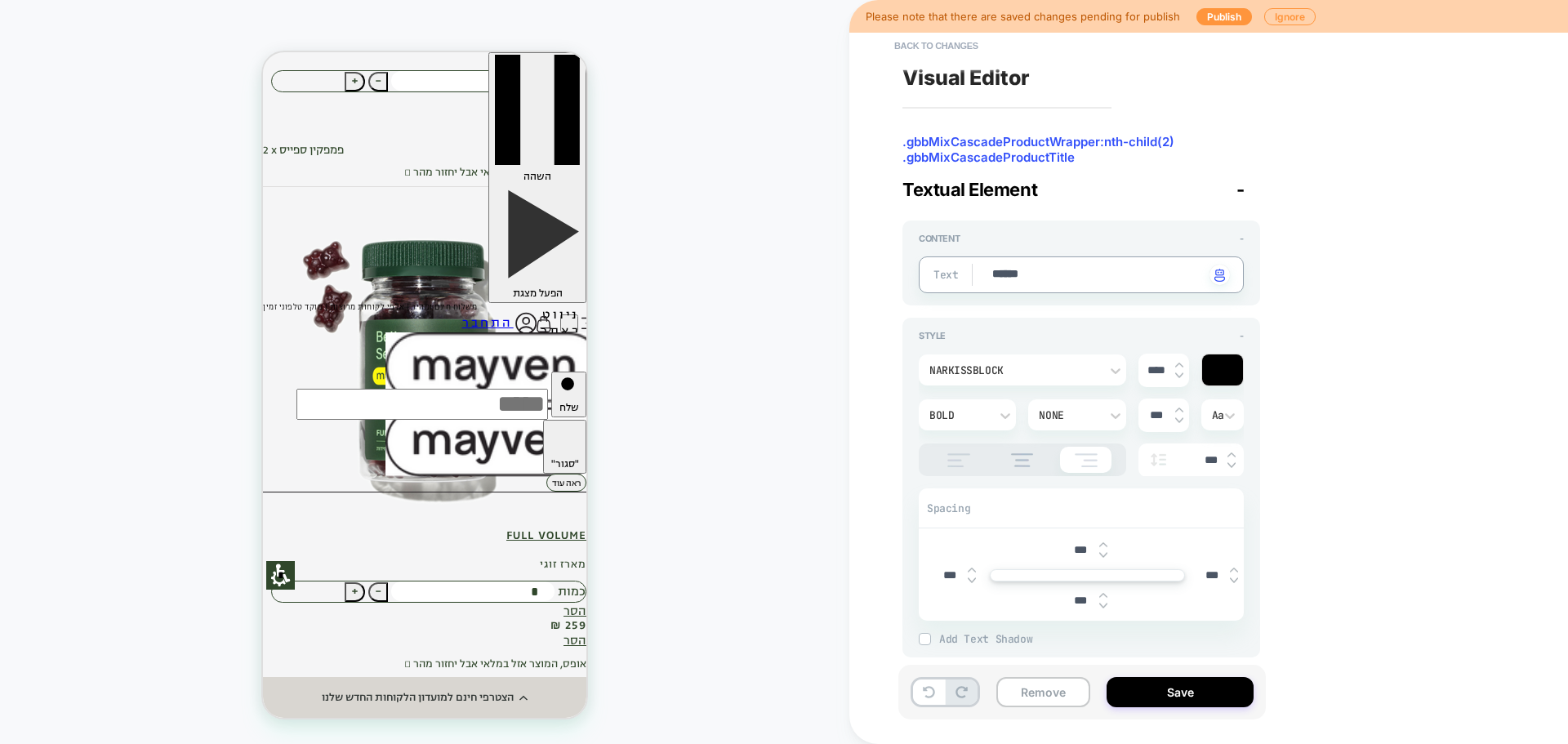 type on "*" 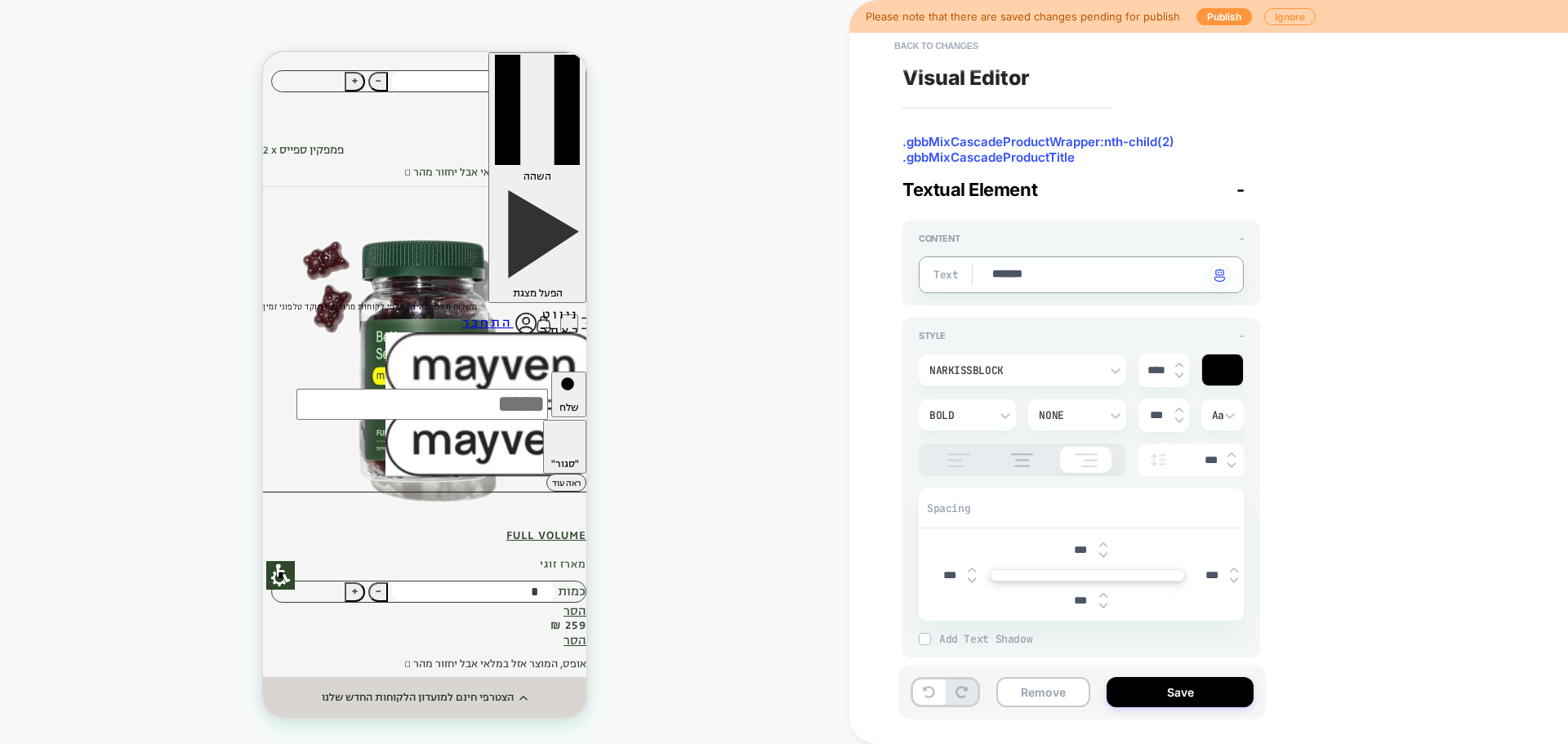 type on "********" 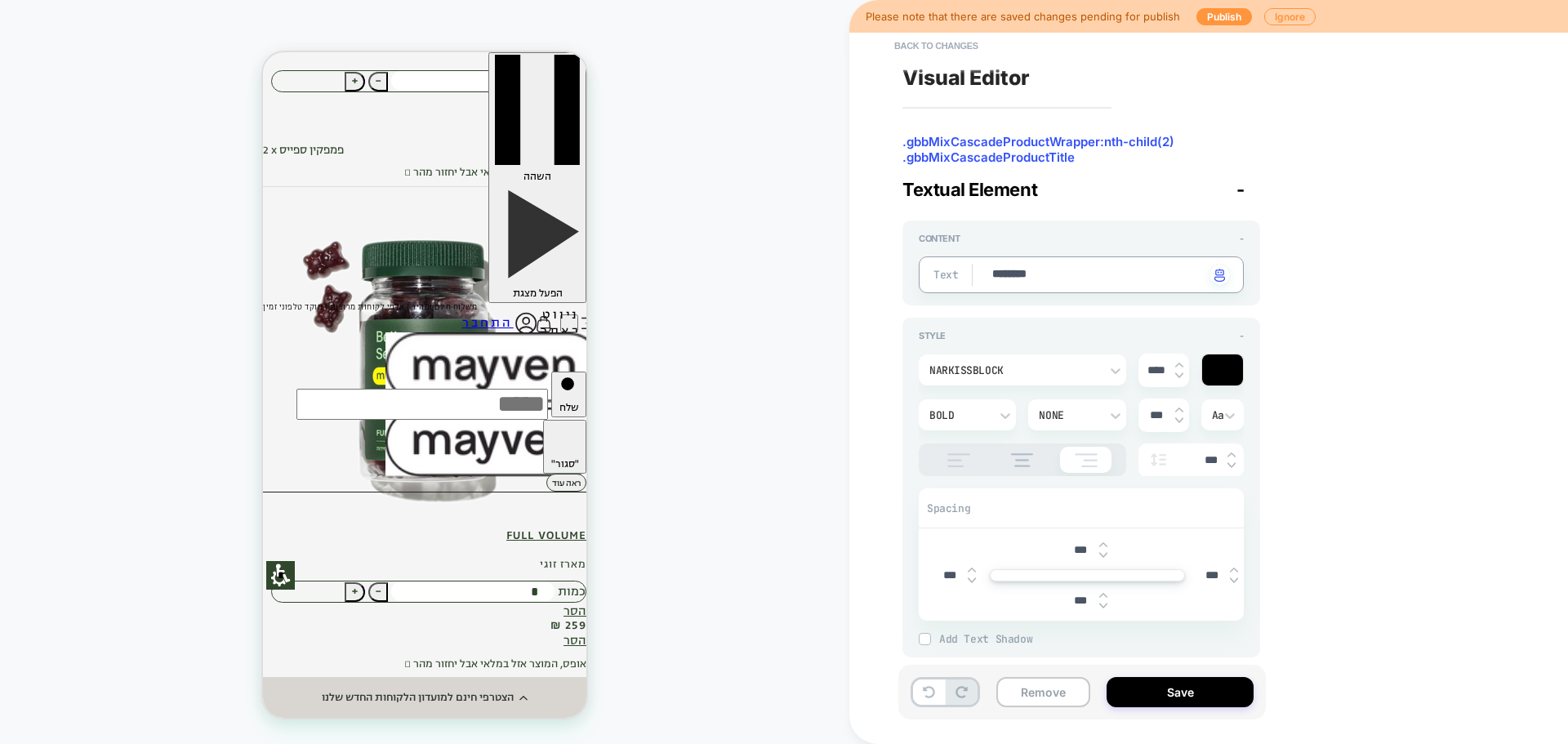 type on "*" 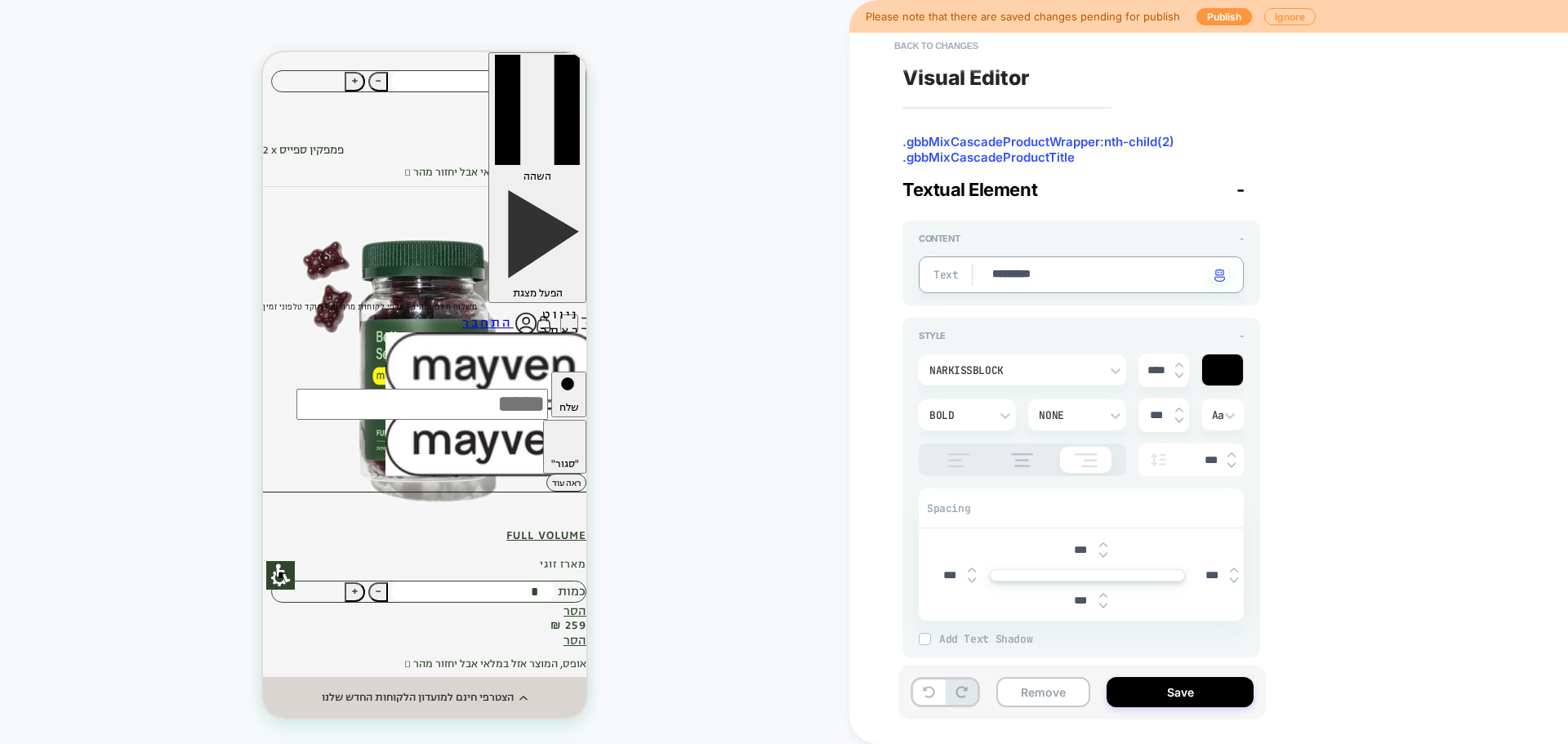 type on "*" 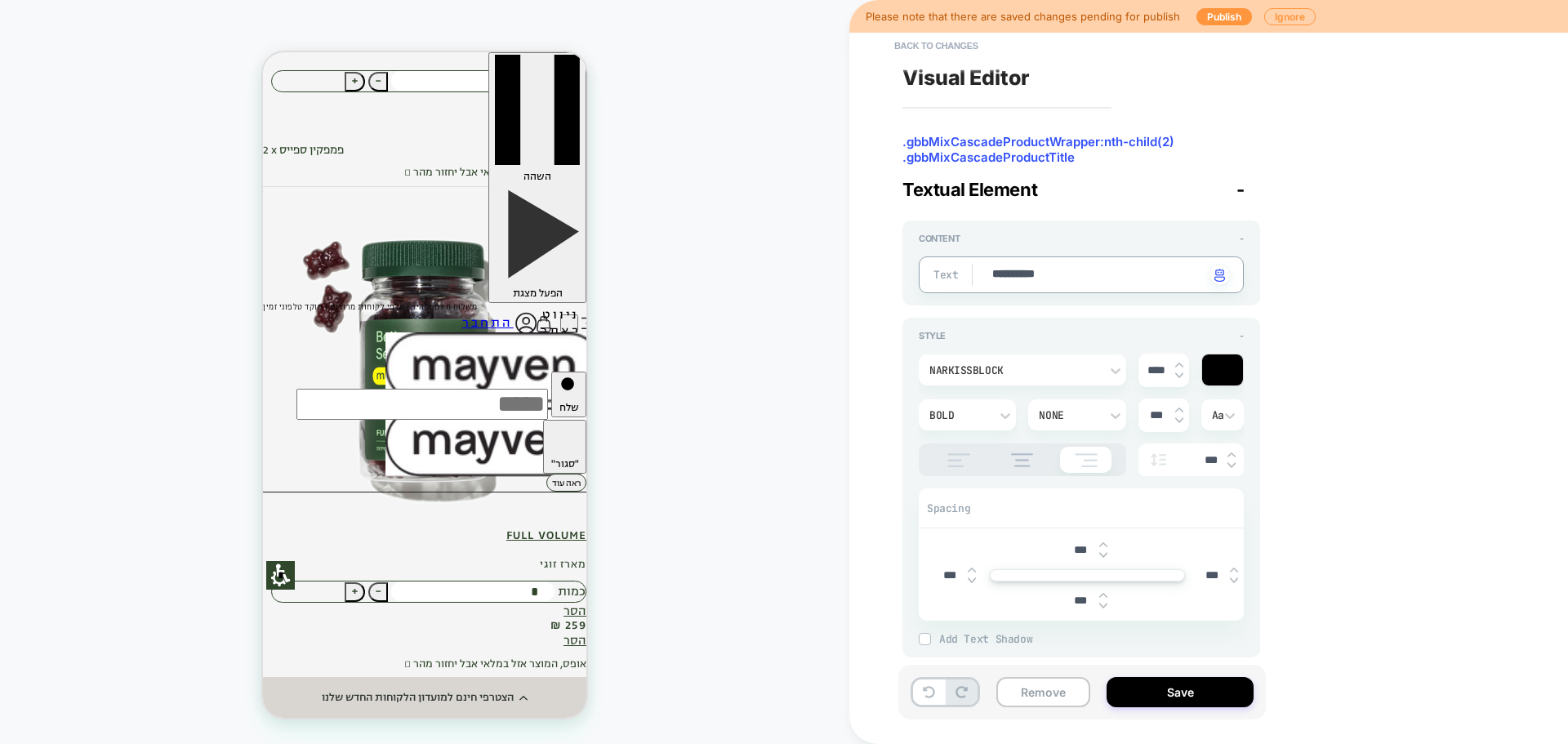 type on "*" 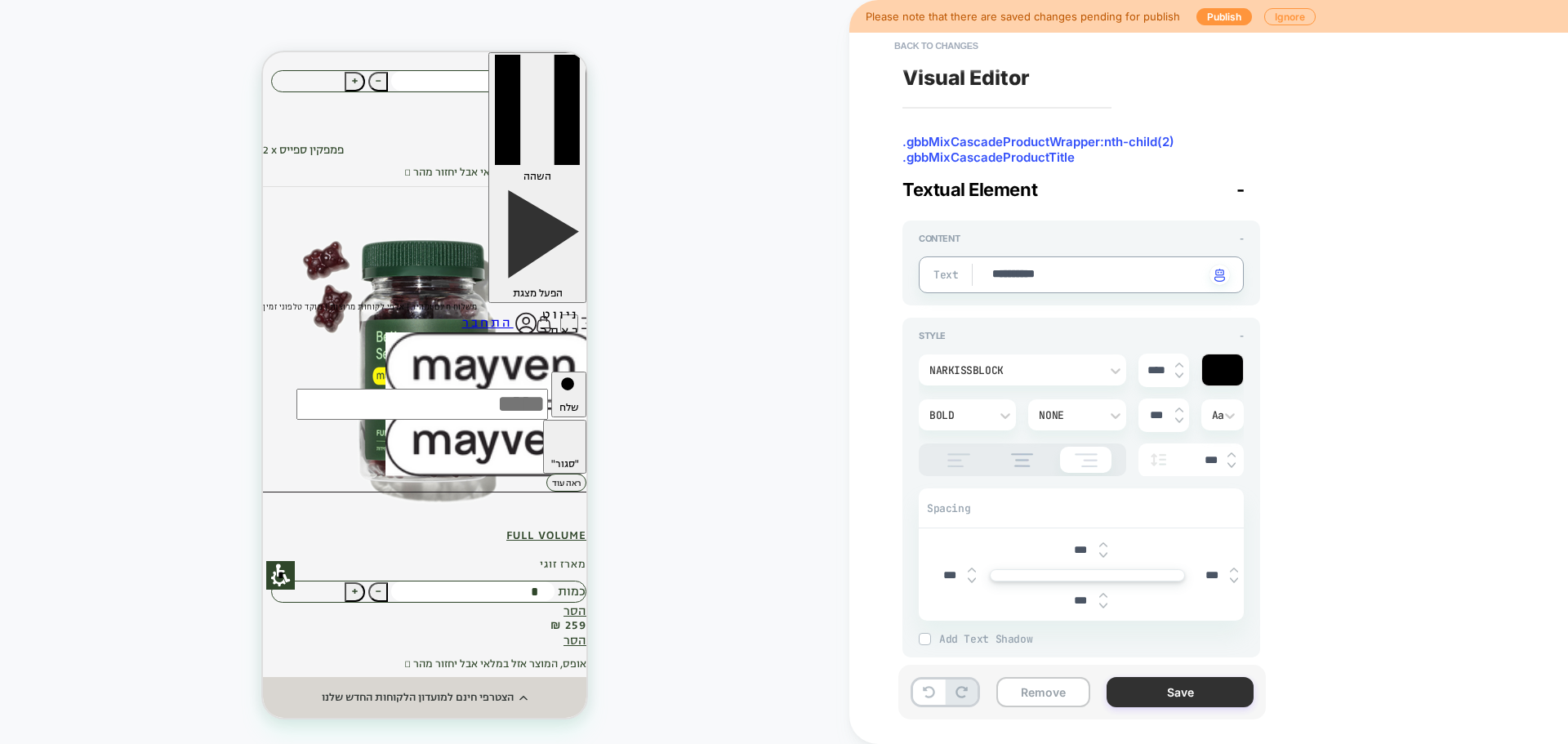 type on "**********" 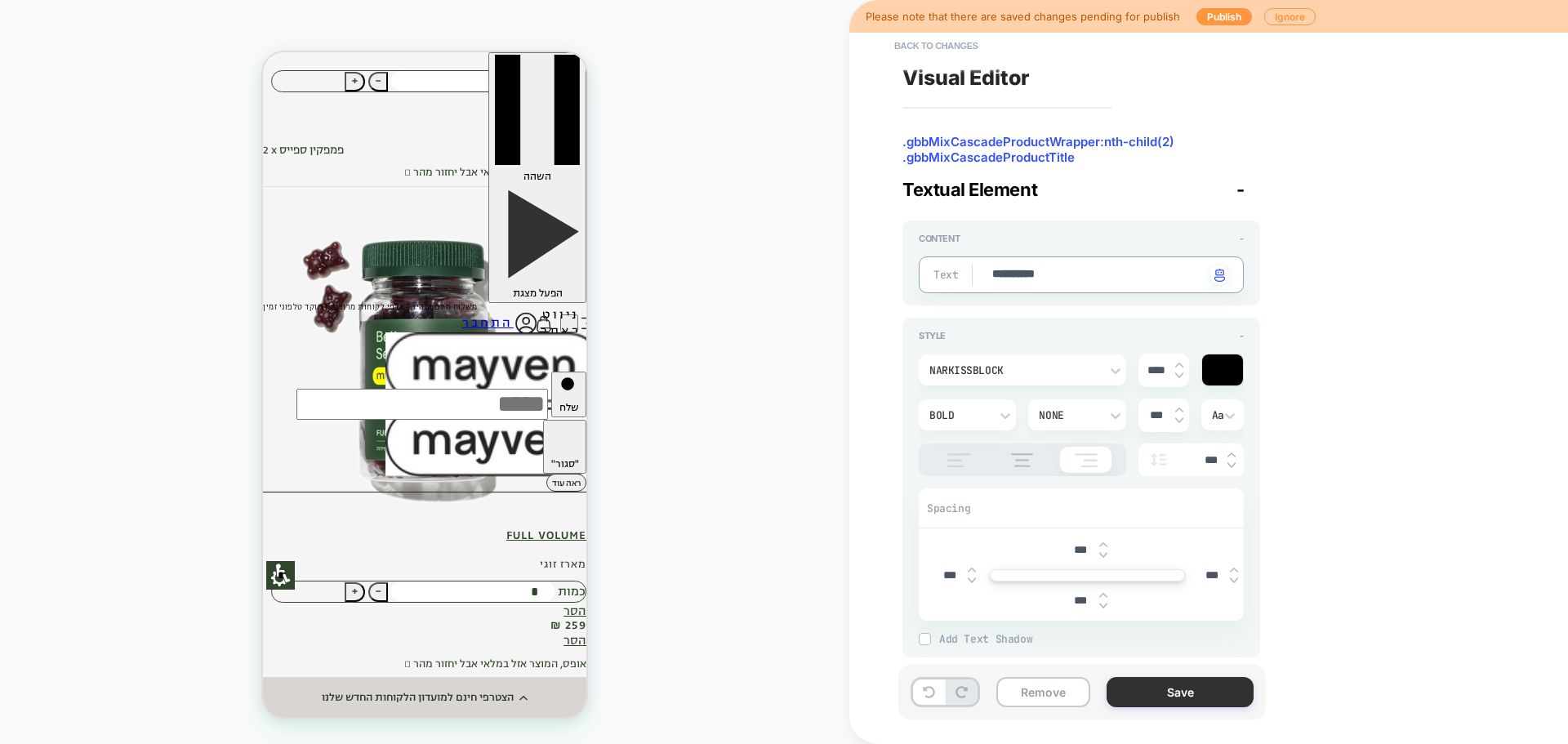 click on "Save" at bounding box center (1180, 692) 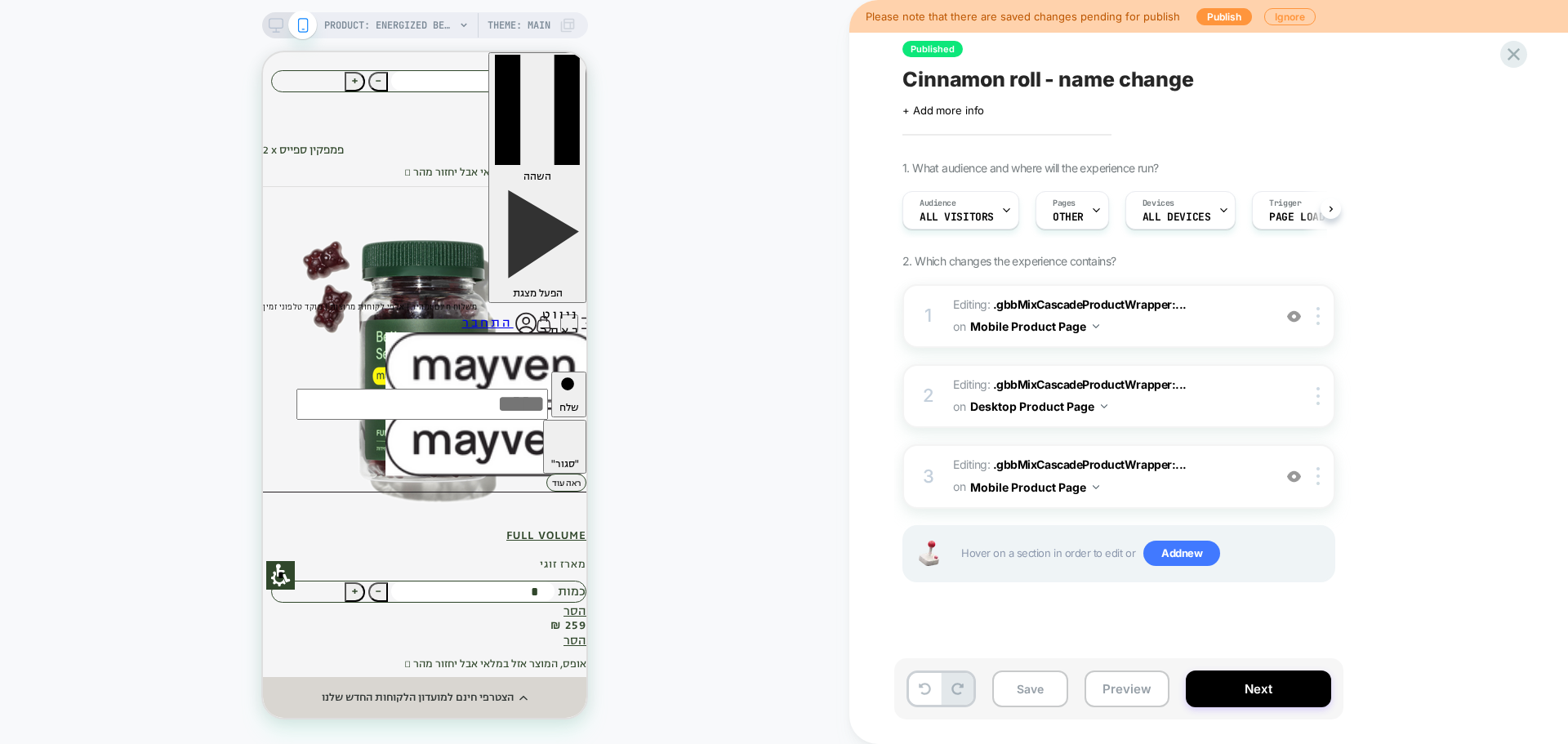 scroll, scrollTop: 0, scrollLeft: 1, axis: horizontal 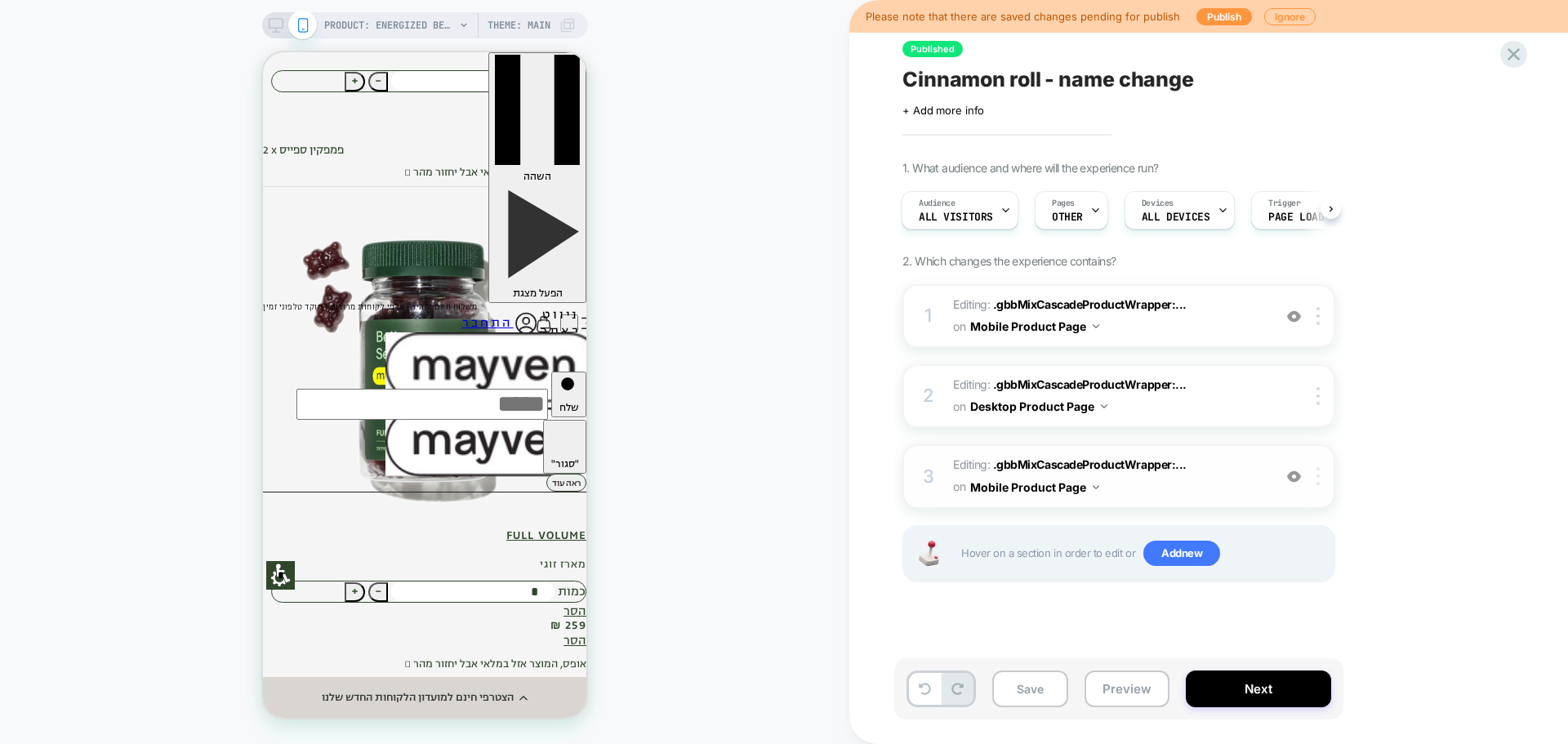 click at bounding box center (1321, 476) 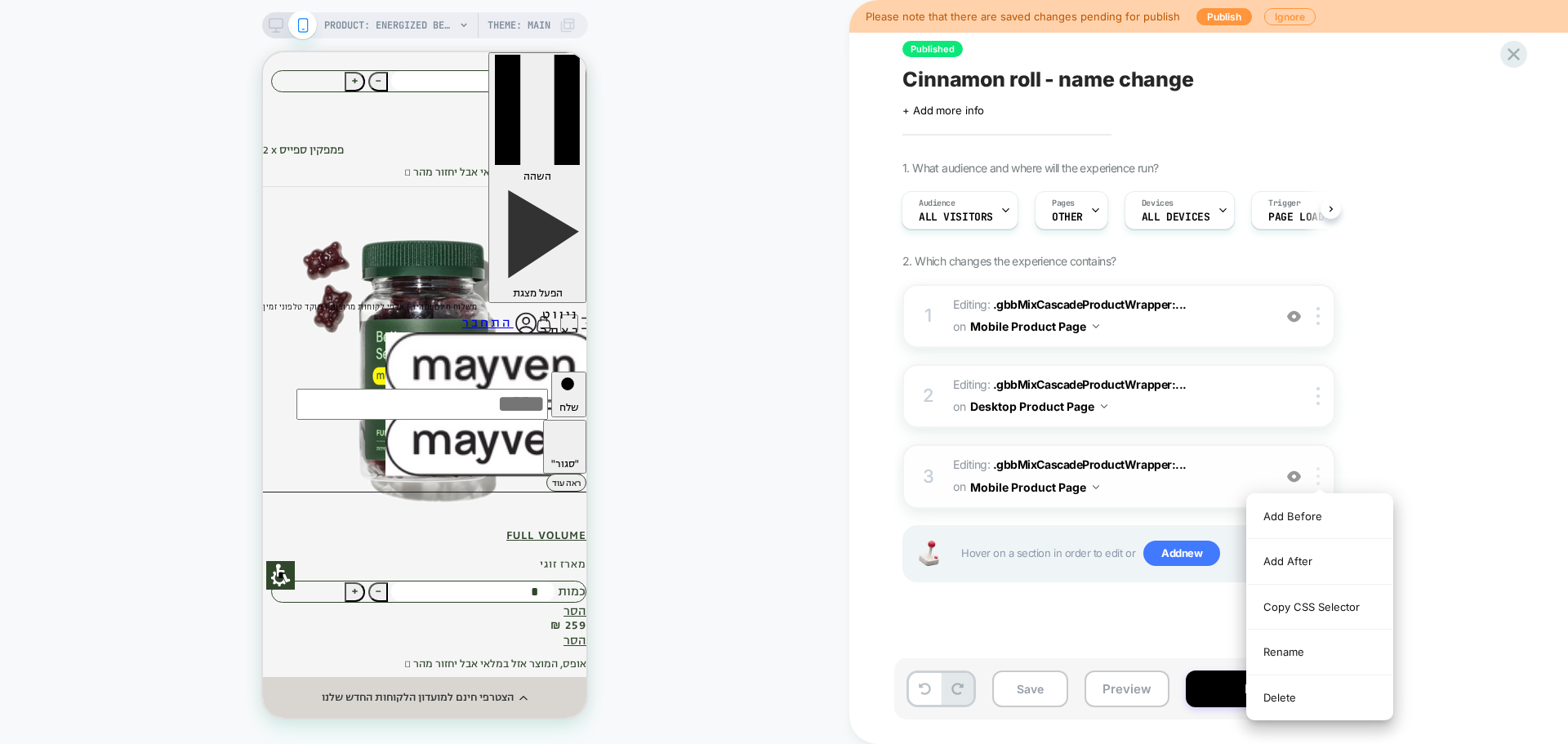 click at bounding box center (1321, 476) 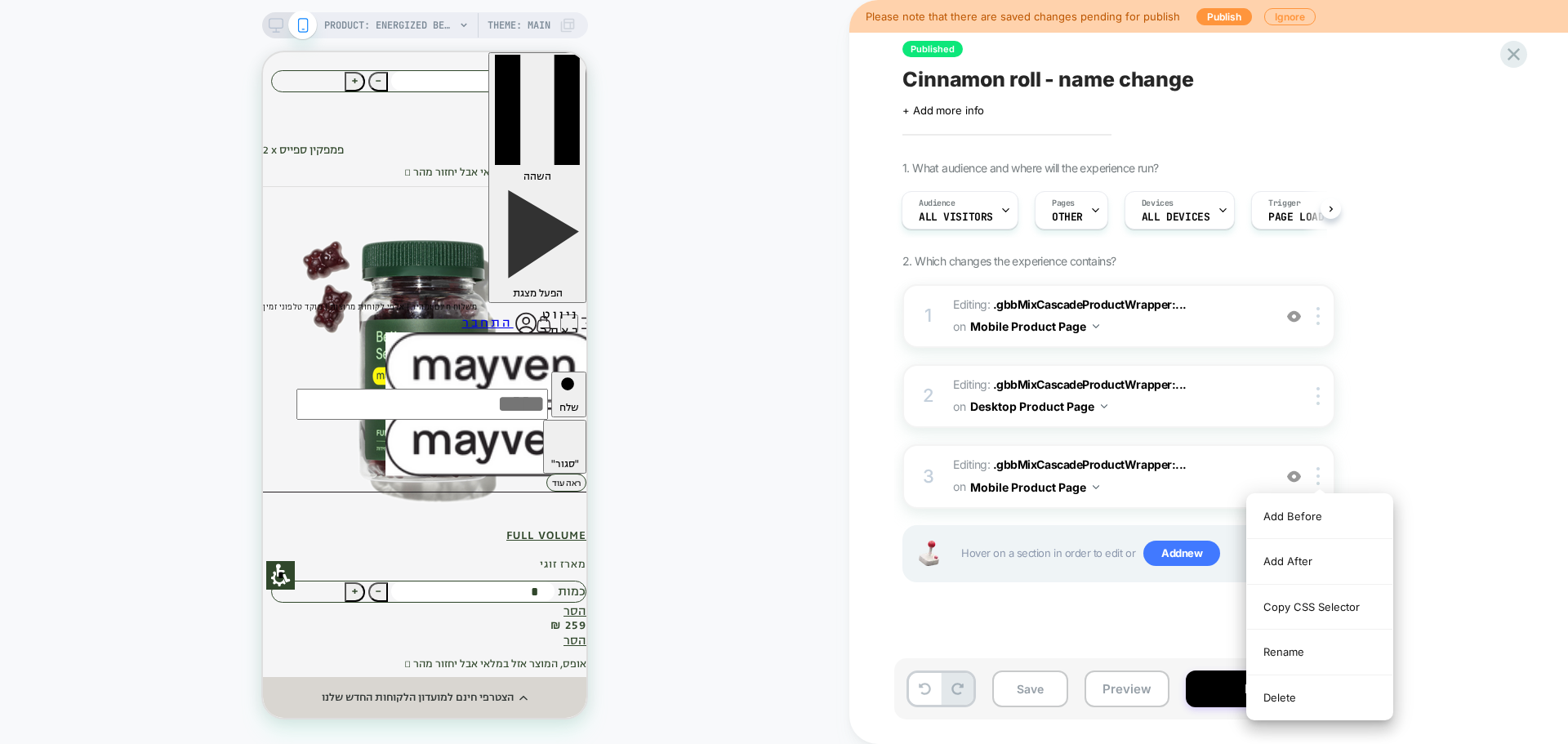 click on "1. What audience and where will the experience run? Audience All Visitors Pages OTHER Devices ALL DEVICES Trigger Page Load 2. Which changes the experience contains? 1 Editing :   .gbbMixCascadeProductWrapper:... .gbbMixCascadeProductWrapper:nth-child(2) .gbbMixCascadeProductTitle   on Mobile Product Page Add Before Add After Copy CSS Selector Rename Delete 2 Editing :   .gbbMixCascadeProductWrapper:... .gbbMixCascadeProductWrapper:nth-child(2) .gbbMixCascadeProductTitle   on Desktop Product Page Copy CSS Selector Rename Delete 3 Editing :   .gbbMixCascadeProductWrapper:... .gbbMixCascadeProductWrapper:nth-child(2) .gbbMixCascadeProductTitle   on Mobile Product Page Add Before Add After Copy CSS Selector Rename Delete Hover on a section in order to edit or  Add  new" at bounding box center (1200, 392) 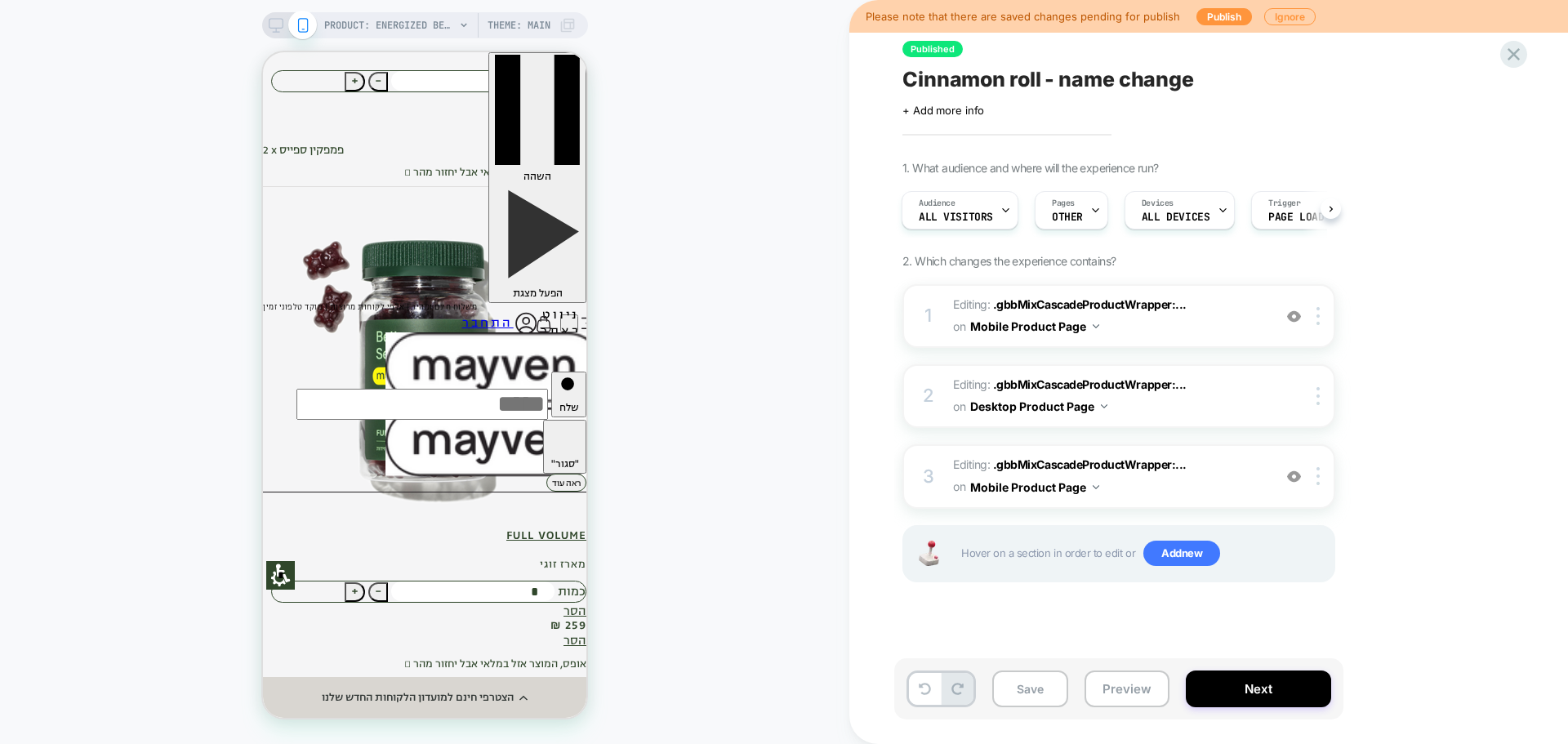 click 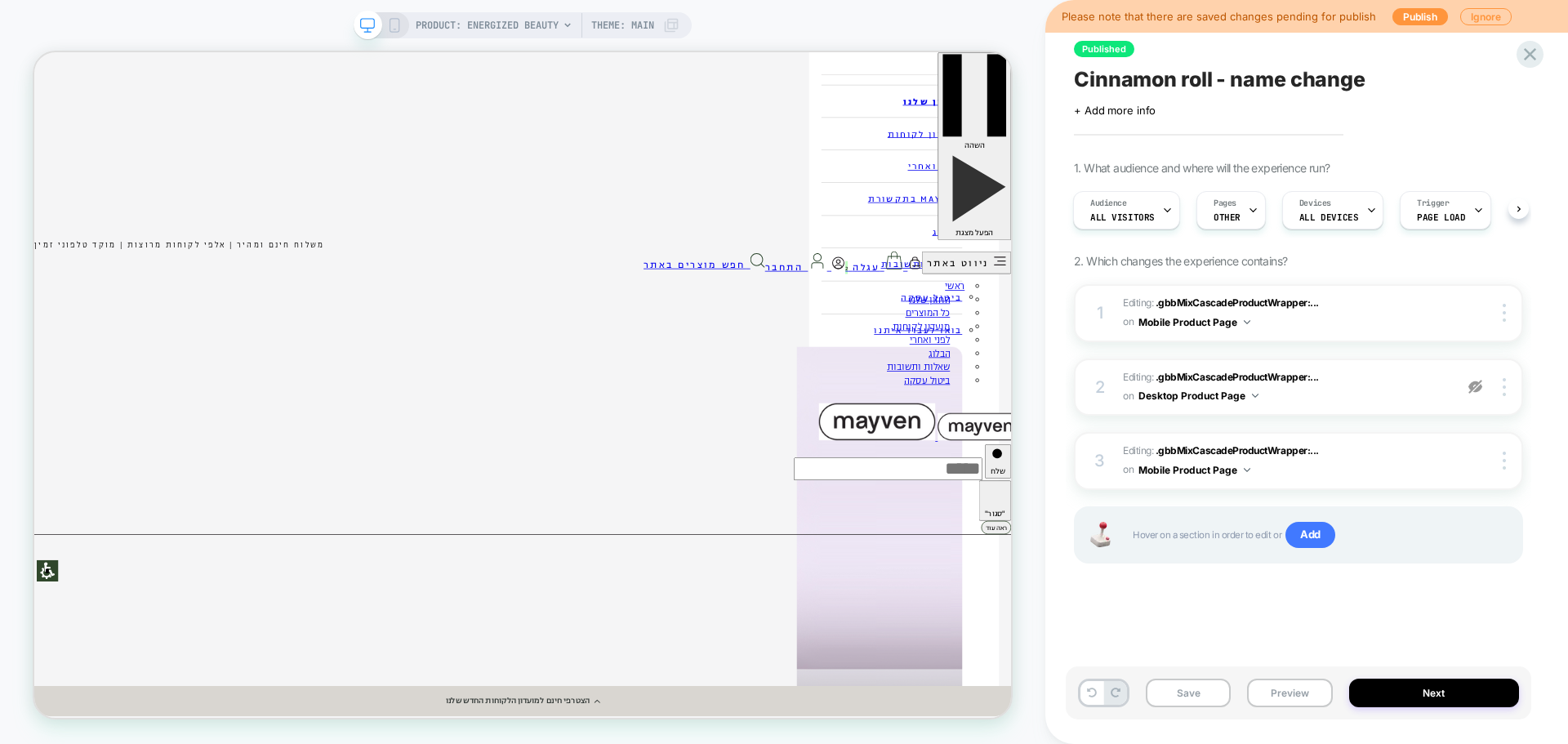 scroll, scrollTop: 504, scrollLeft: 0, axis: vertical 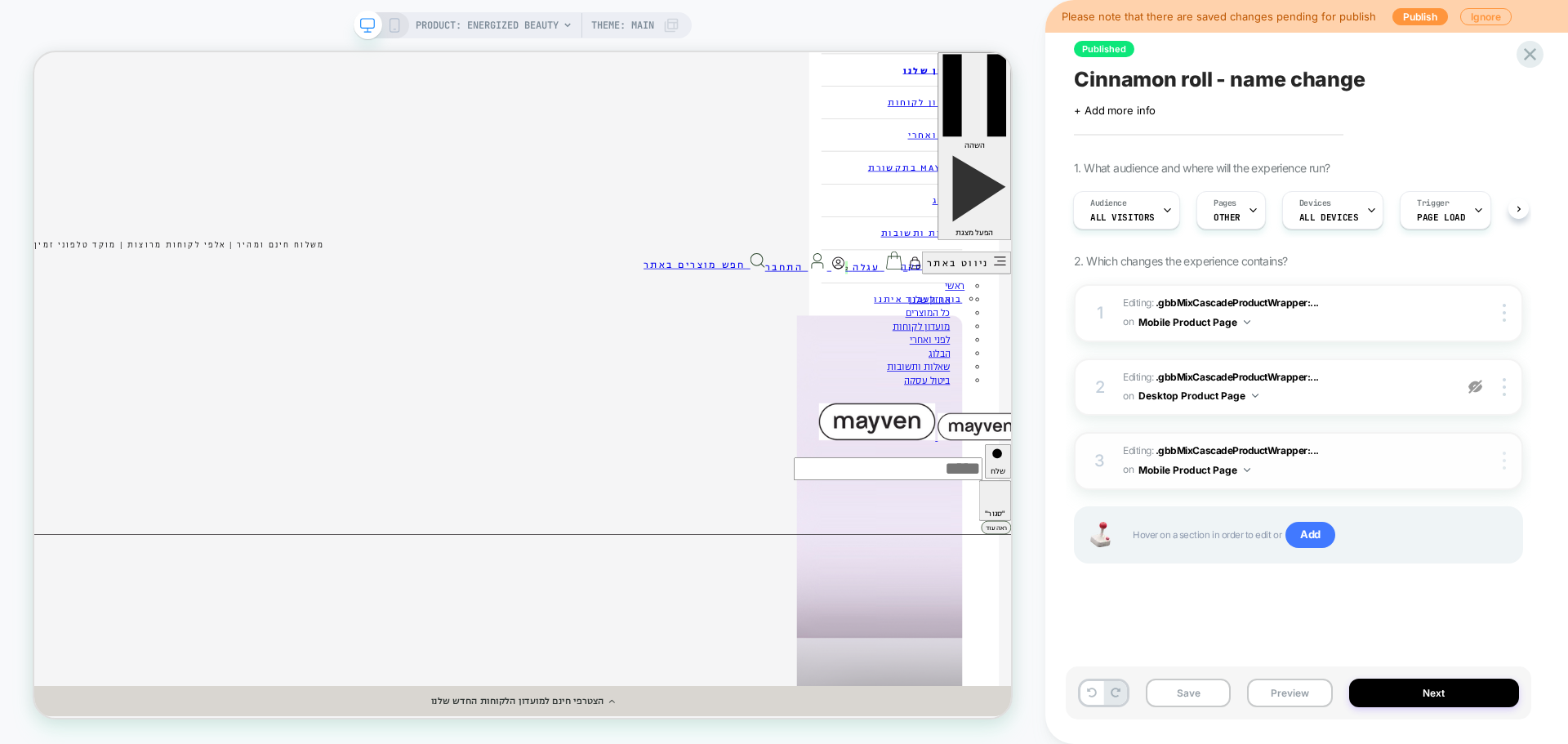 click at bounding box center [1507, 461] 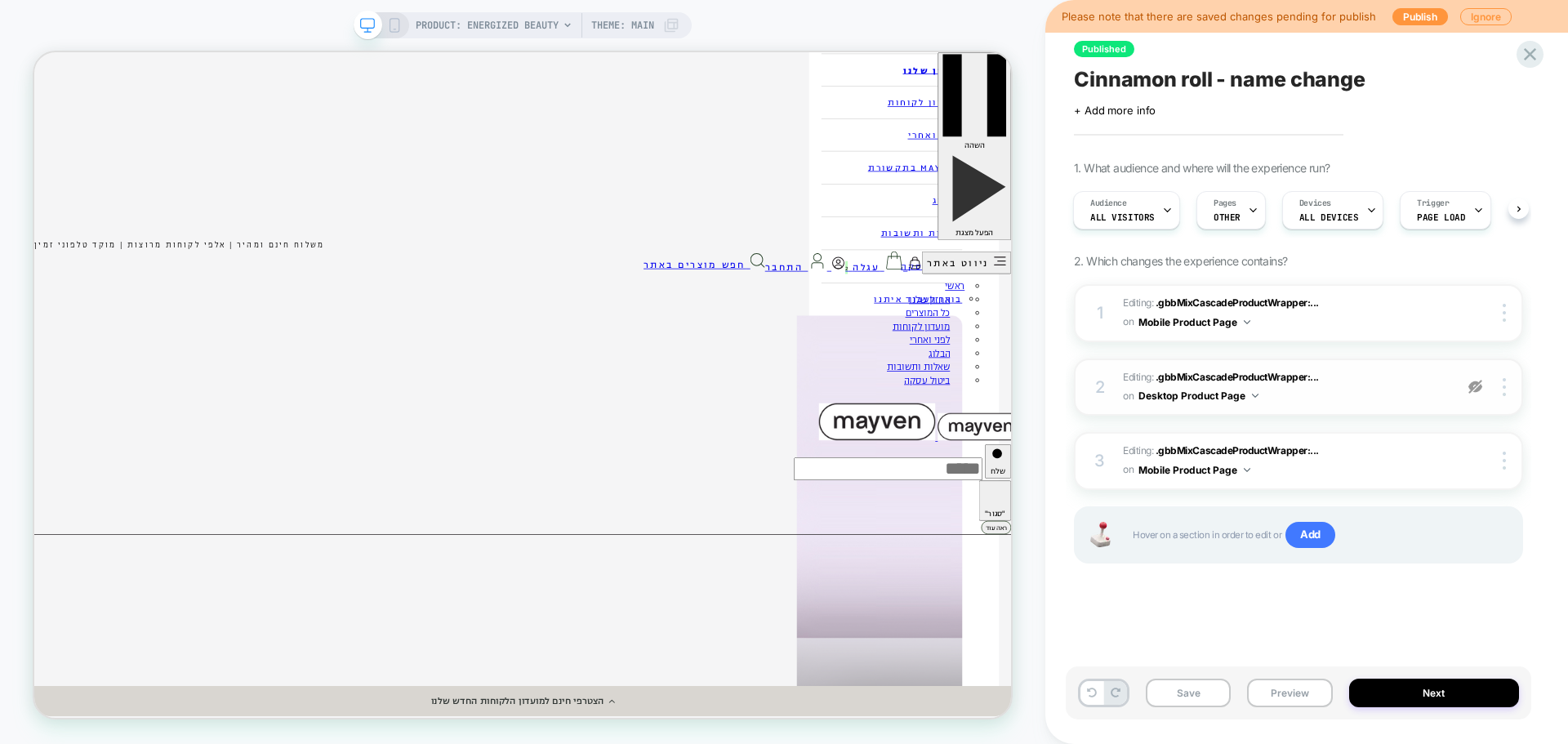 click at bounding box center [1475, 386] 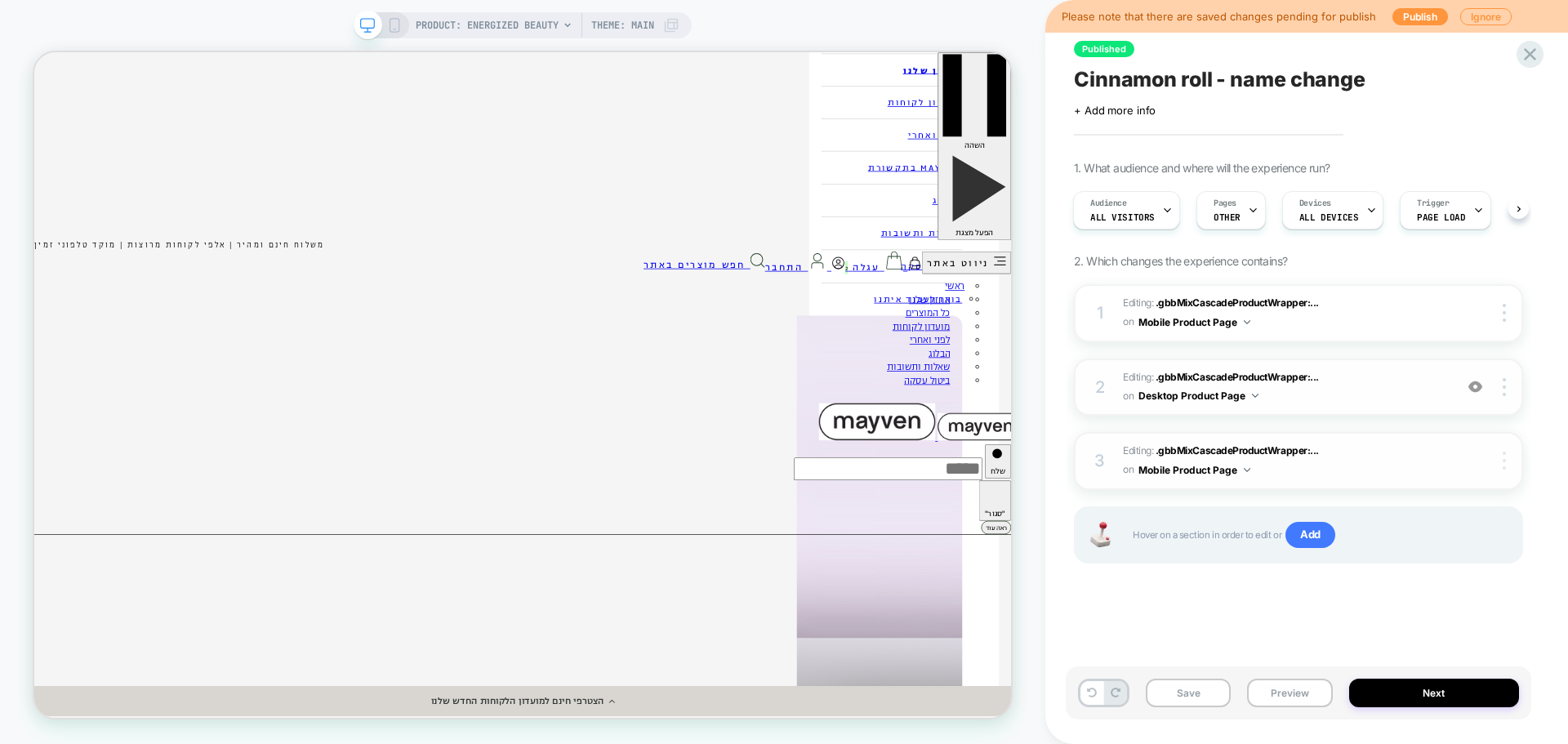 click at bounding box center [1504, 461] 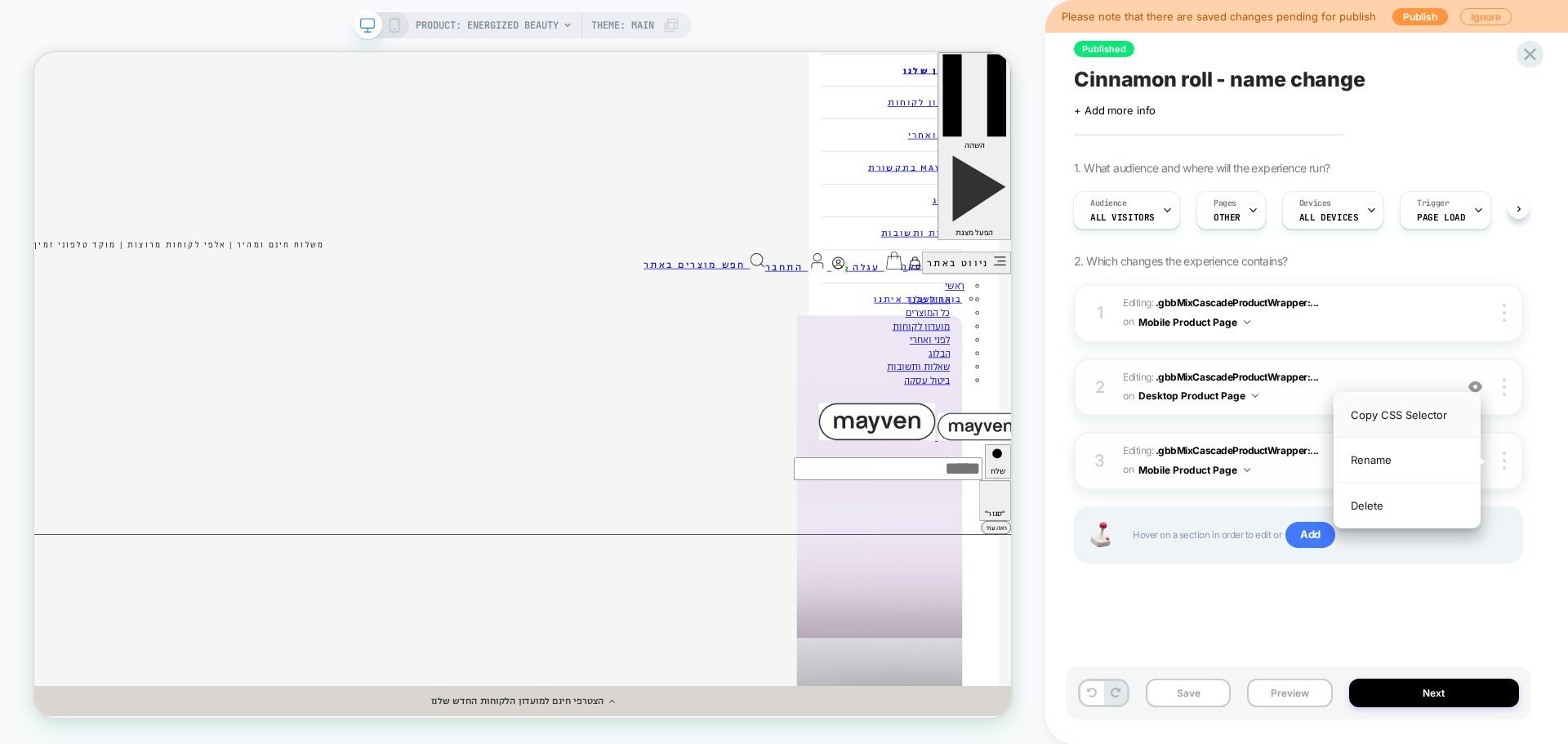 click on "Copy CSS Selector" at bounding box center (1407, 415) 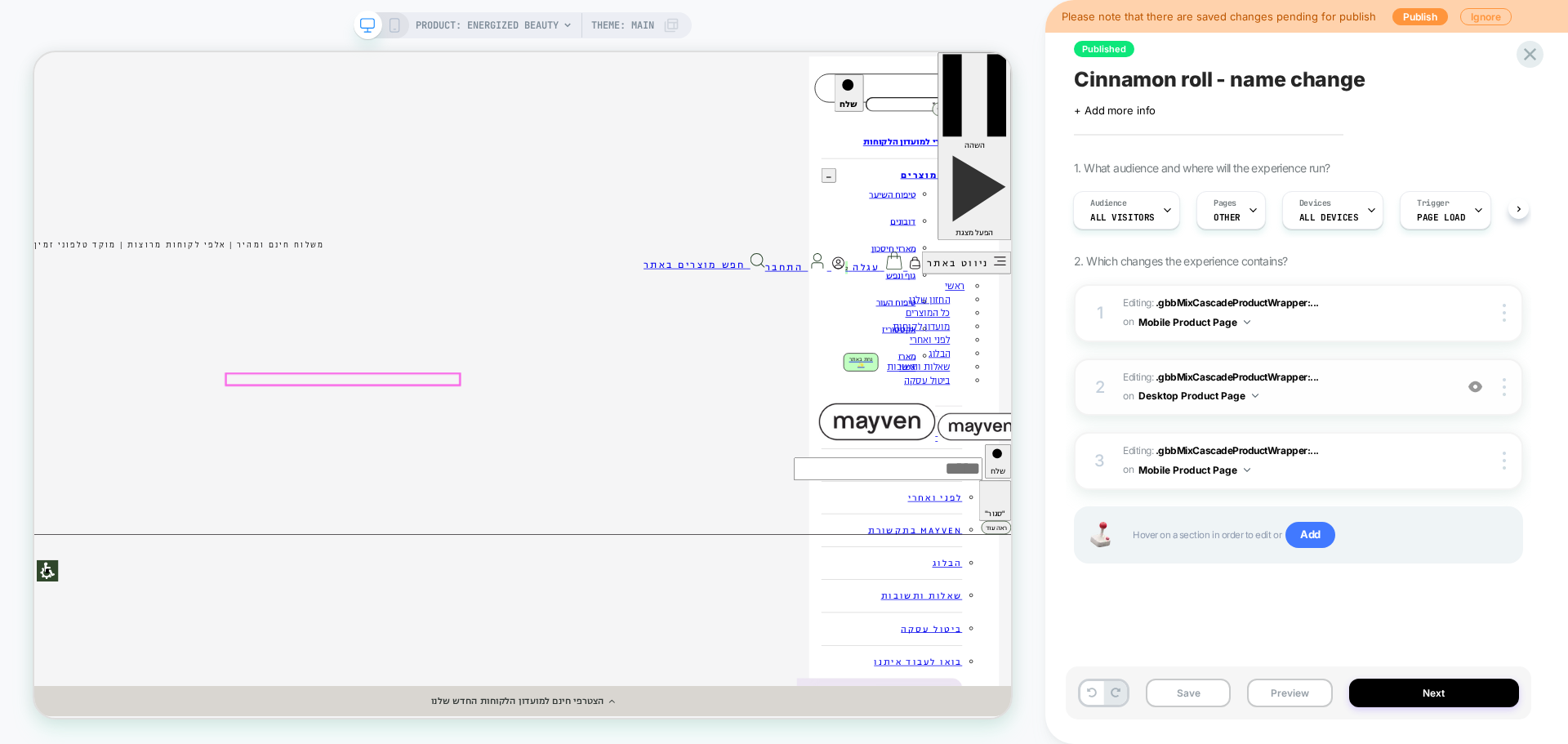 scroll, scrollTop: 39, scrollLeft: 0, axis: vertical 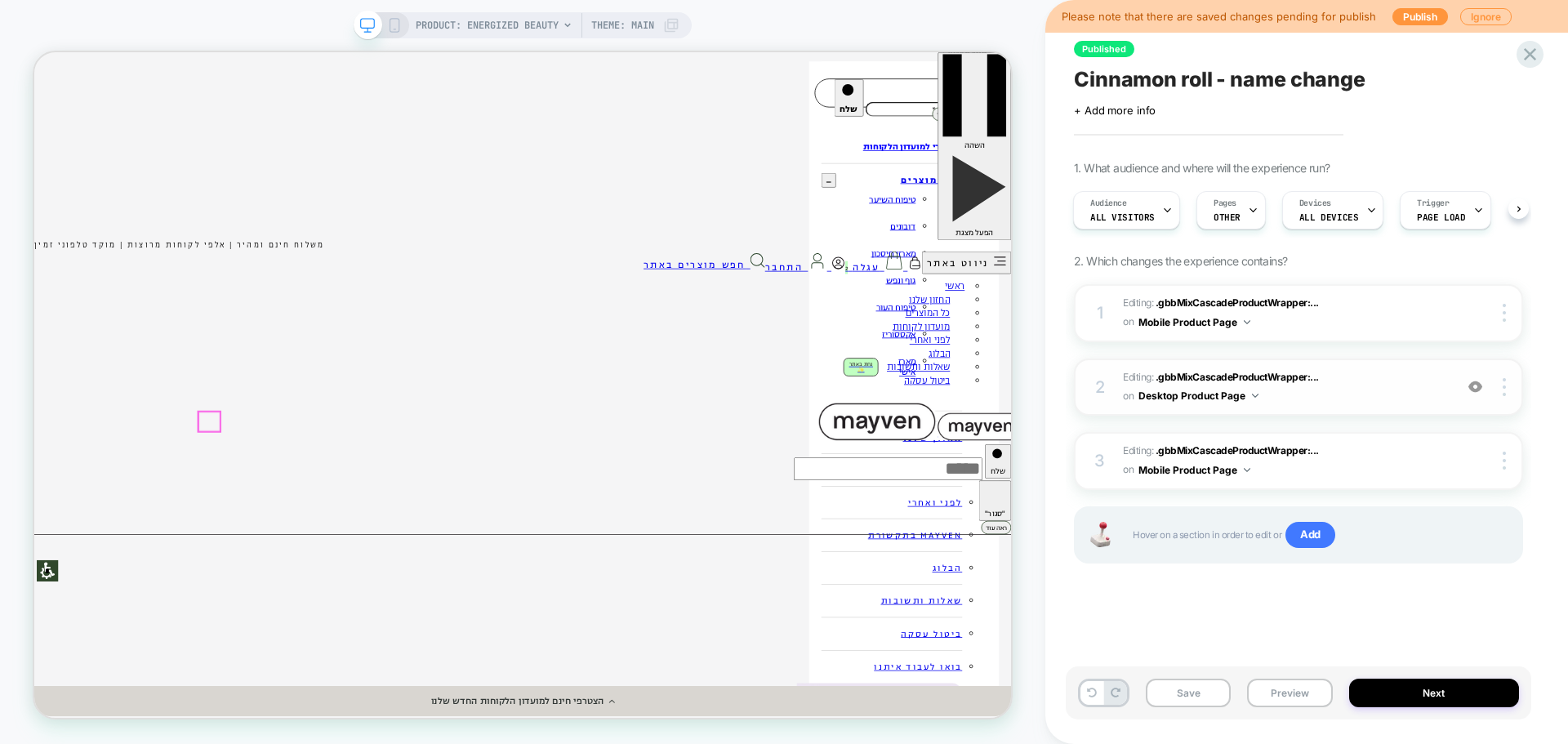 click on "+" at bounding box center [1190, 2954] 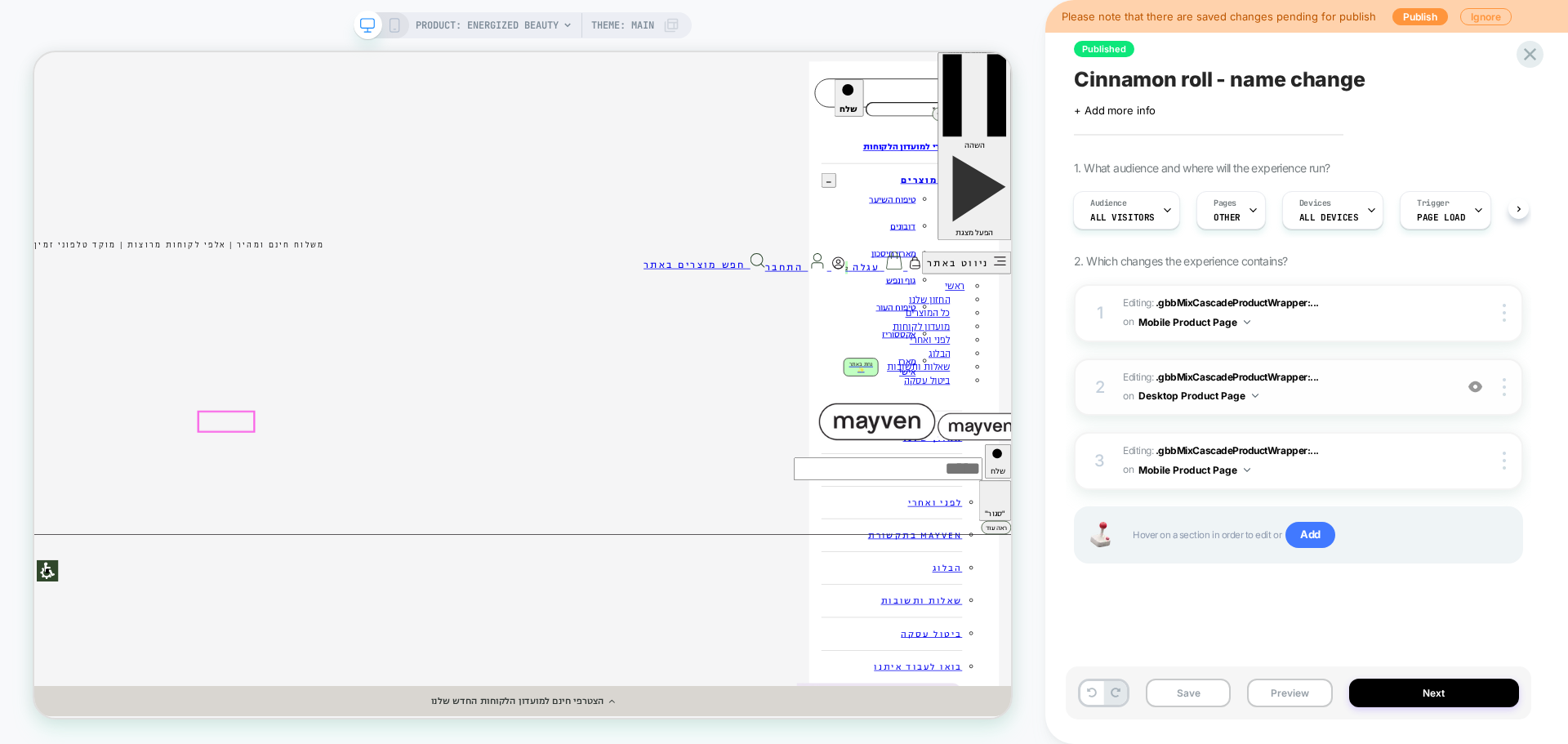 click on "+" at bounding box center [1193, 2996] 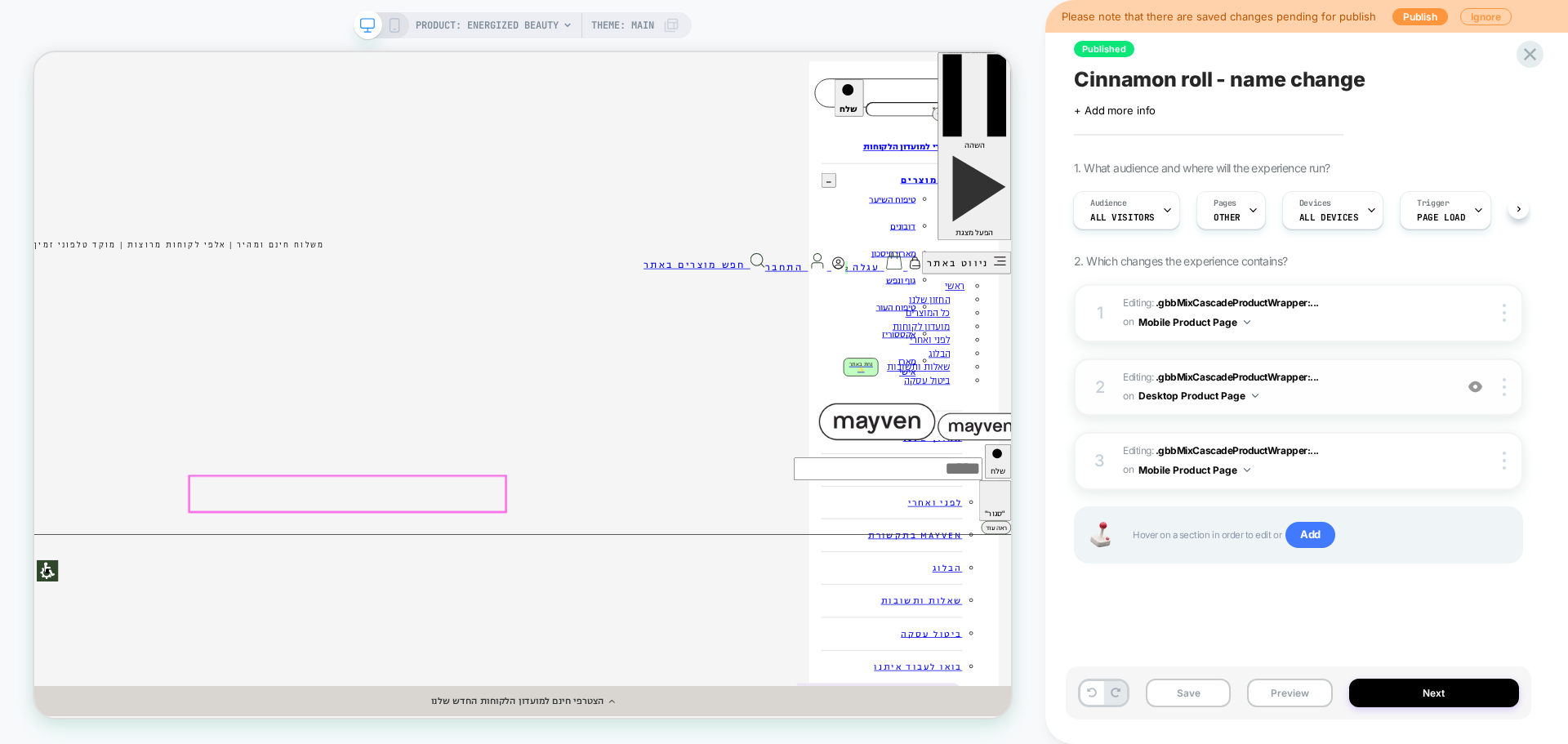 click on "הוסיפי לעגלה ⟵" at bounding box center [998, 3158] 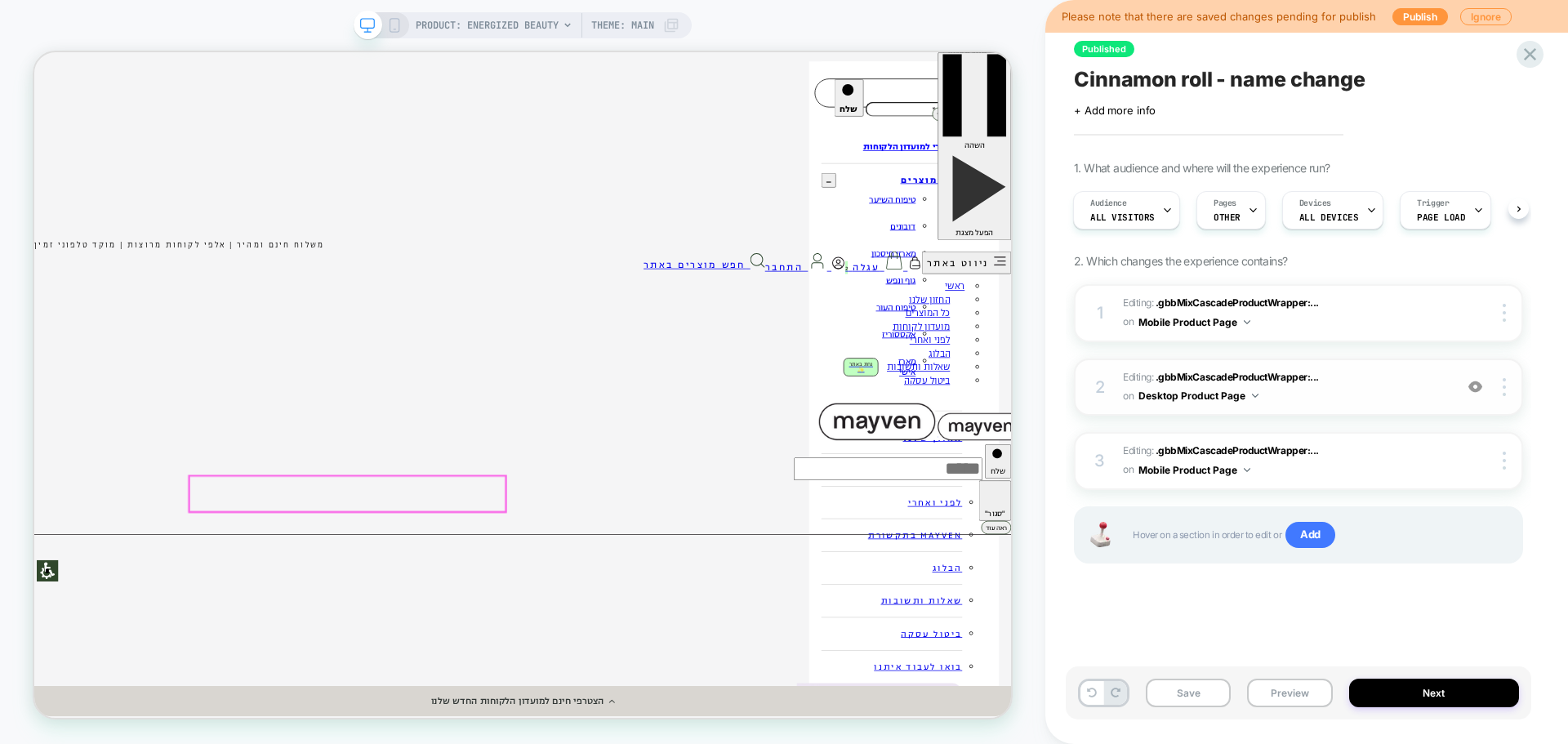 click on "מוסיף לעגלה" at bounding box center (998, 3158) 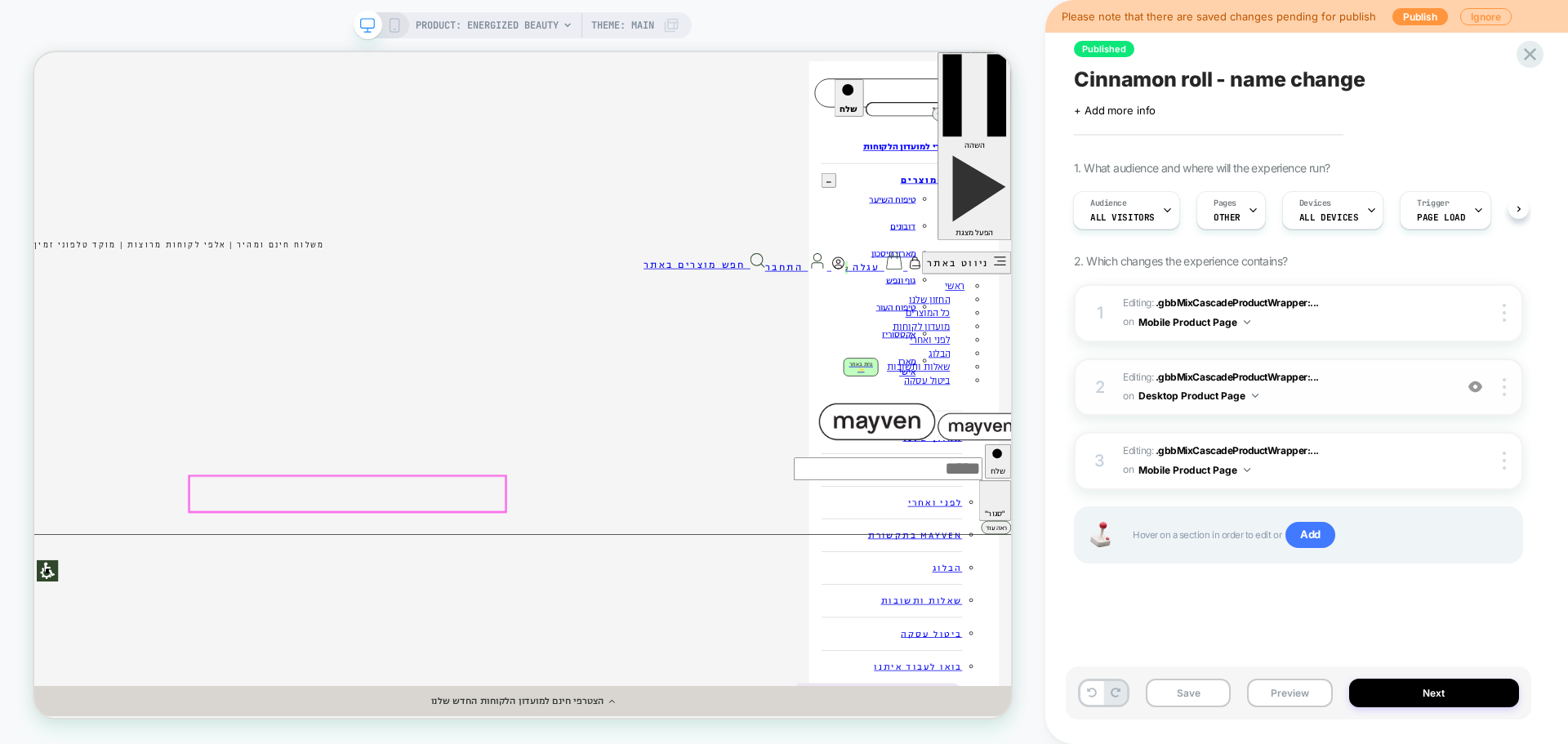 click on "מוסיף לעגלה" at bounding box center [998, 3158] 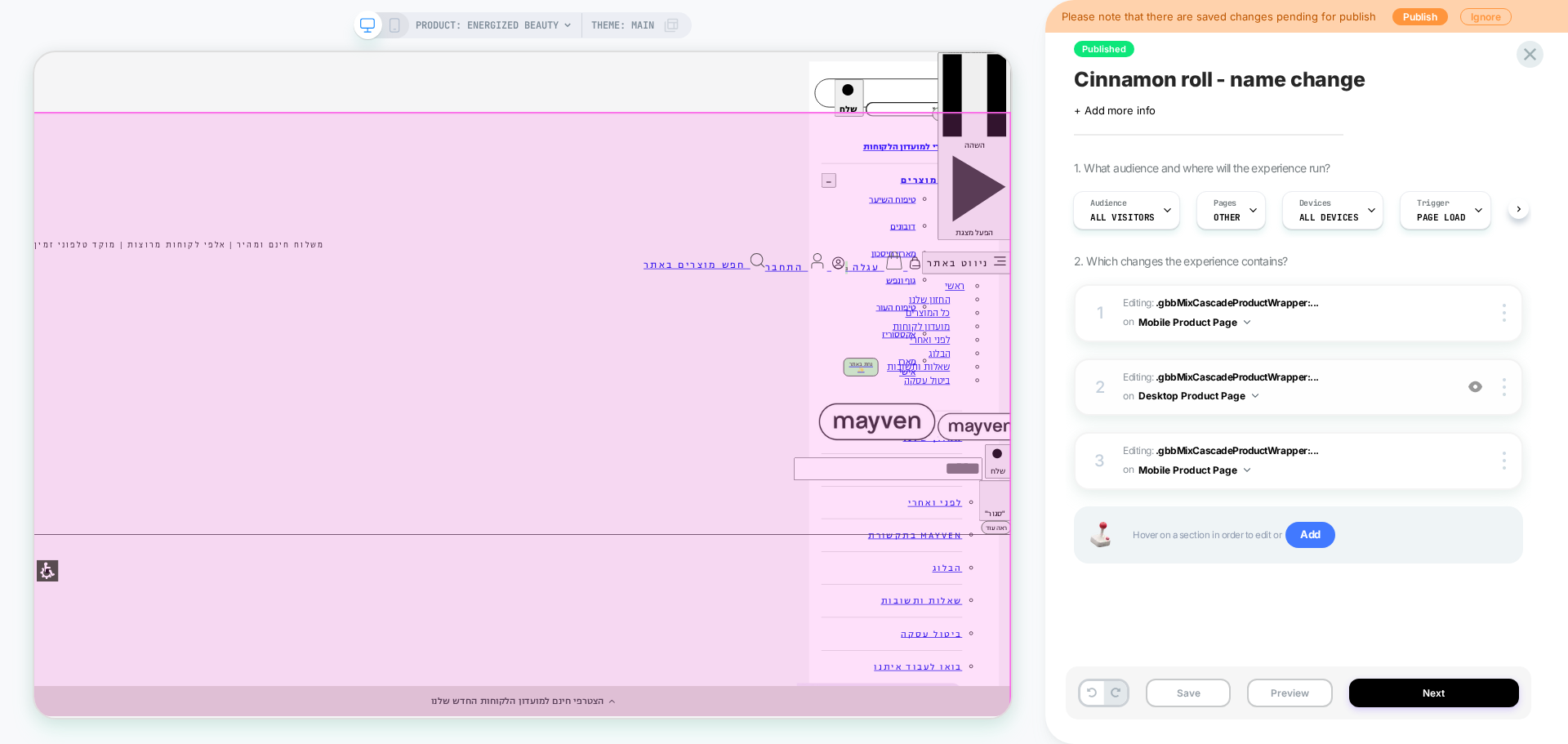 click on "עמוד בית
>>
חנות
>>
ENERGIZED BEAUTY
ENERGIZED BEAUTY
זמין למשלוח חינם
משלוח חינם
משלוח חינם
רוצה 15% הנחה קבועה ועוד הטבות בלעדיות?" at bounding box center (685, 6691) 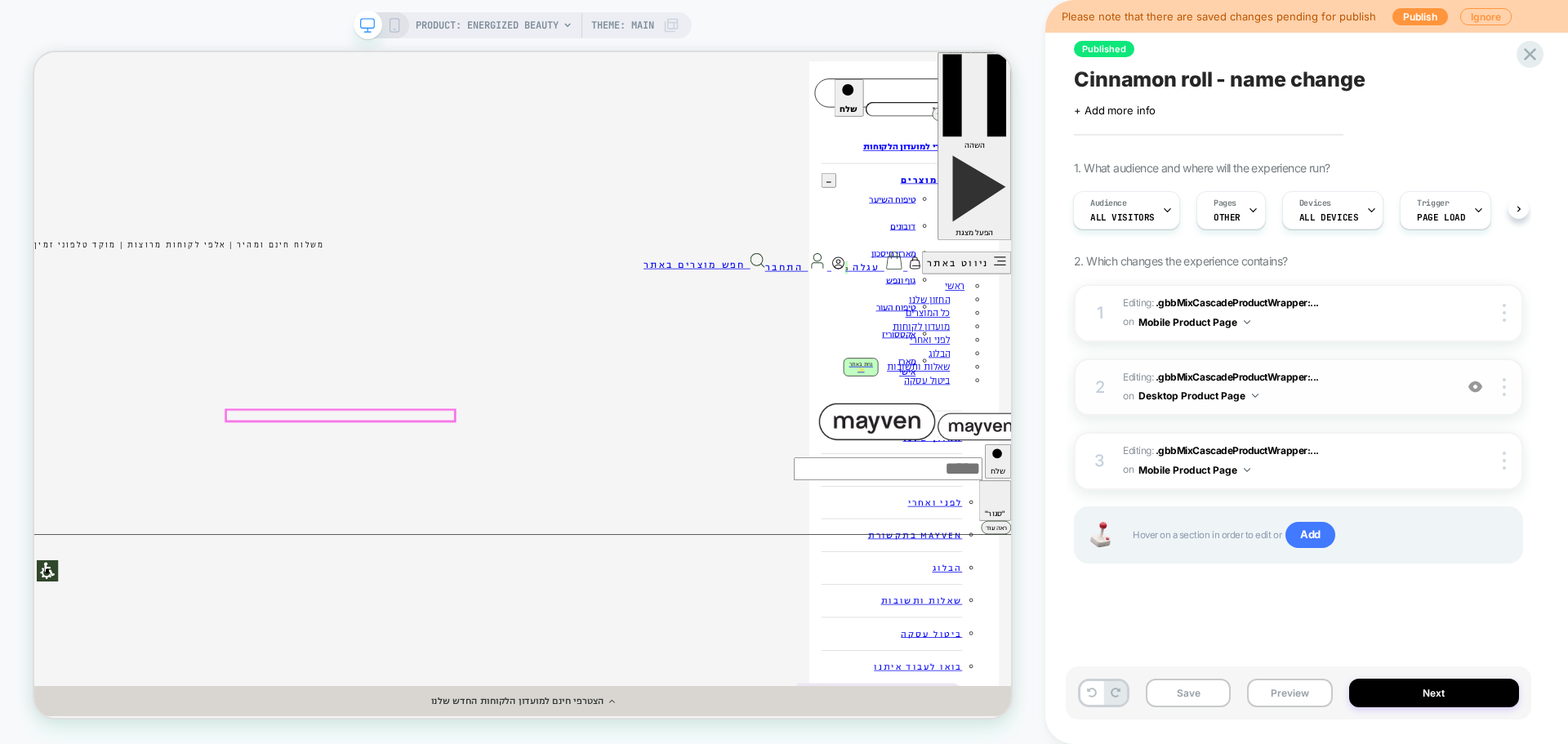 click on "פמפקין ספייס" at bounding box center (998, 4022) 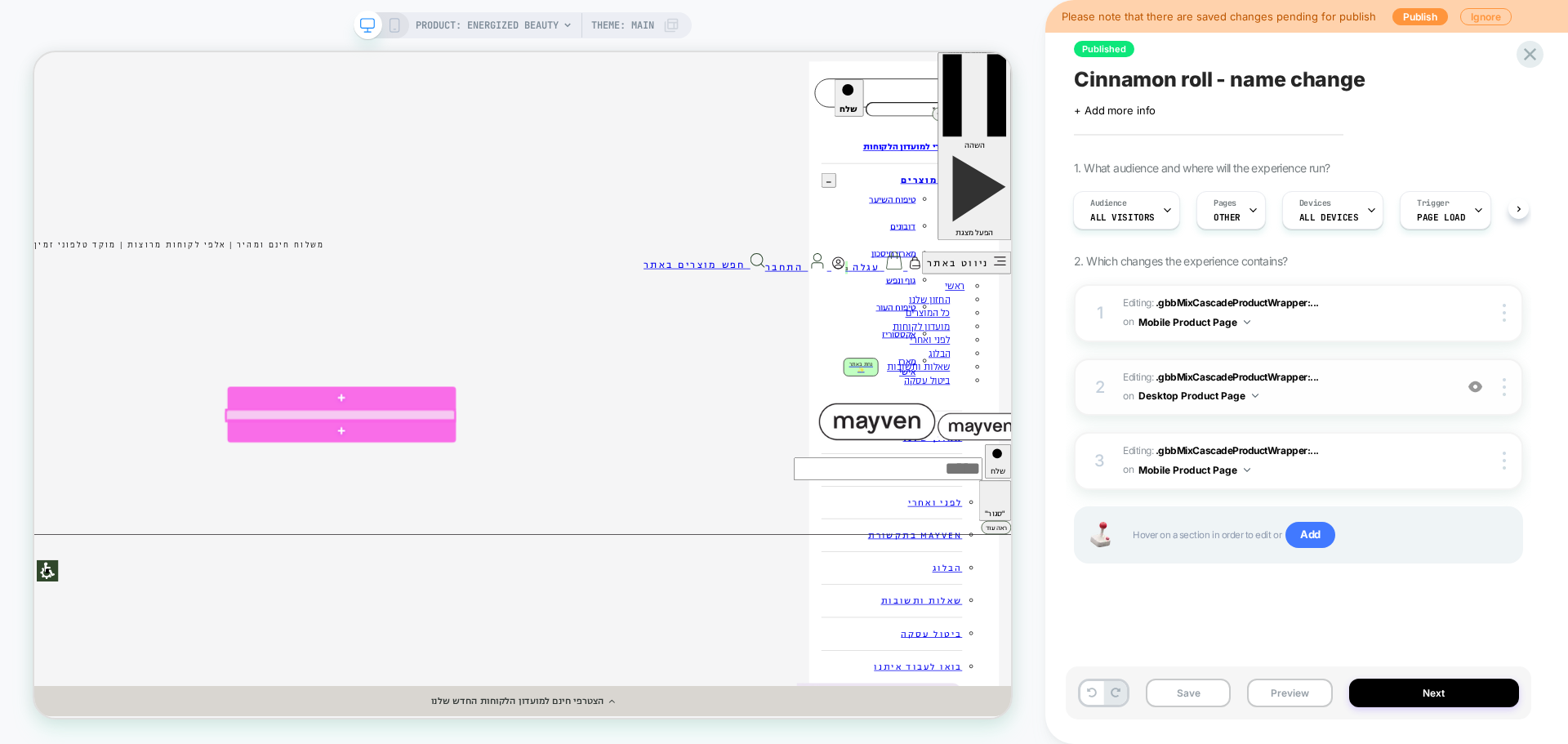 click at bounding box center [442, 537] 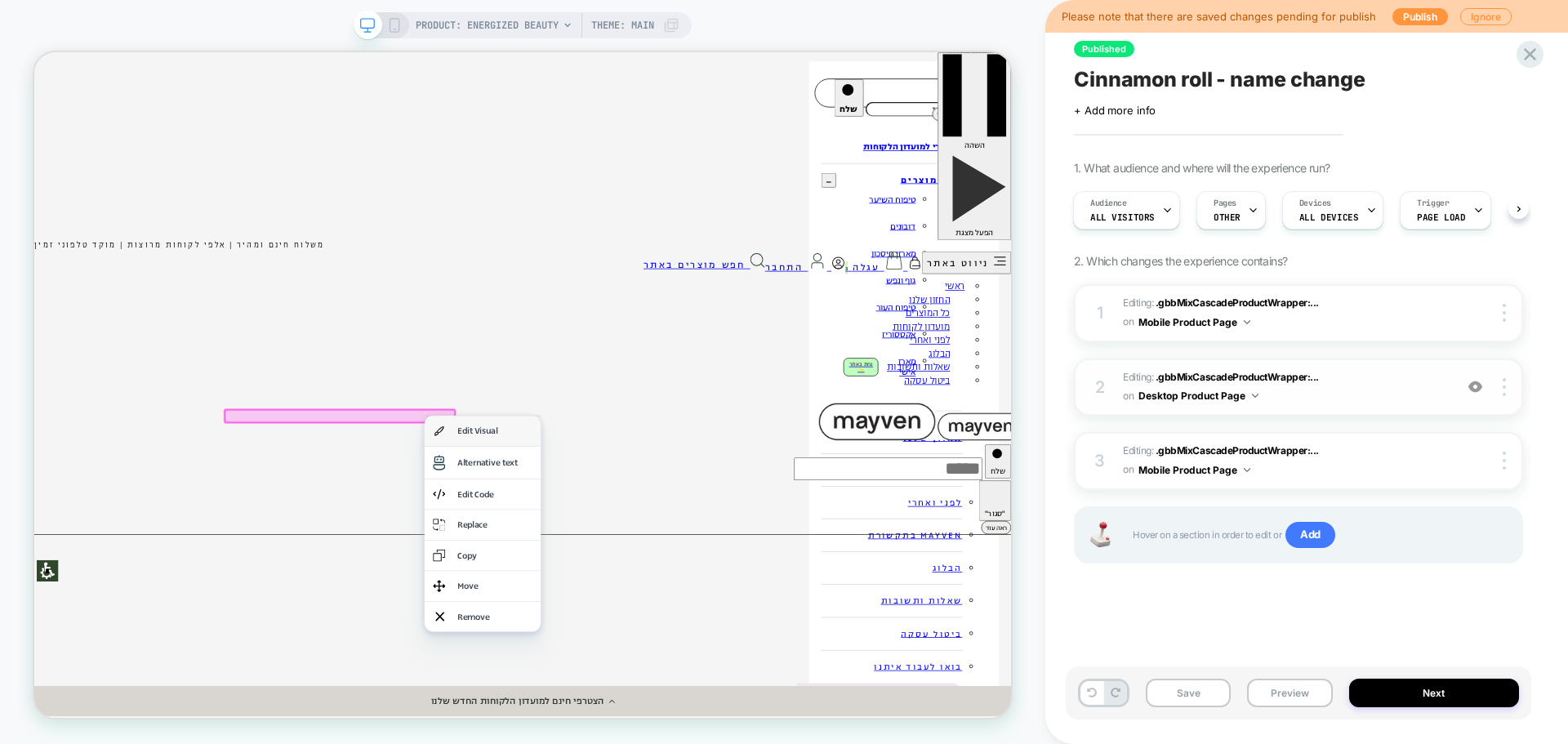 click on "Edit Visual" at bounding box center [648, 557] 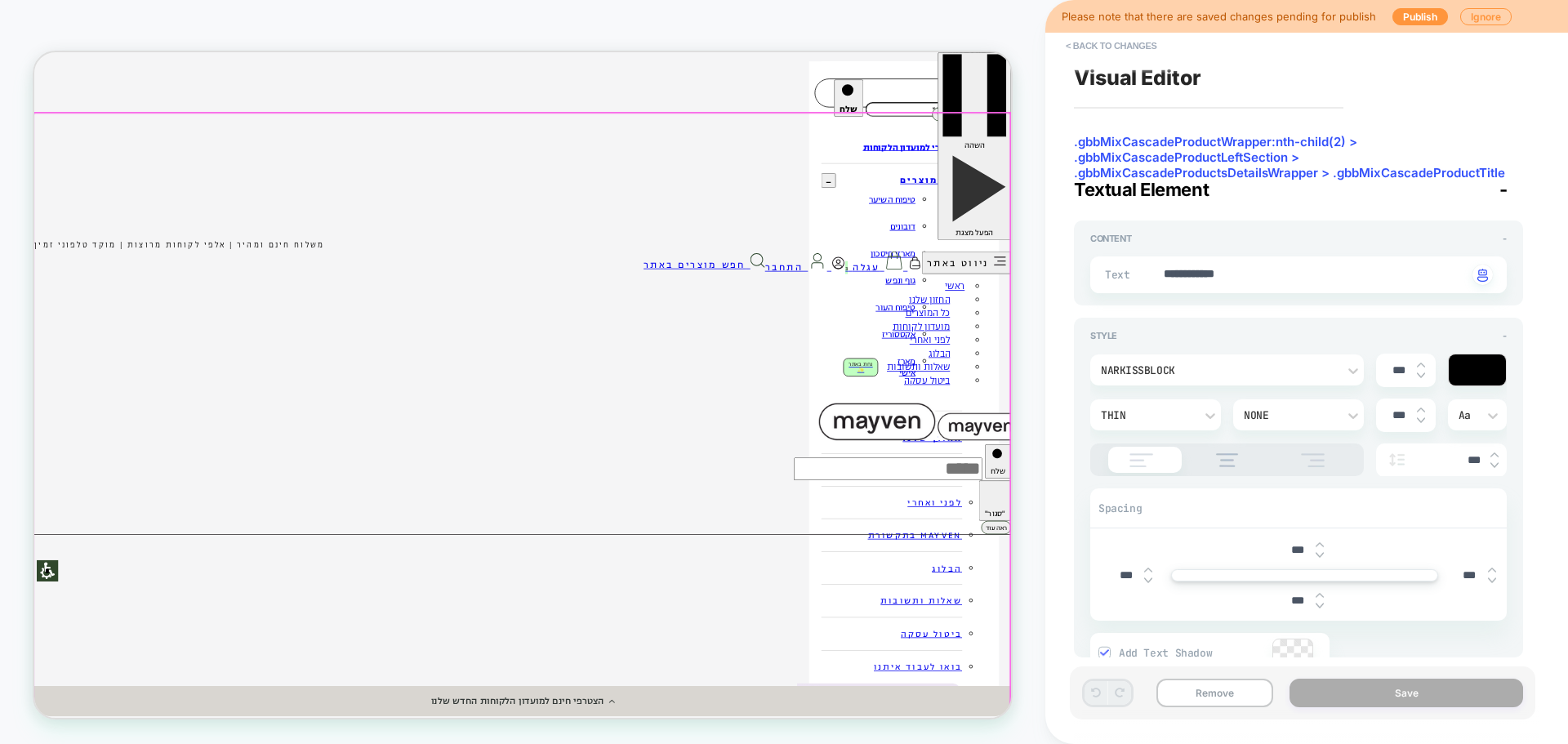 scroll, scrollTop: 79, scrollLeft: 0, axis: vertical 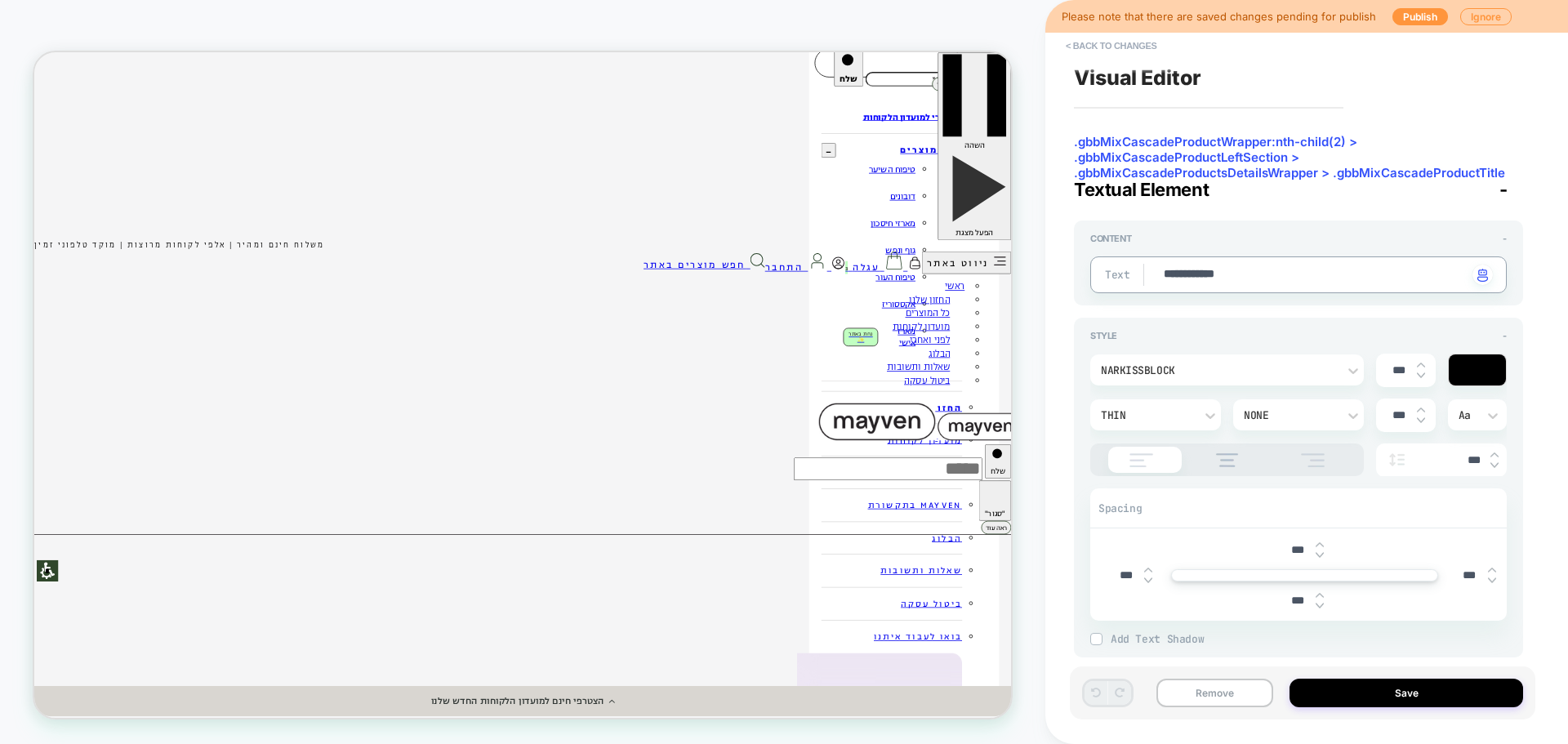 click on "**********" at bounding box center [1315, 275] 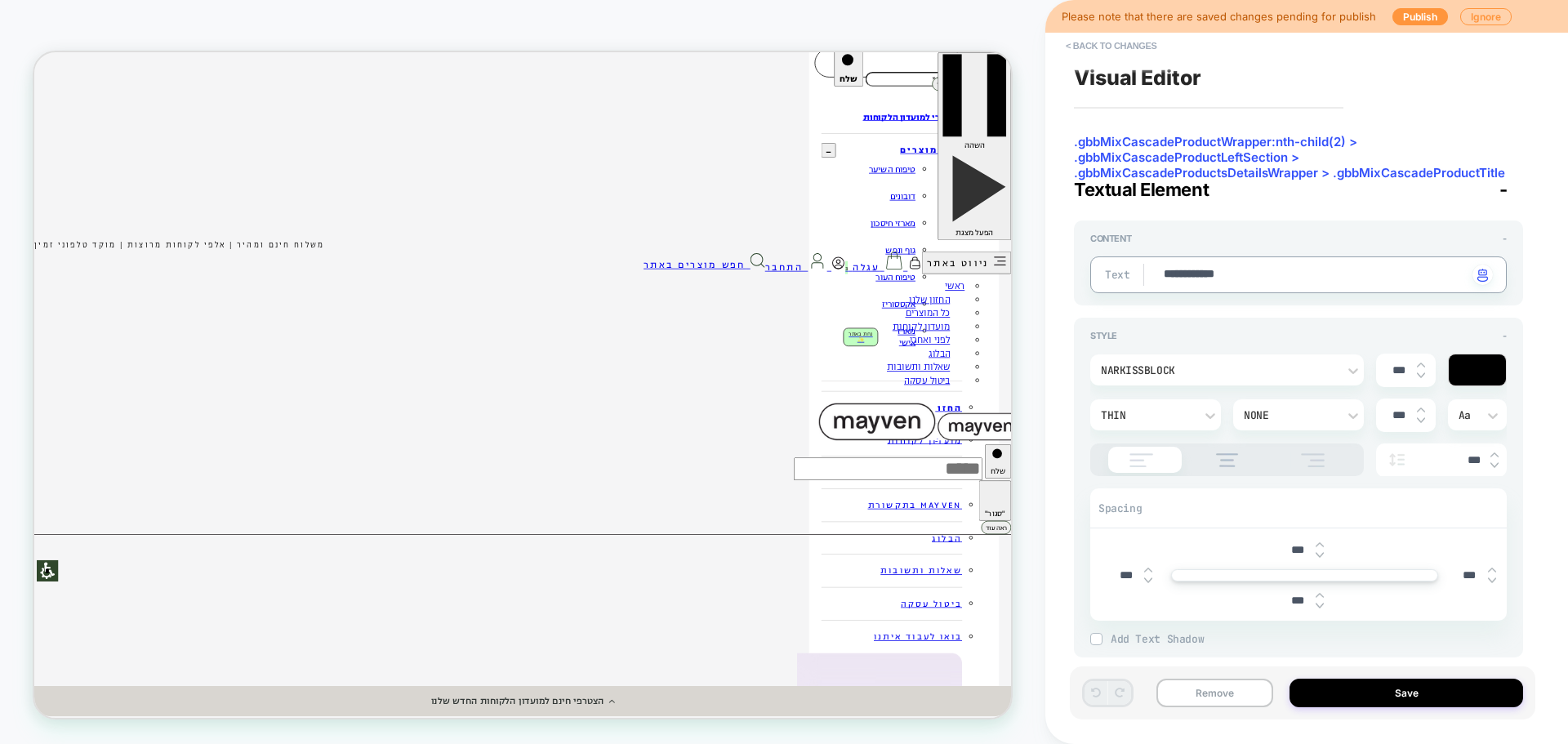 click on "**********" at bounding box center (1315, 275) 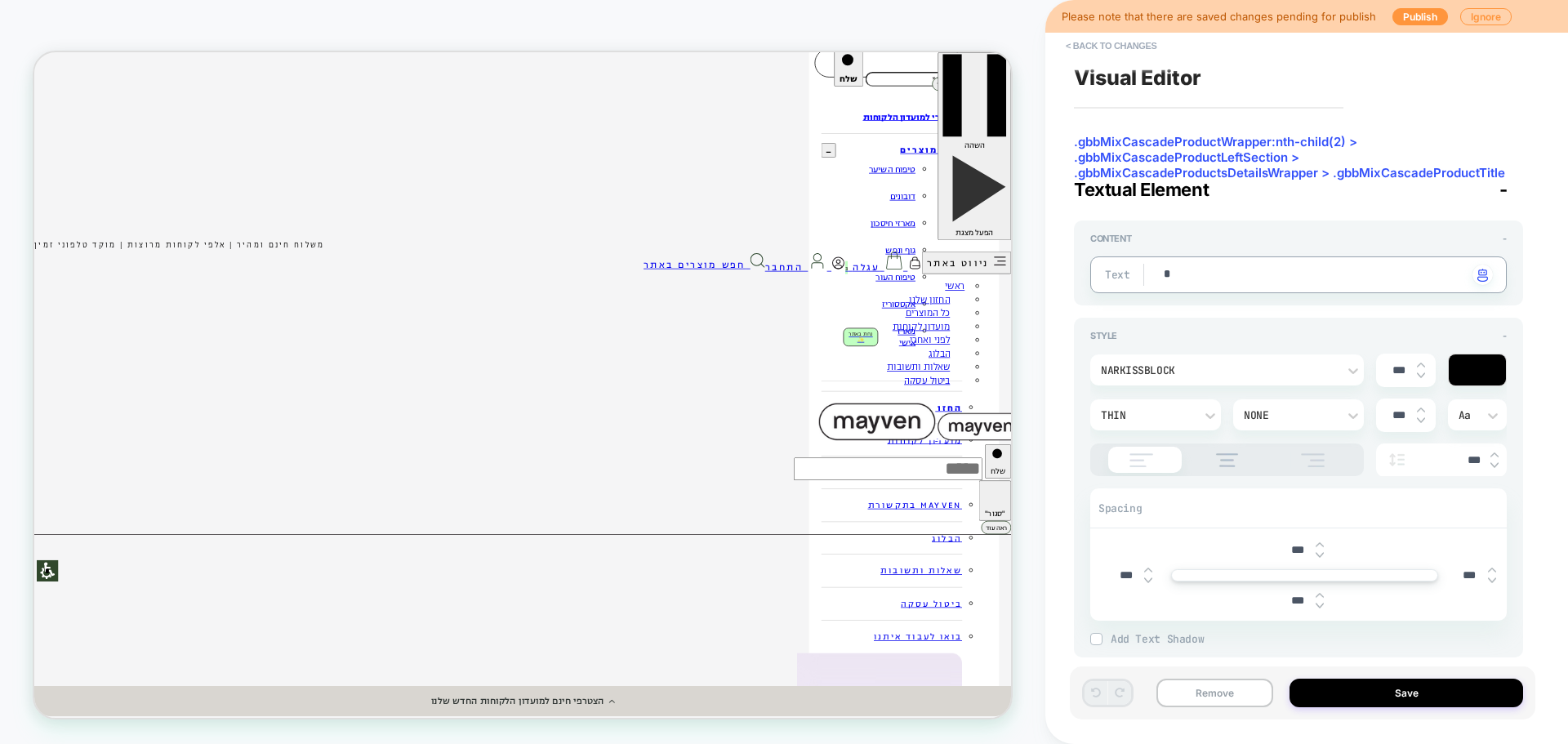 type on "*" 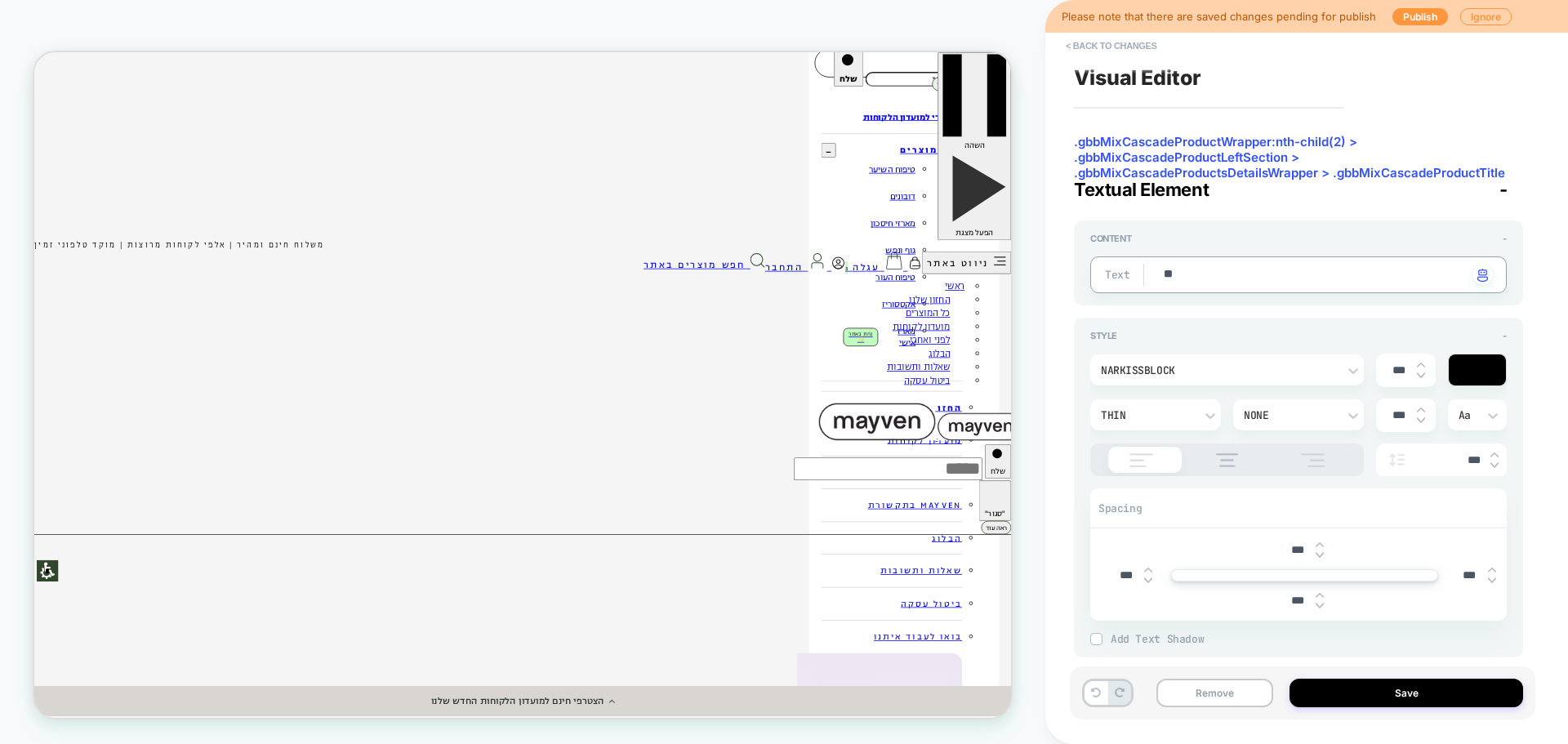 type on "*" 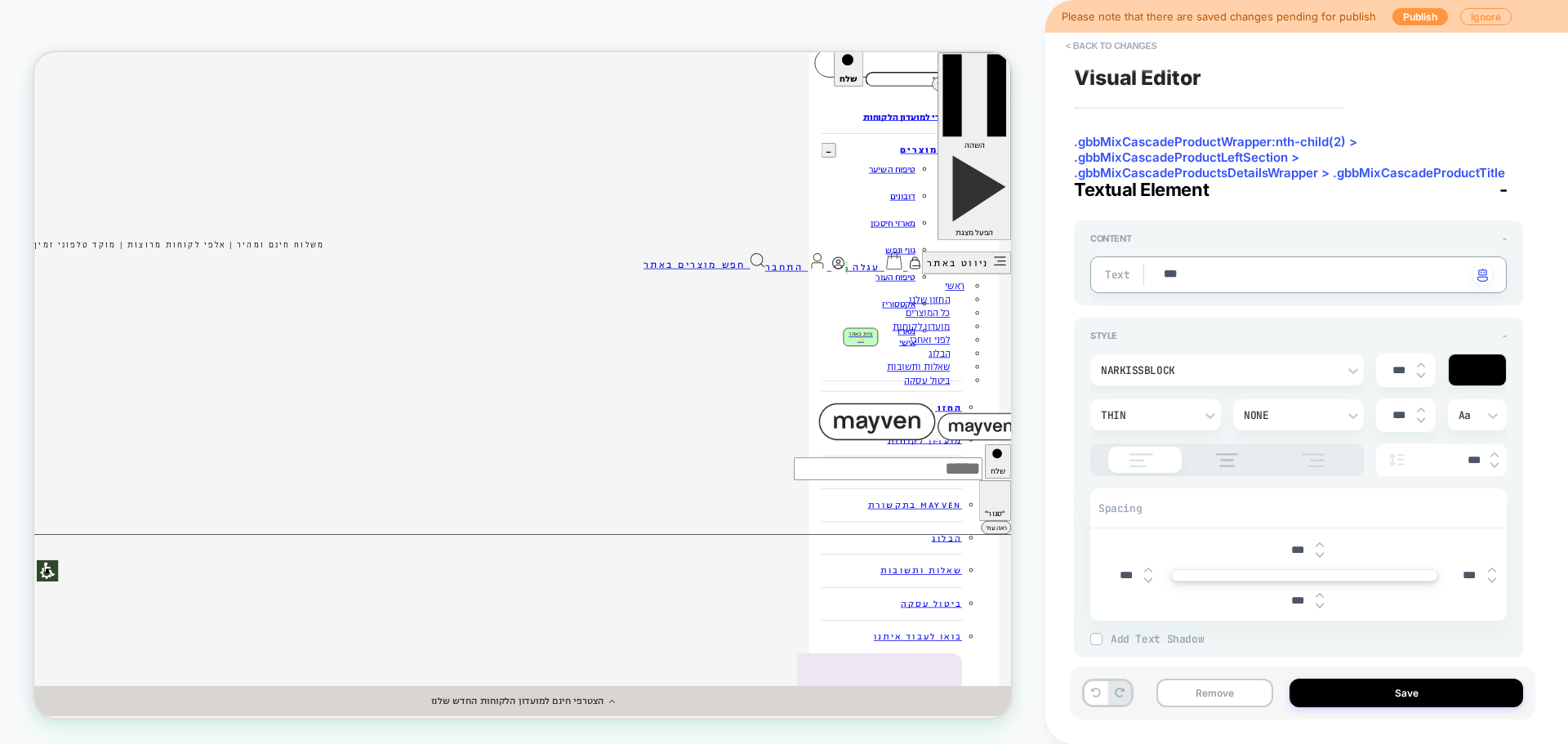 type on "*" 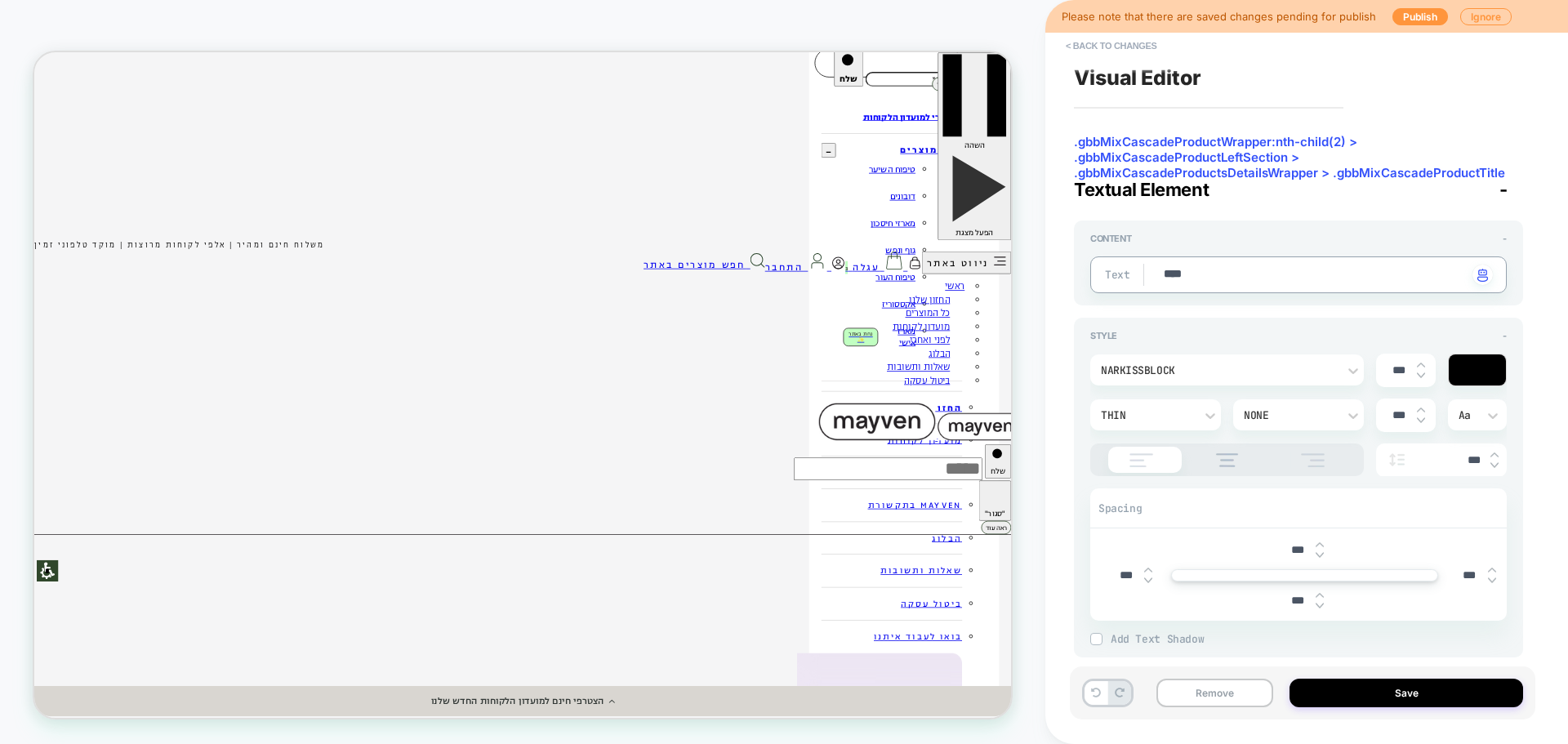 type on "*" 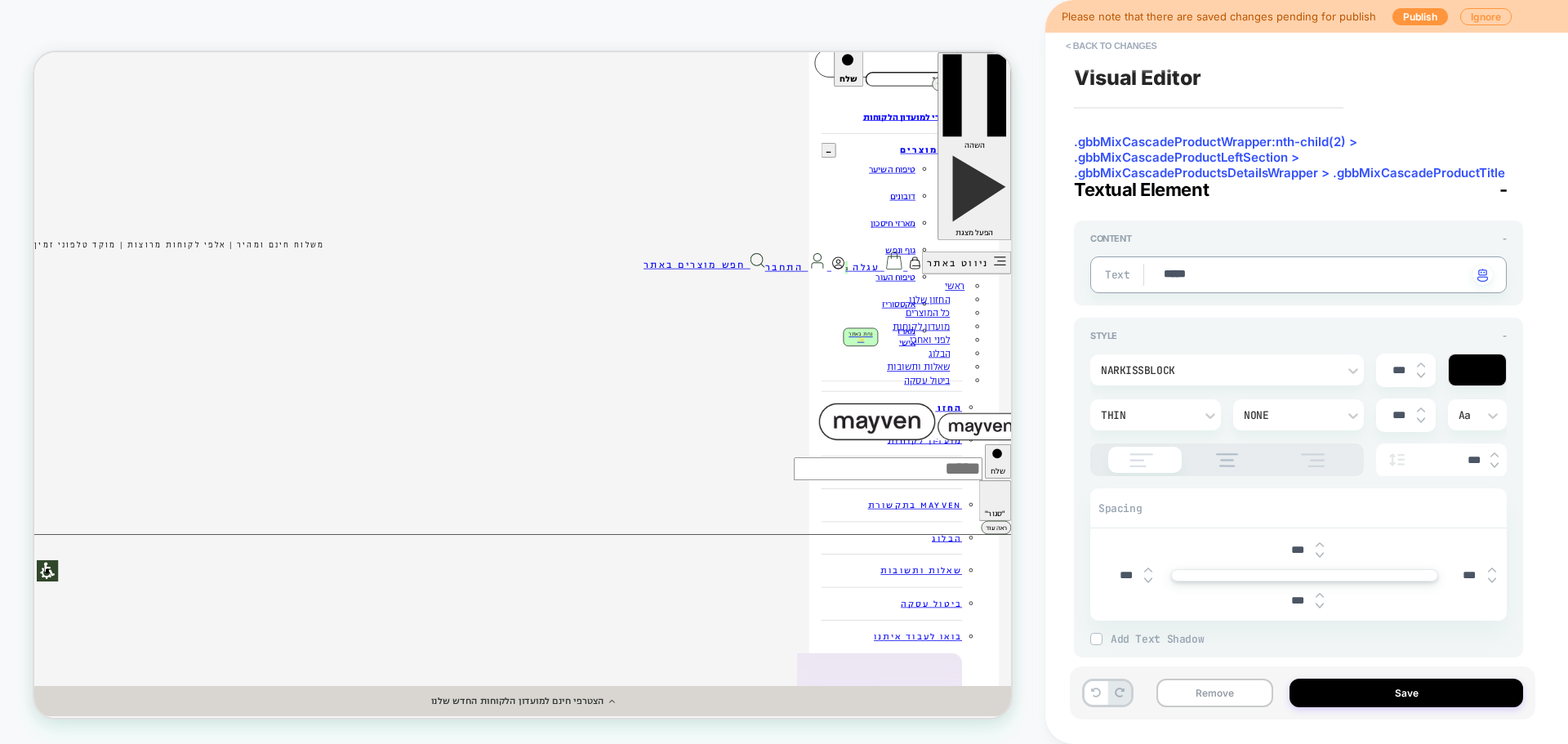 type on "*" 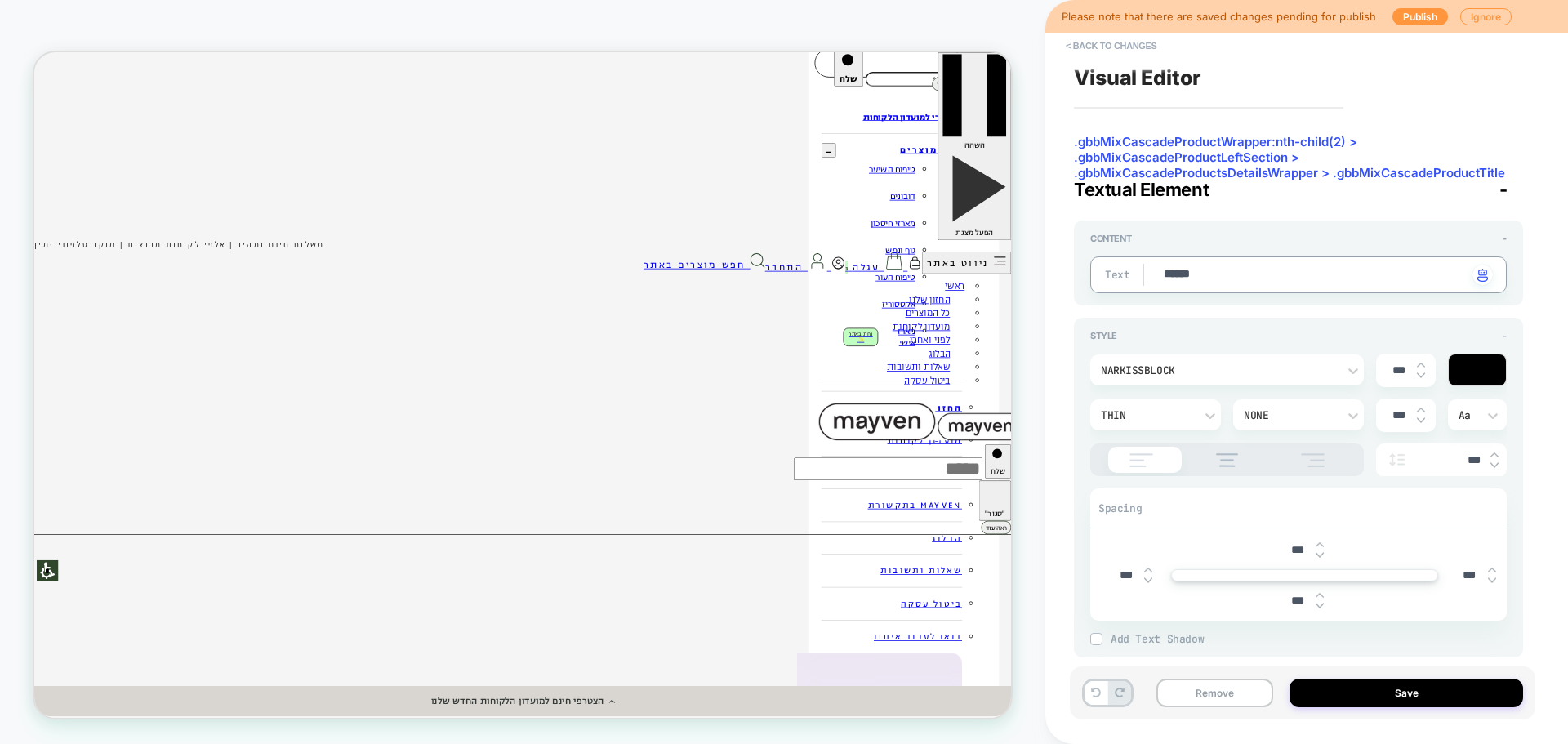 type on "*" 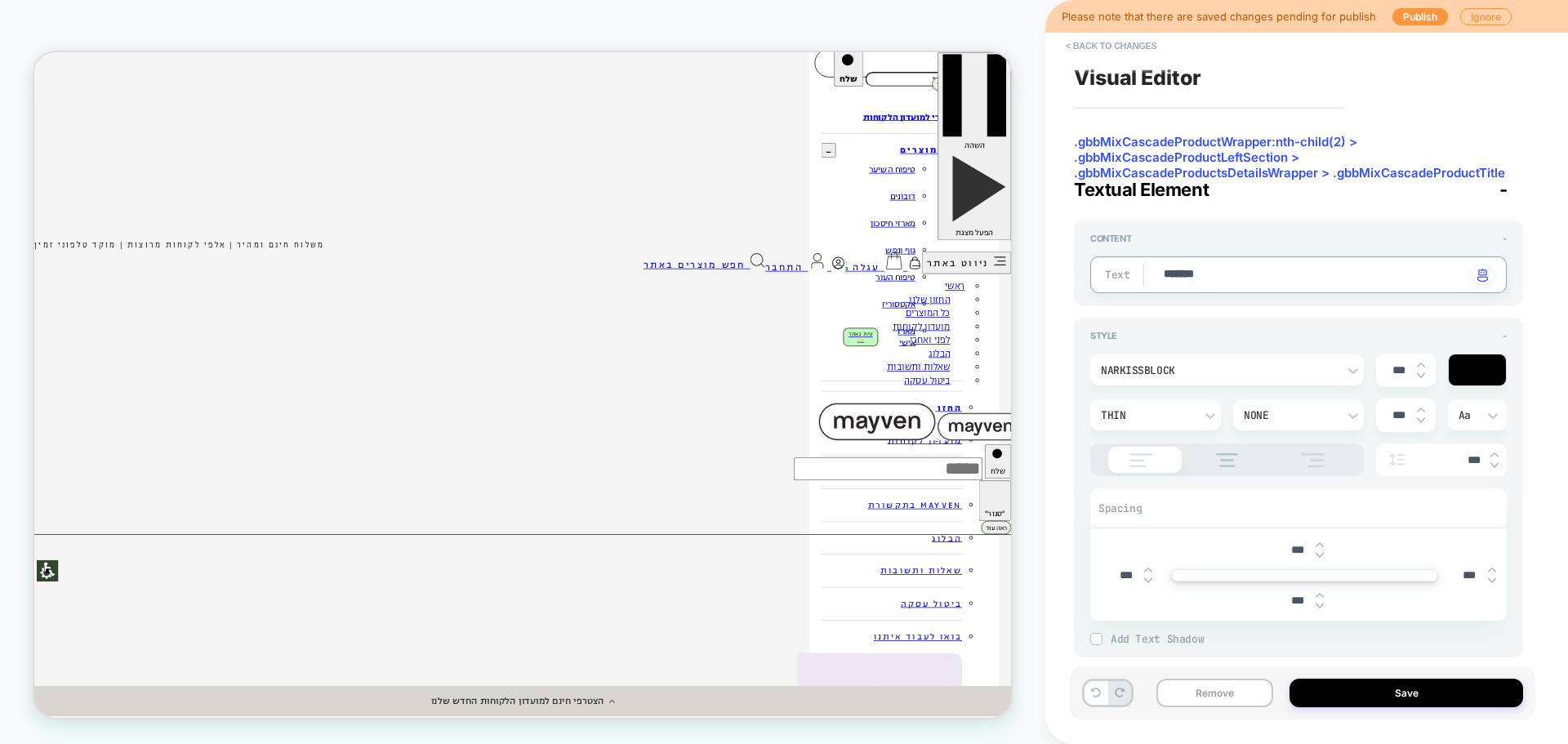 type on "*" 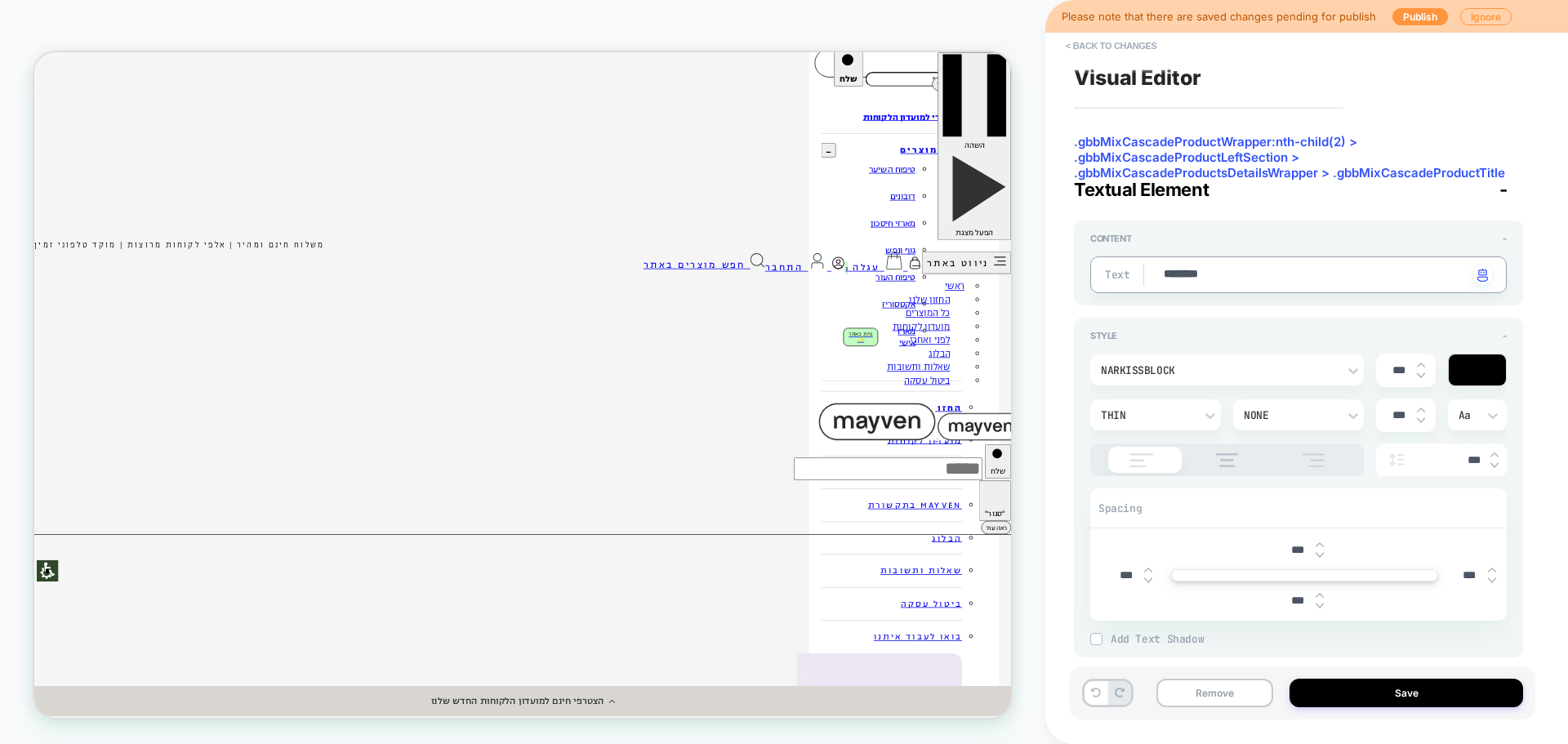 type on "*" 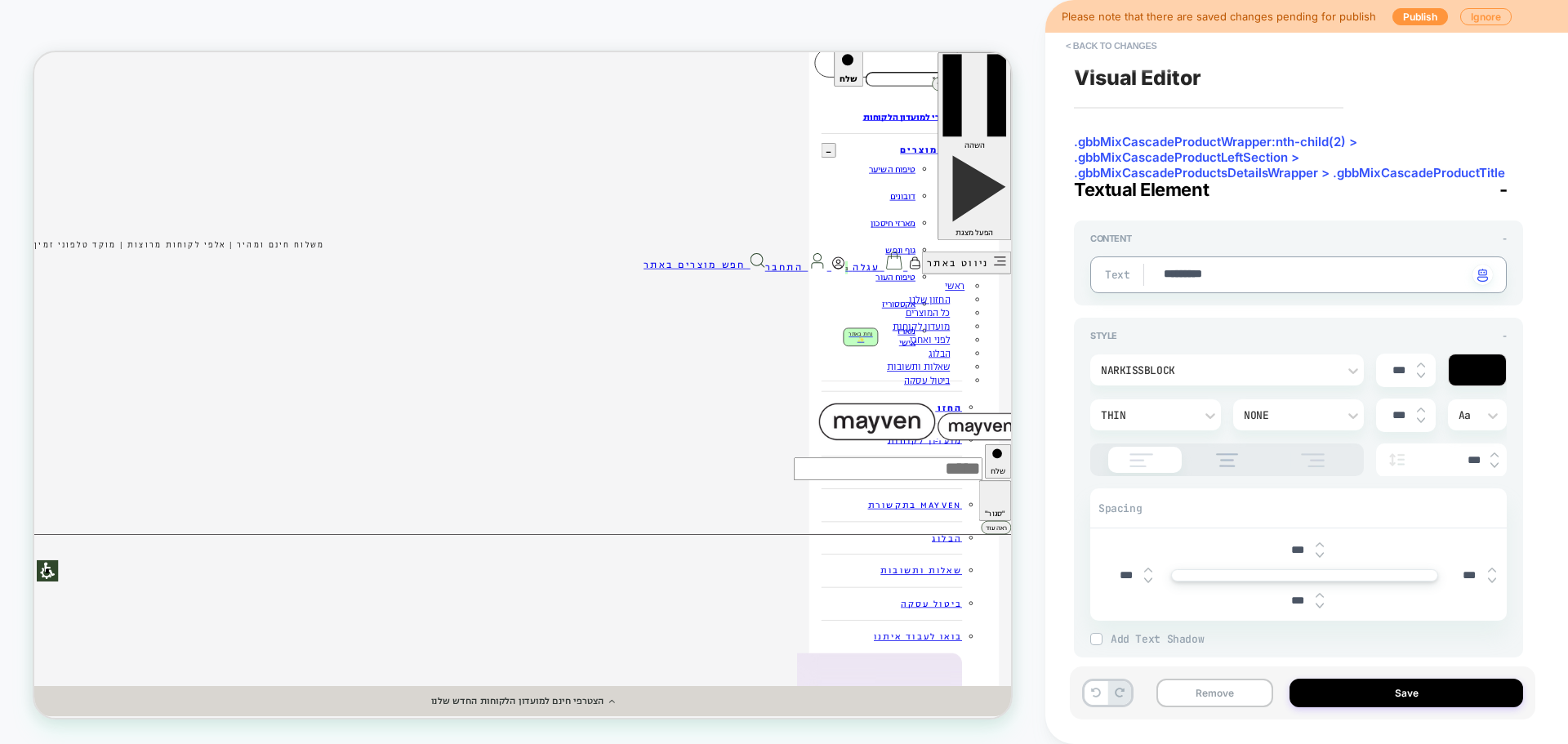 type on "*" 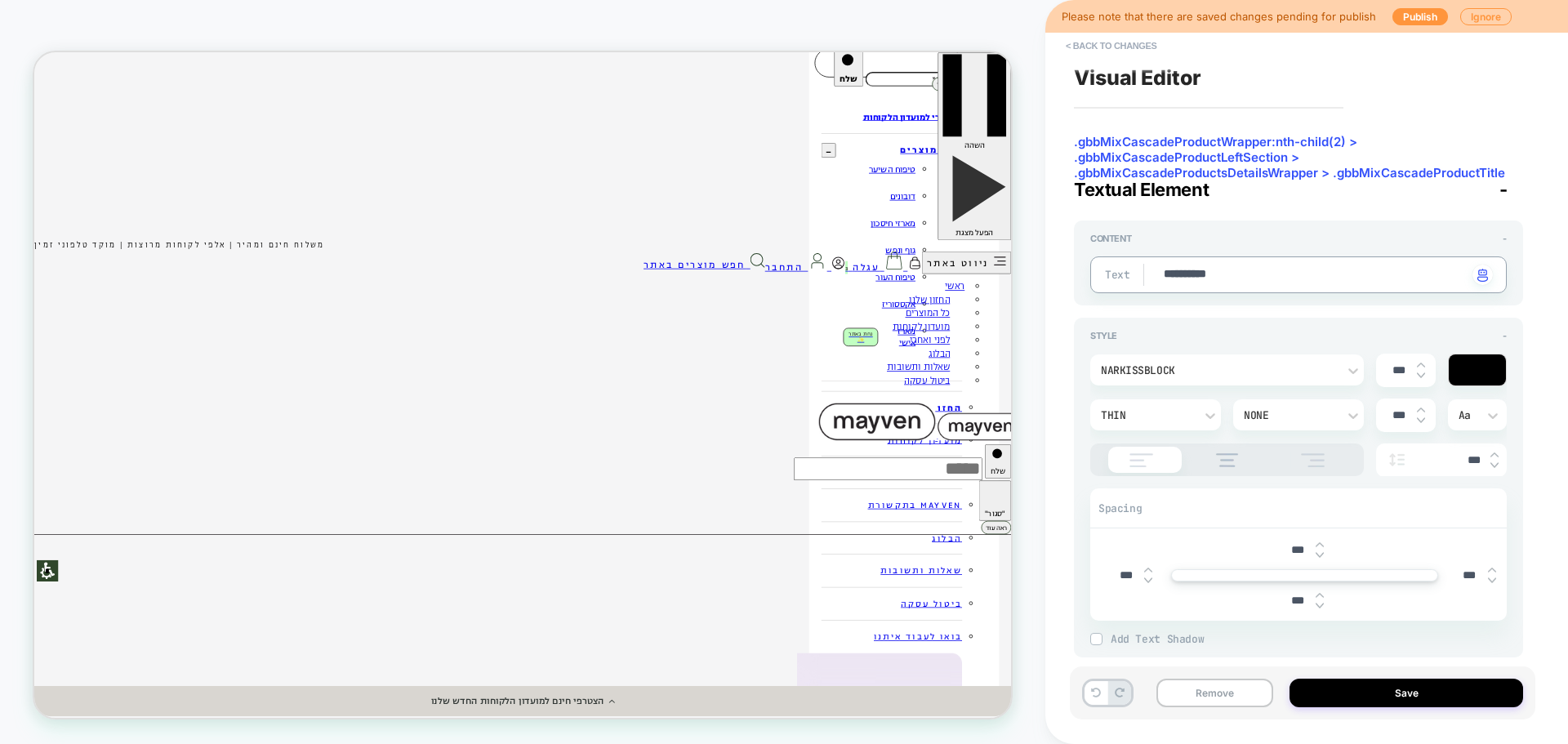 type on "*" 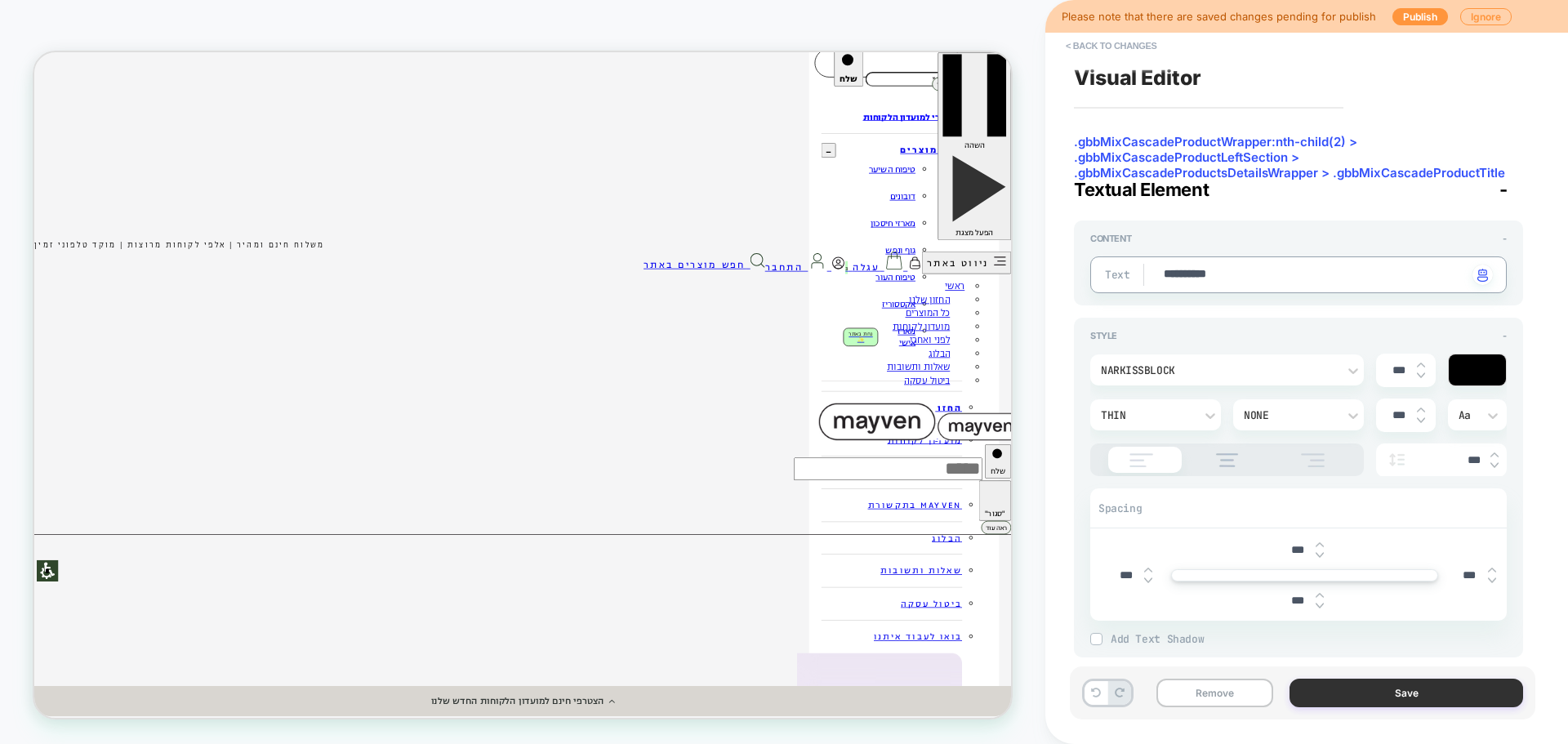 type on "**********" 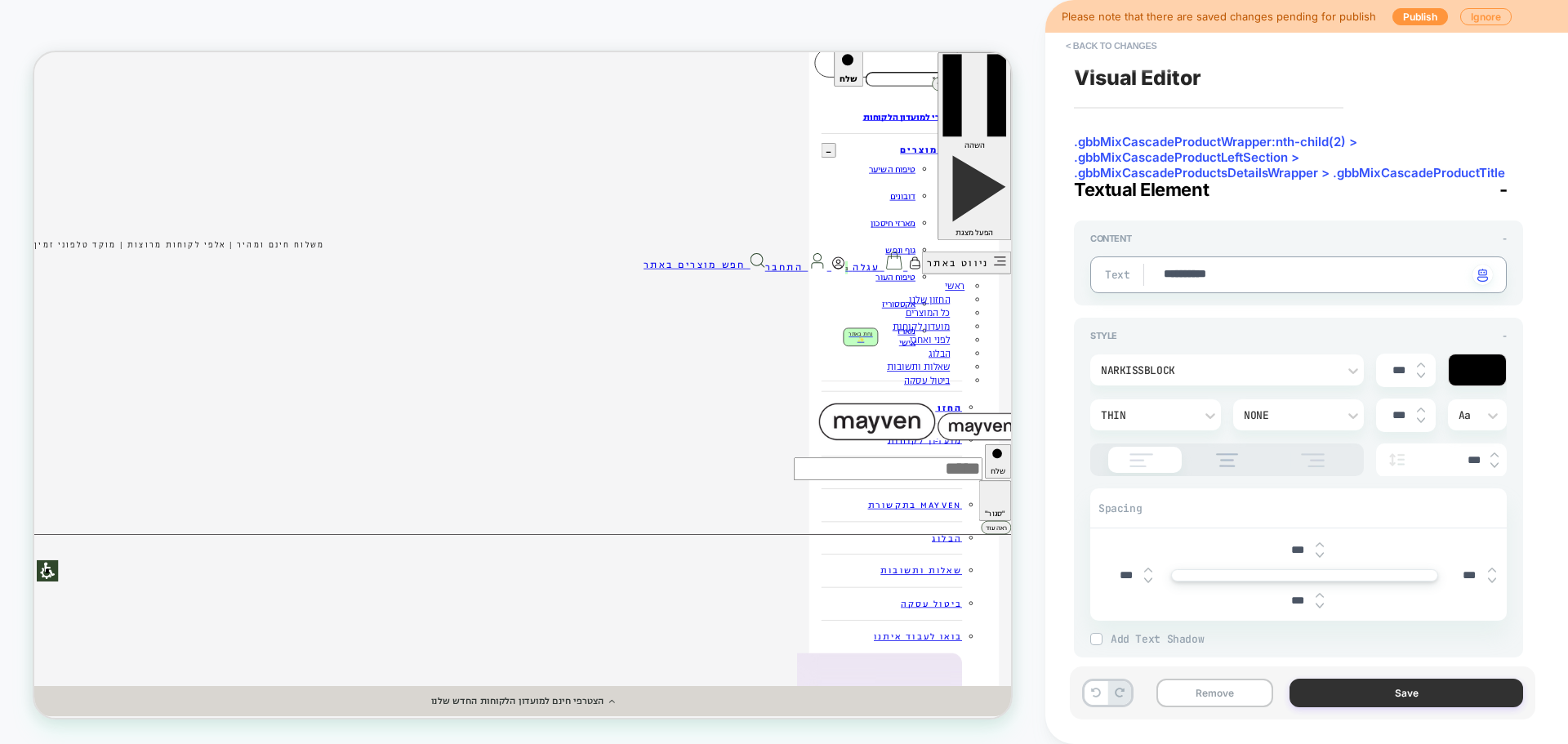 click on "Save" at bounding box center [1406, 693] 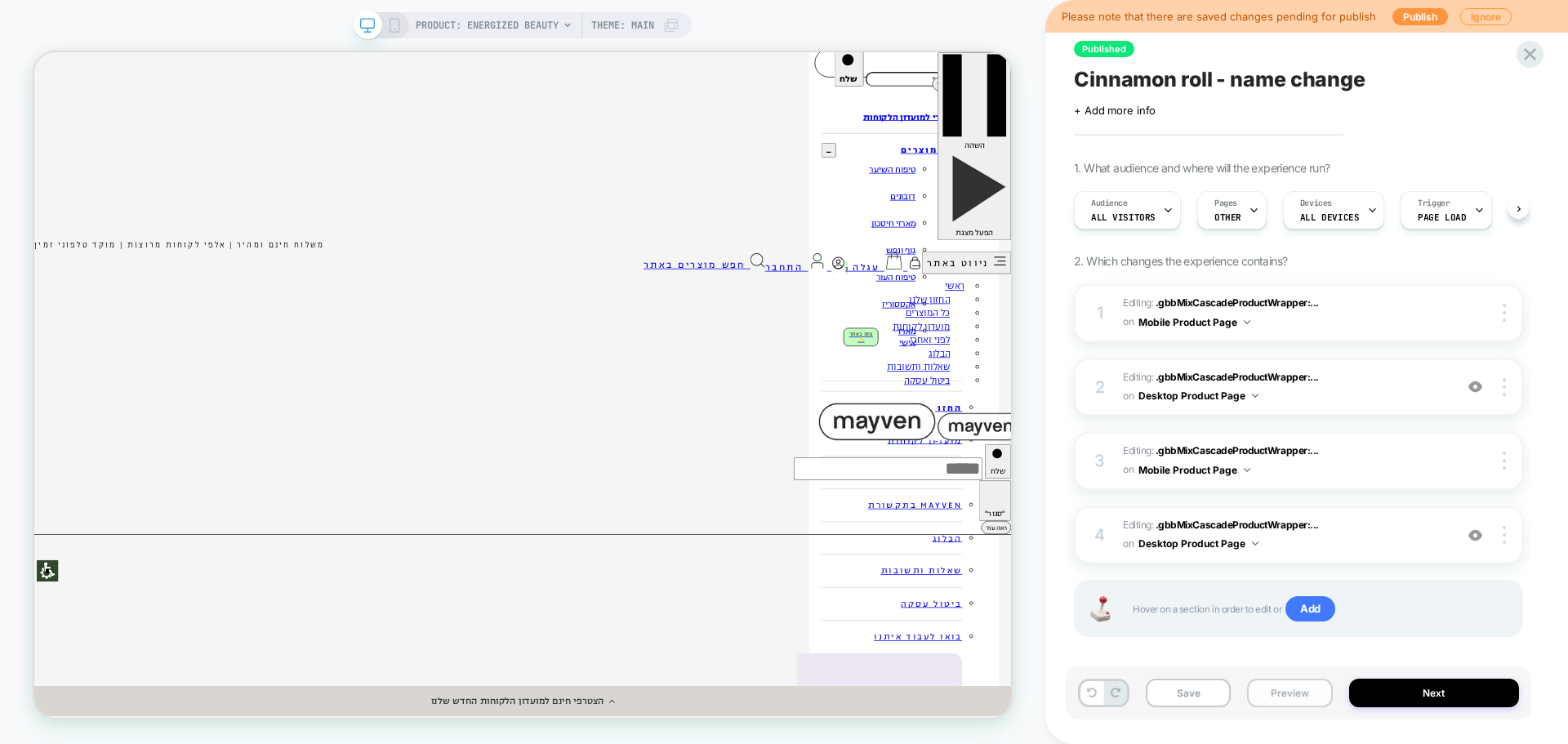 scroll, scrollTop: 0, scrollLeft: 1, axis: horizontal 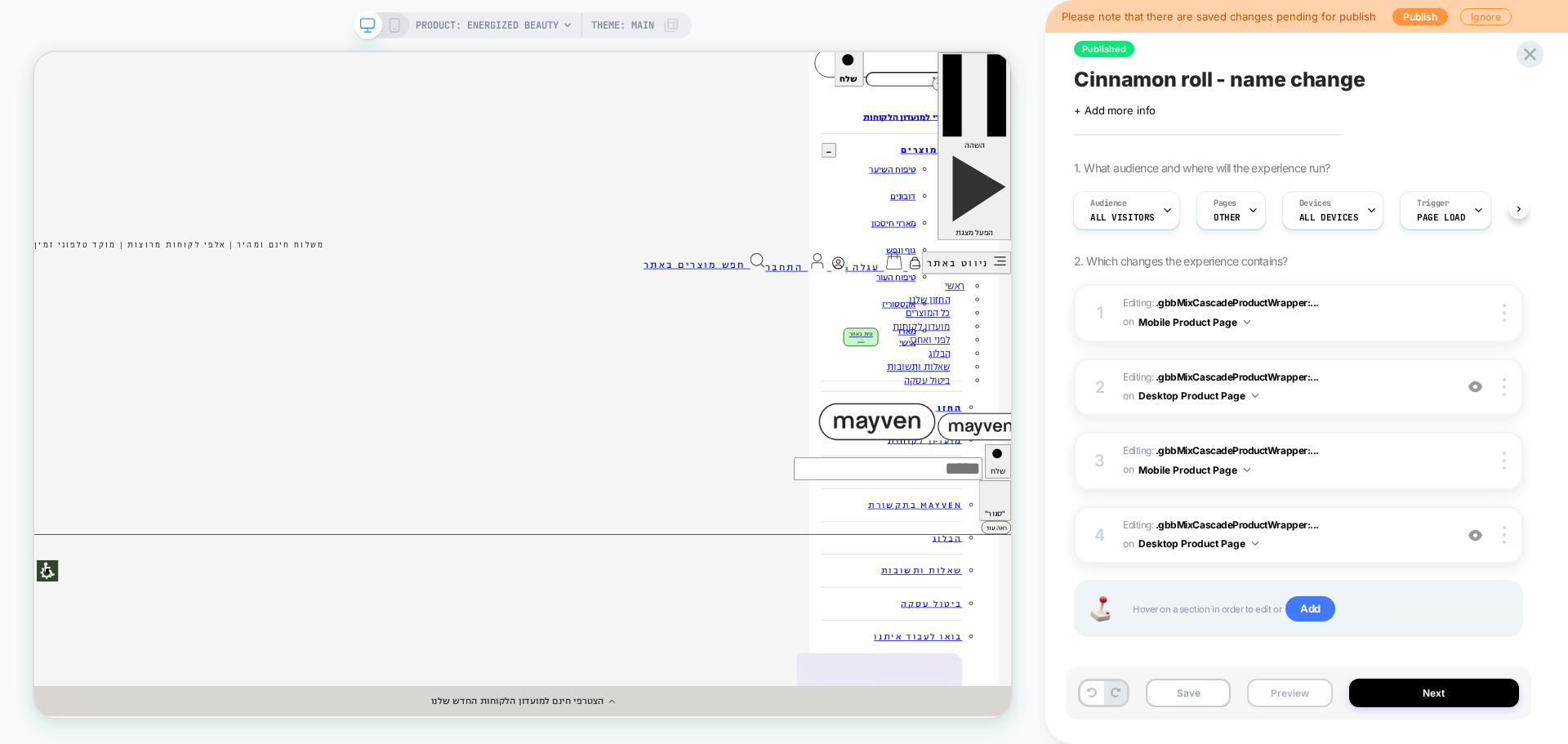 click on "Preview" at bounding box center (1290, 693) 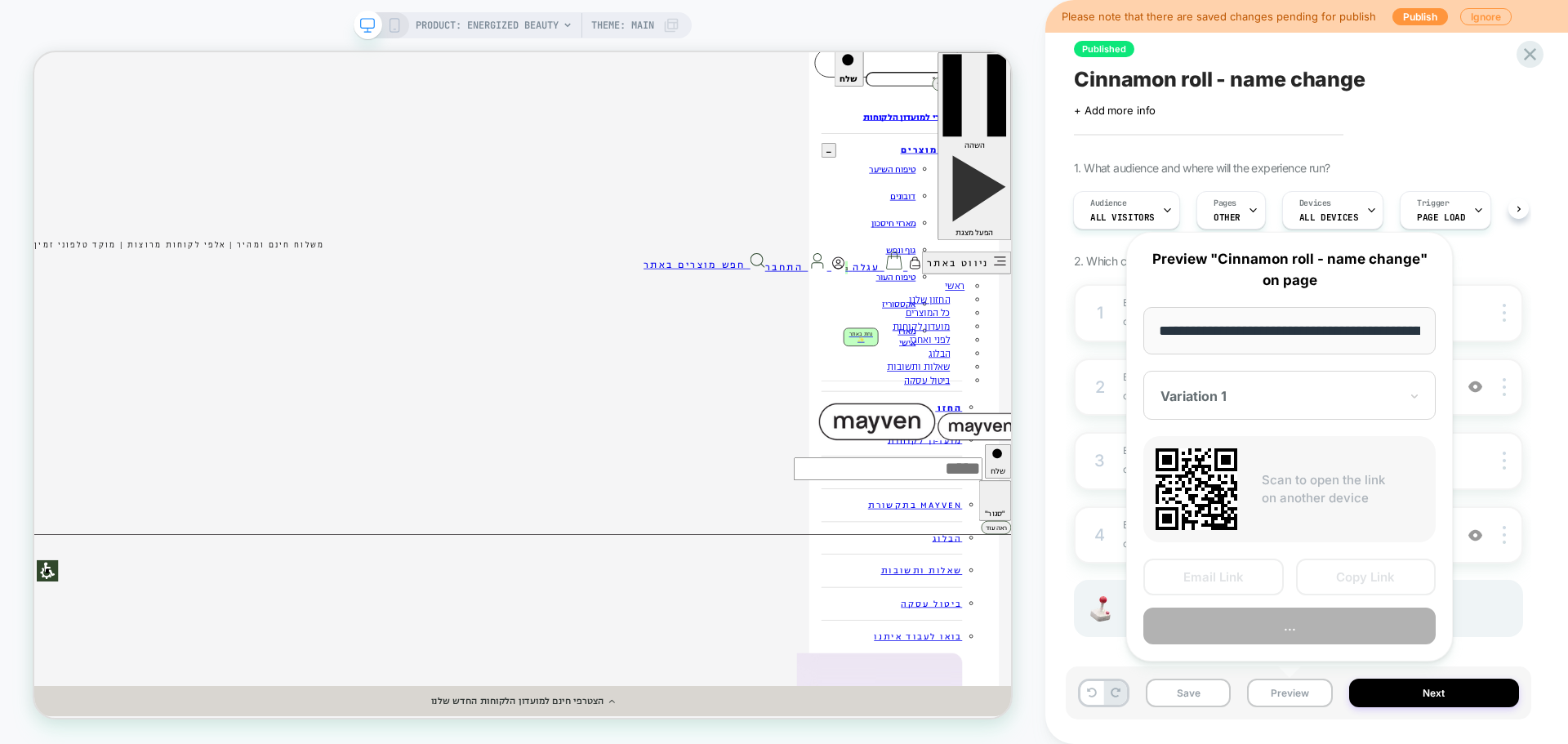 scroll, scrollTop: 0, scrollLeft: 214, axis: horizontal 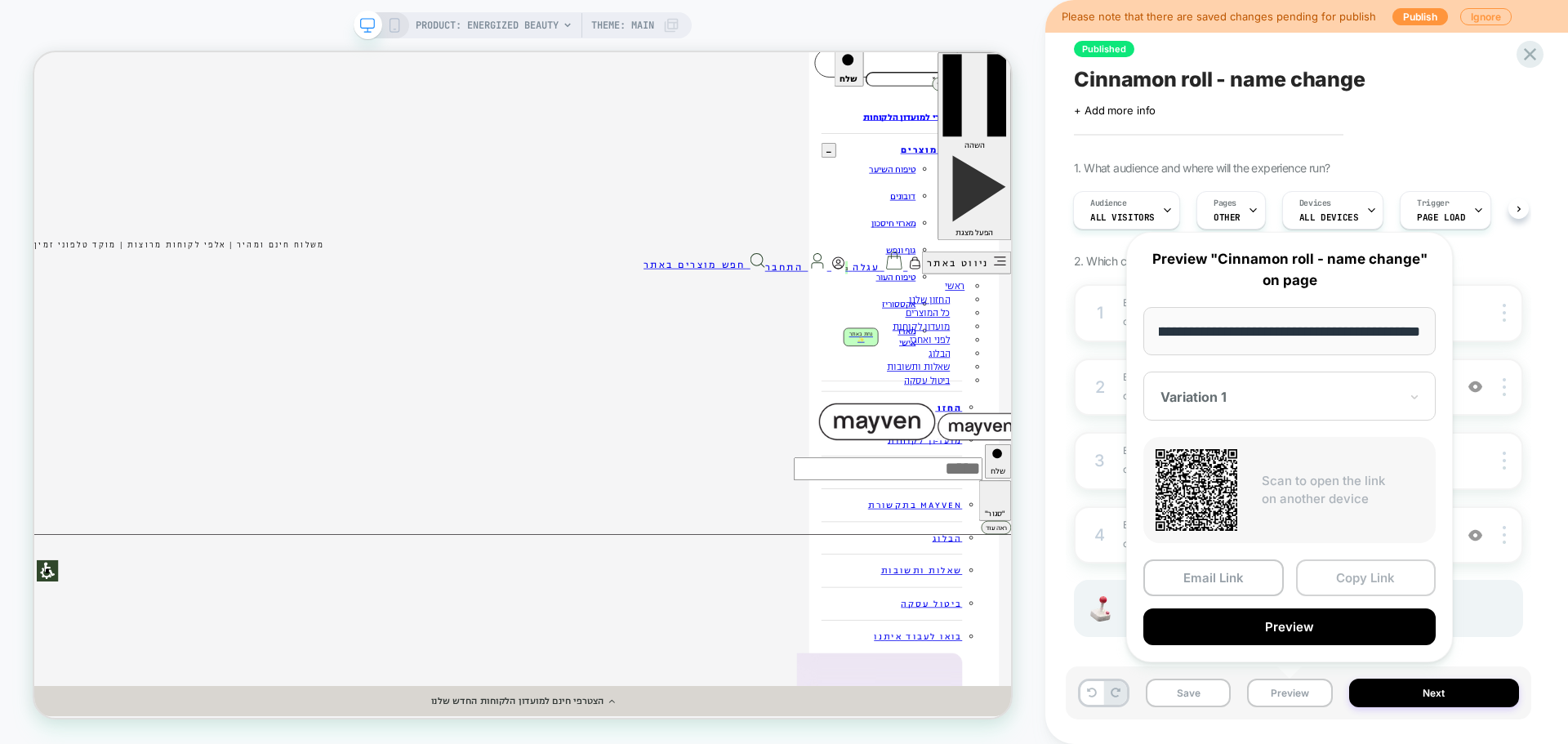 click on "Copy Link" at bounding box center [1366, 577] 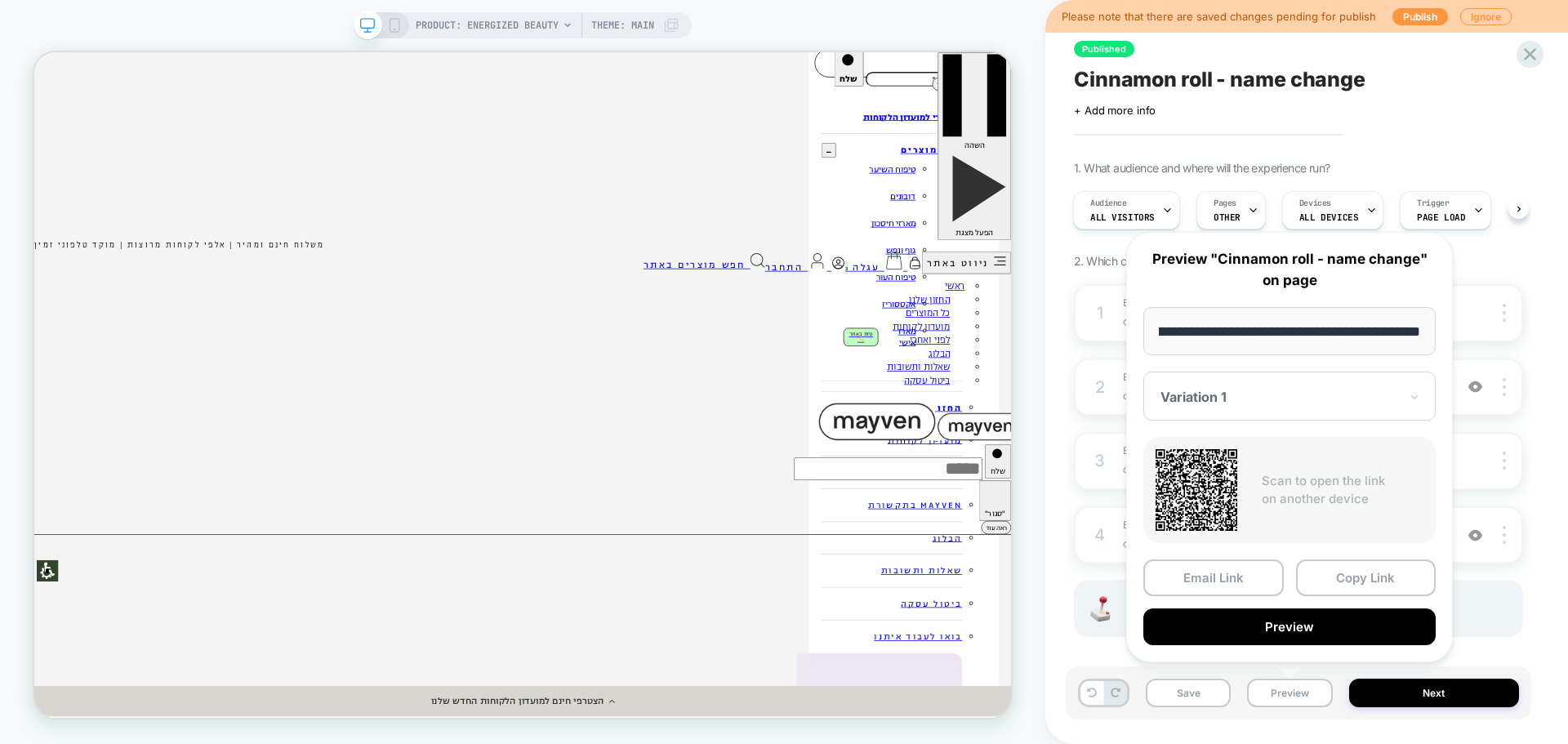 scroll, scrollTop: 0, scrollLeft: 0, axis: both 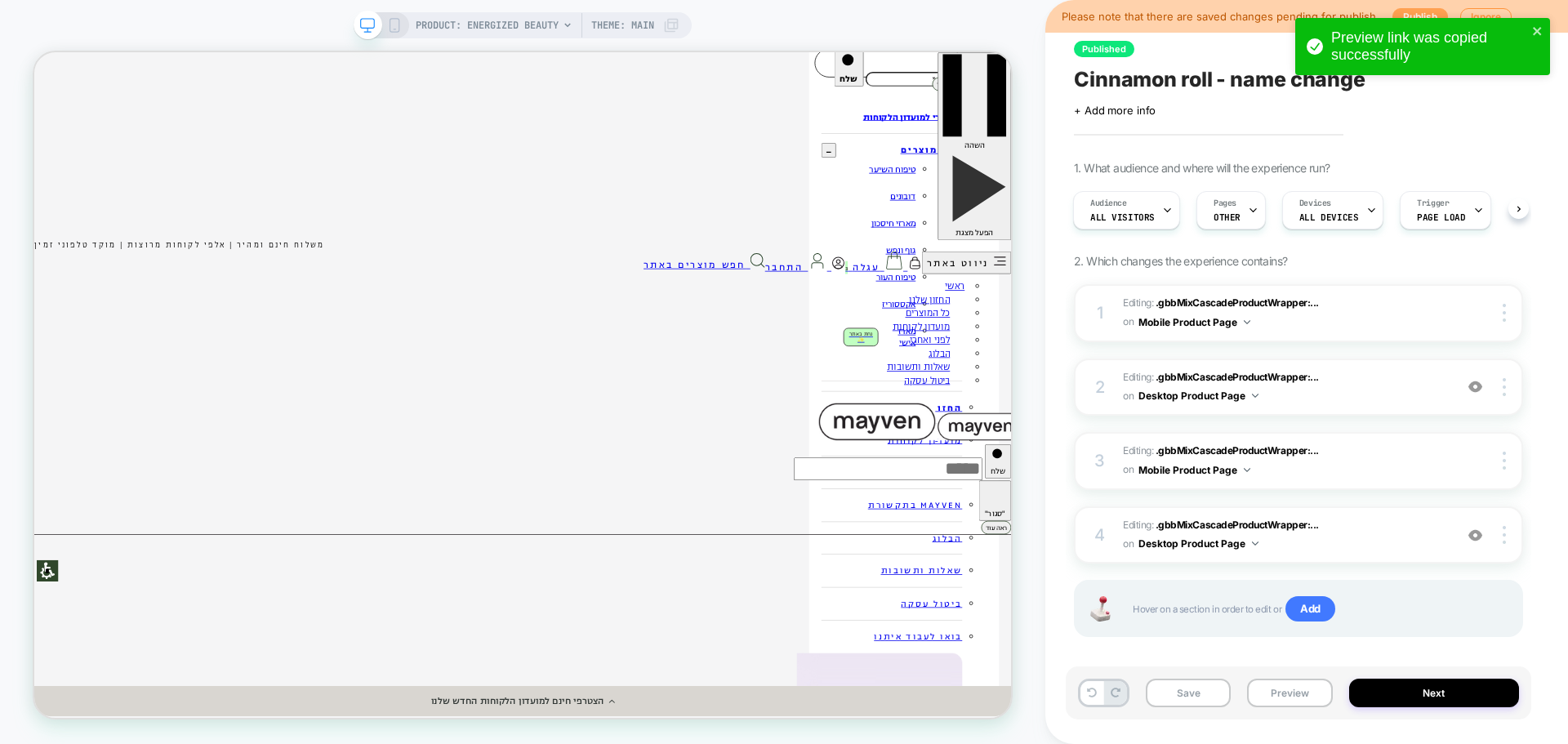 click on "Publish" at bounding box center (1420, 16) 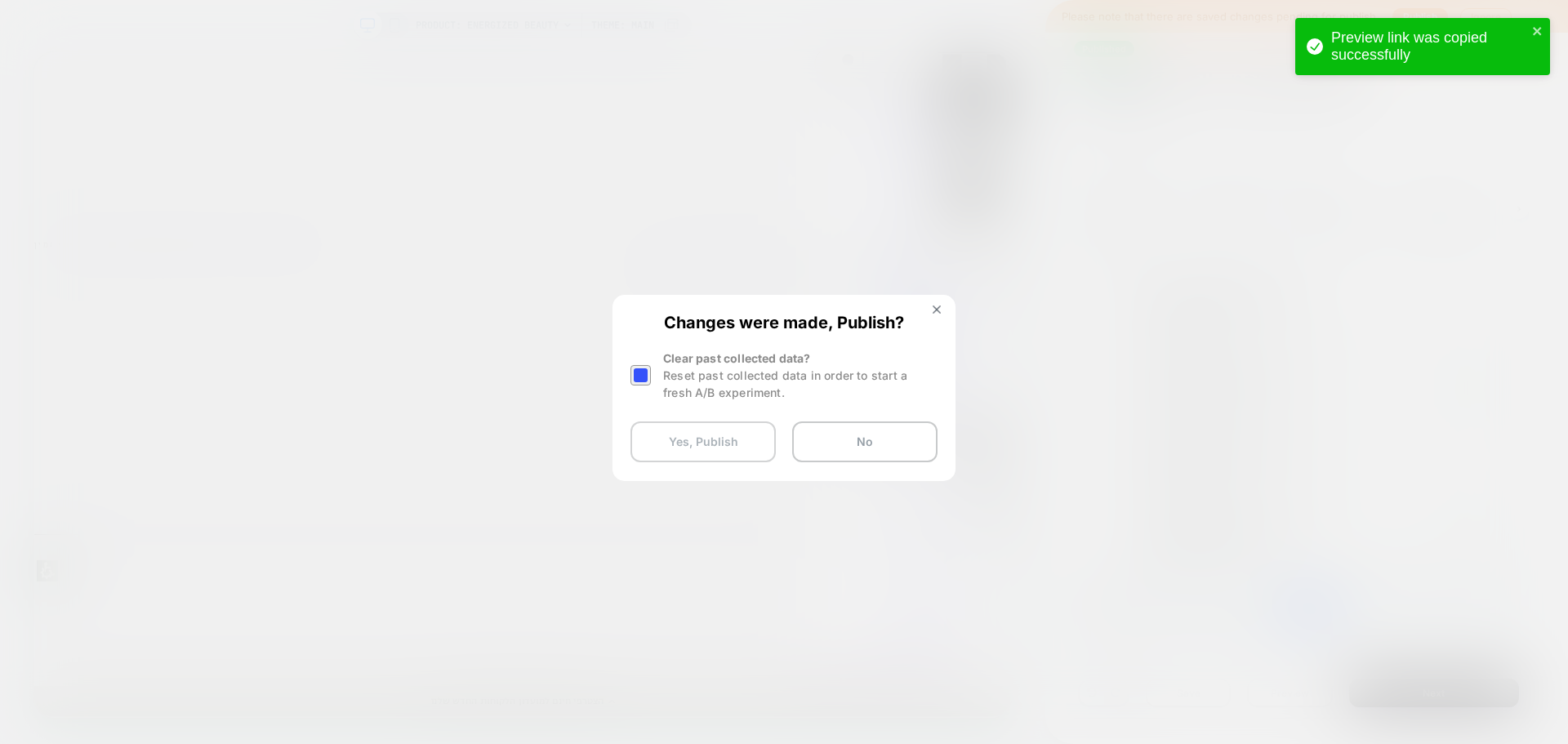 click on "Yes, Publish" at bounding box center [703, 442] 